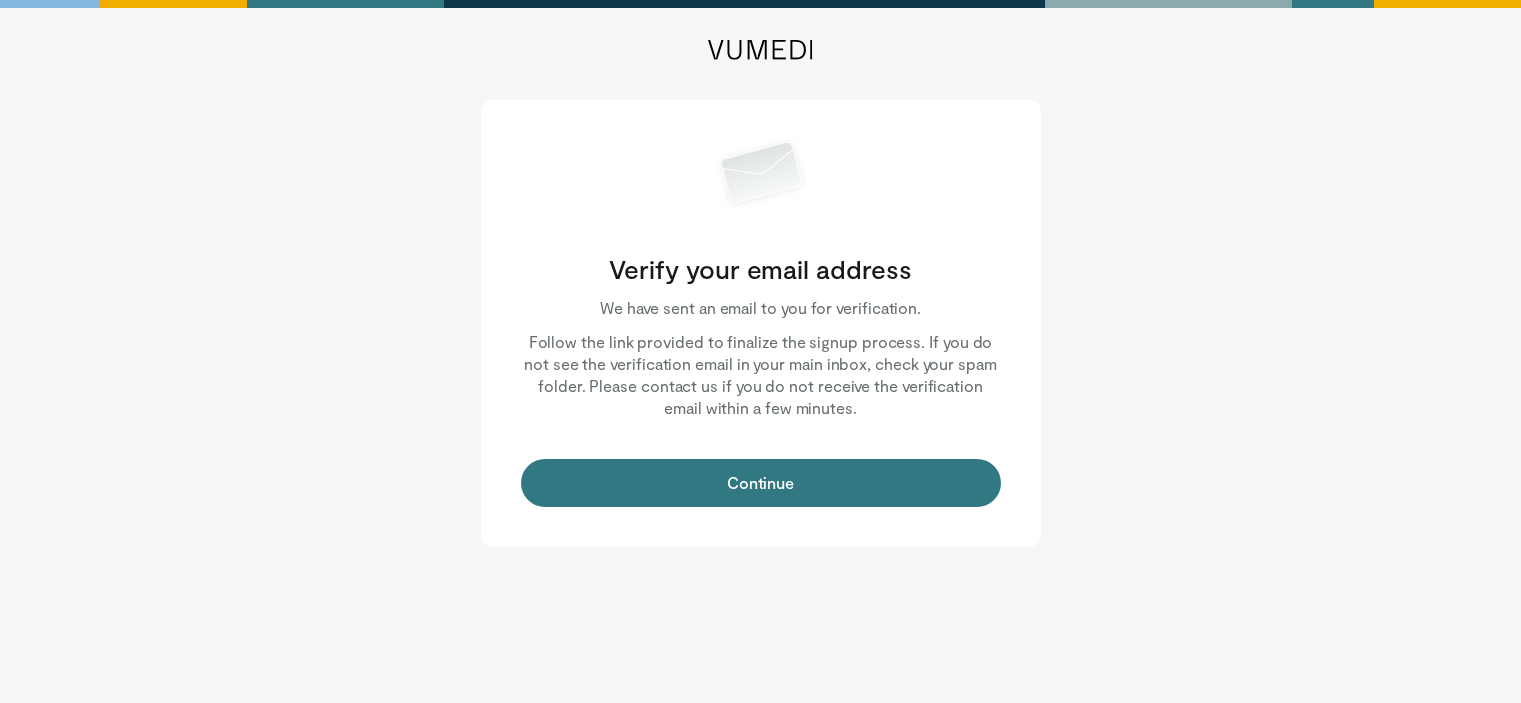 scroll, scrollTop: 0, scrollLeft: 0, axis: both 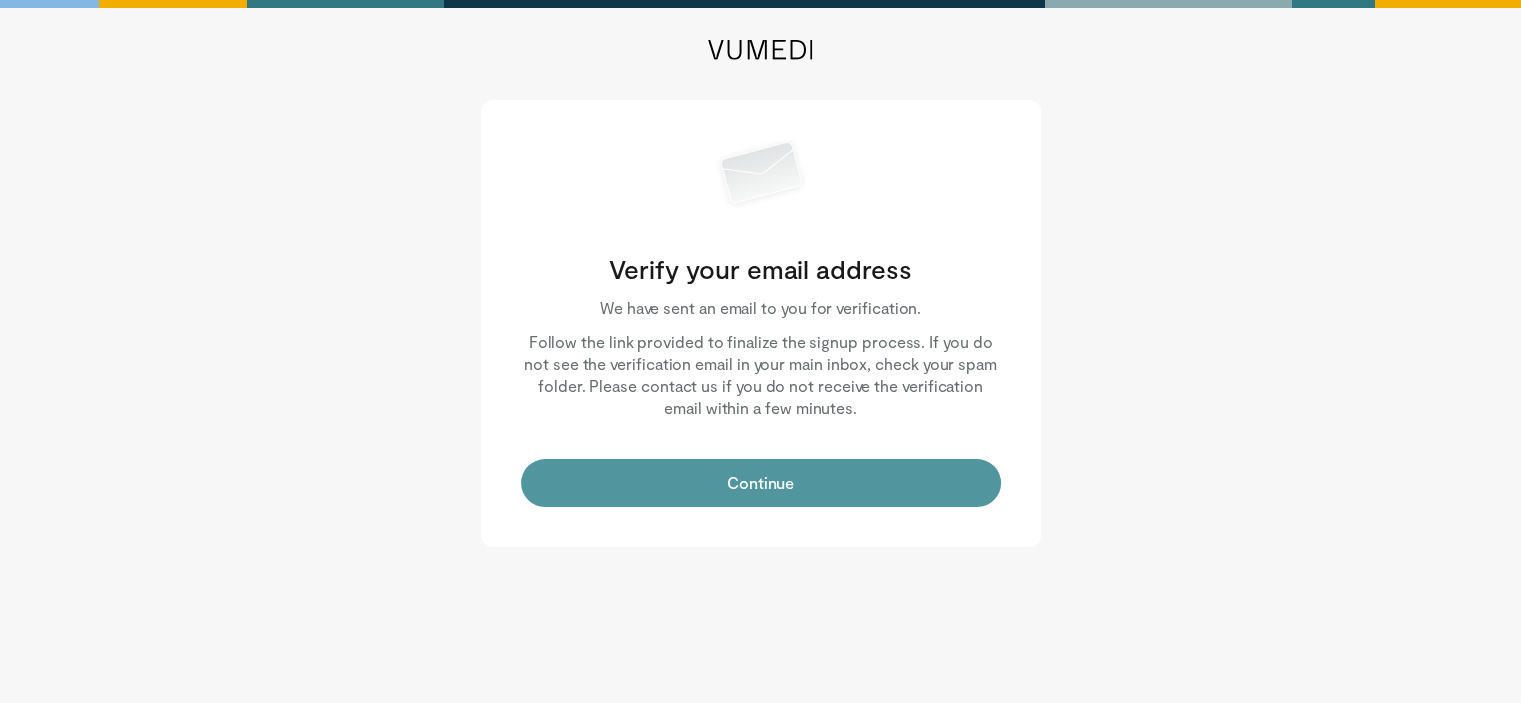 click on "Continue" at bounding box center (761, 483) 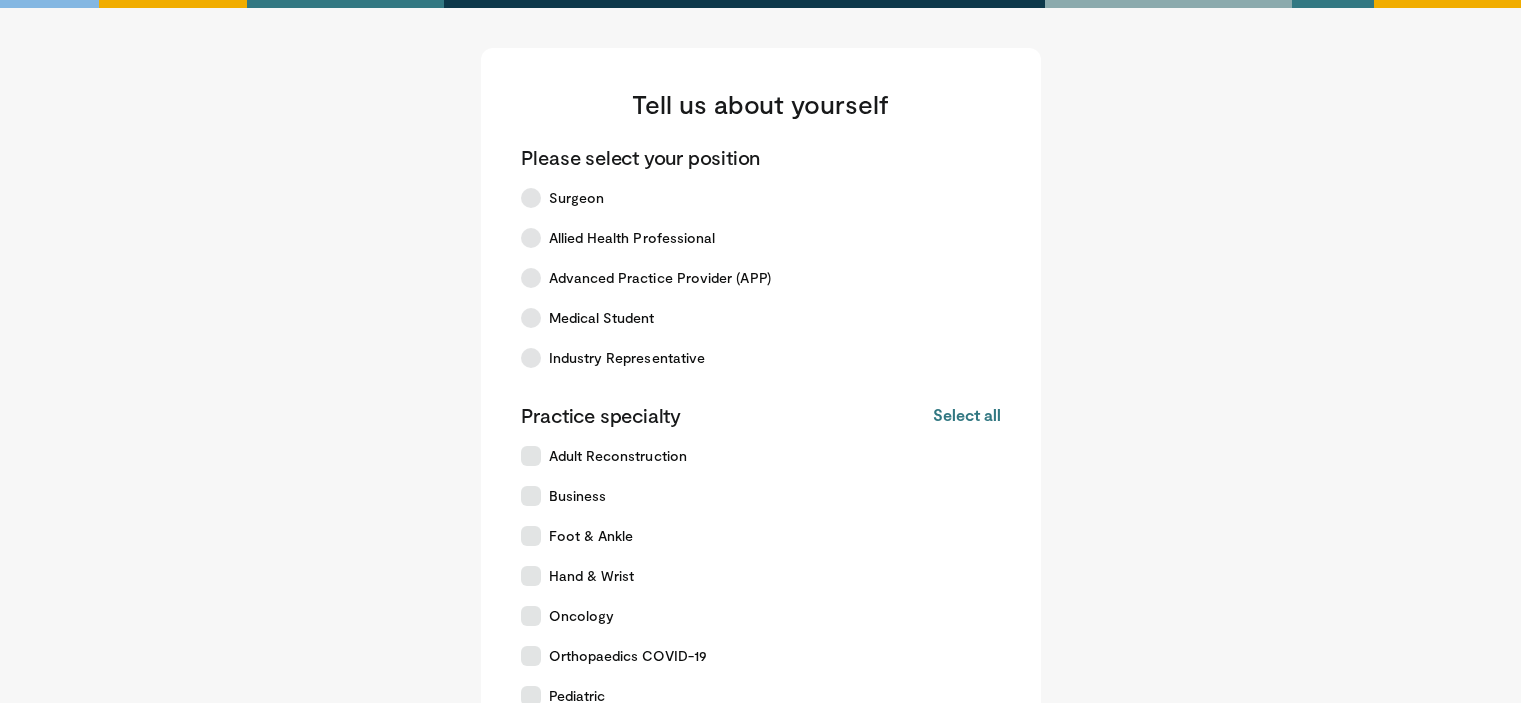 scroll, scrollTop: 0, scrollLeft: 0, axis: both 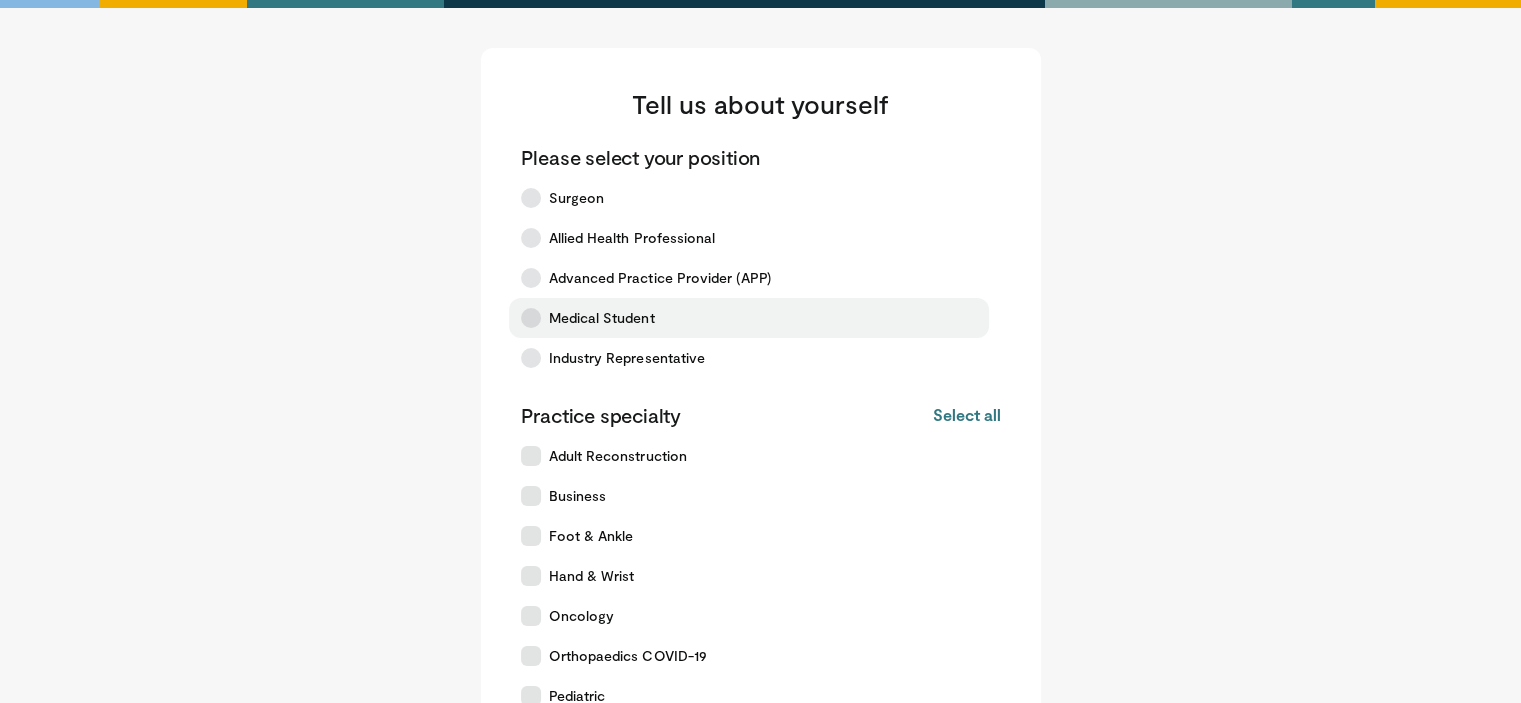 click on "Medical Student" at bounding box center [602, 318] 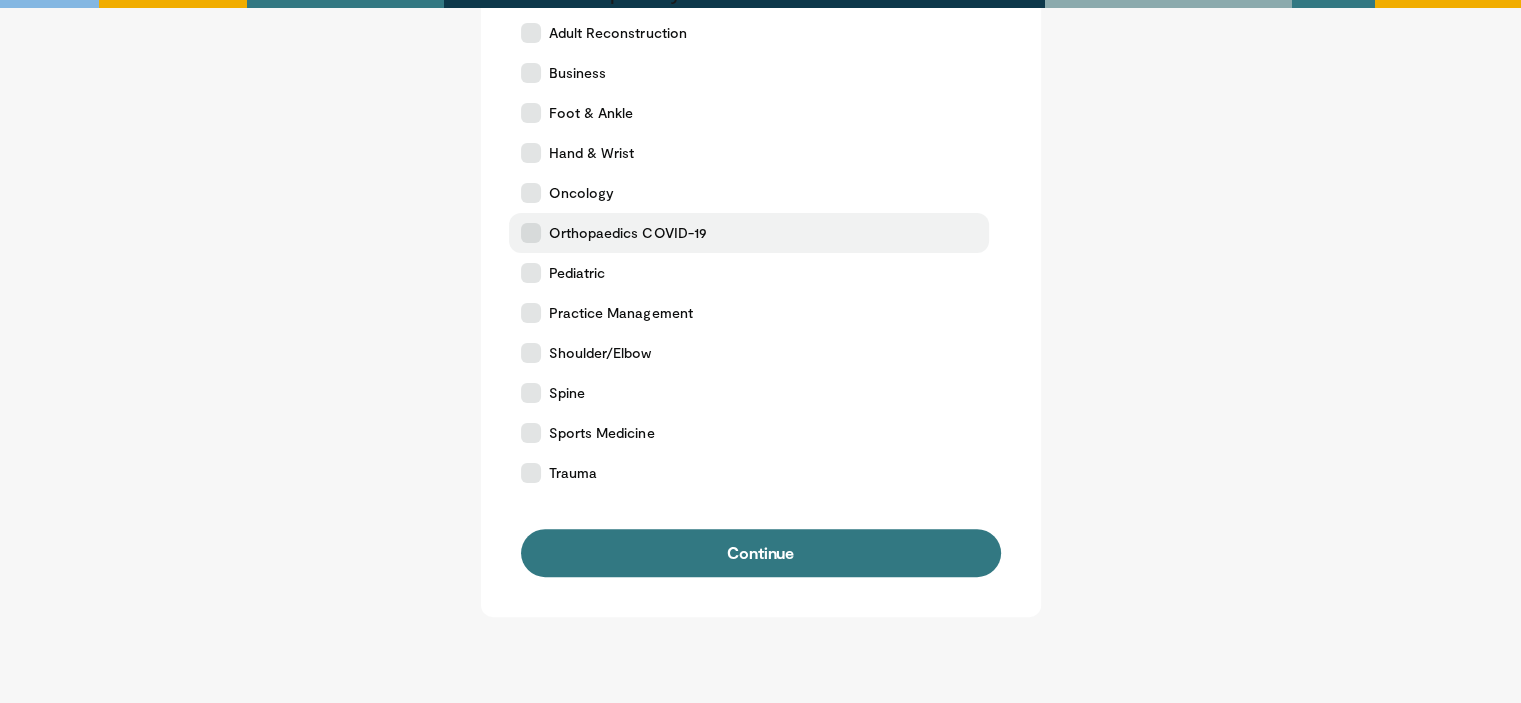 scroll, scrollTop: 420, scrollLeft: 0, axis: vertical 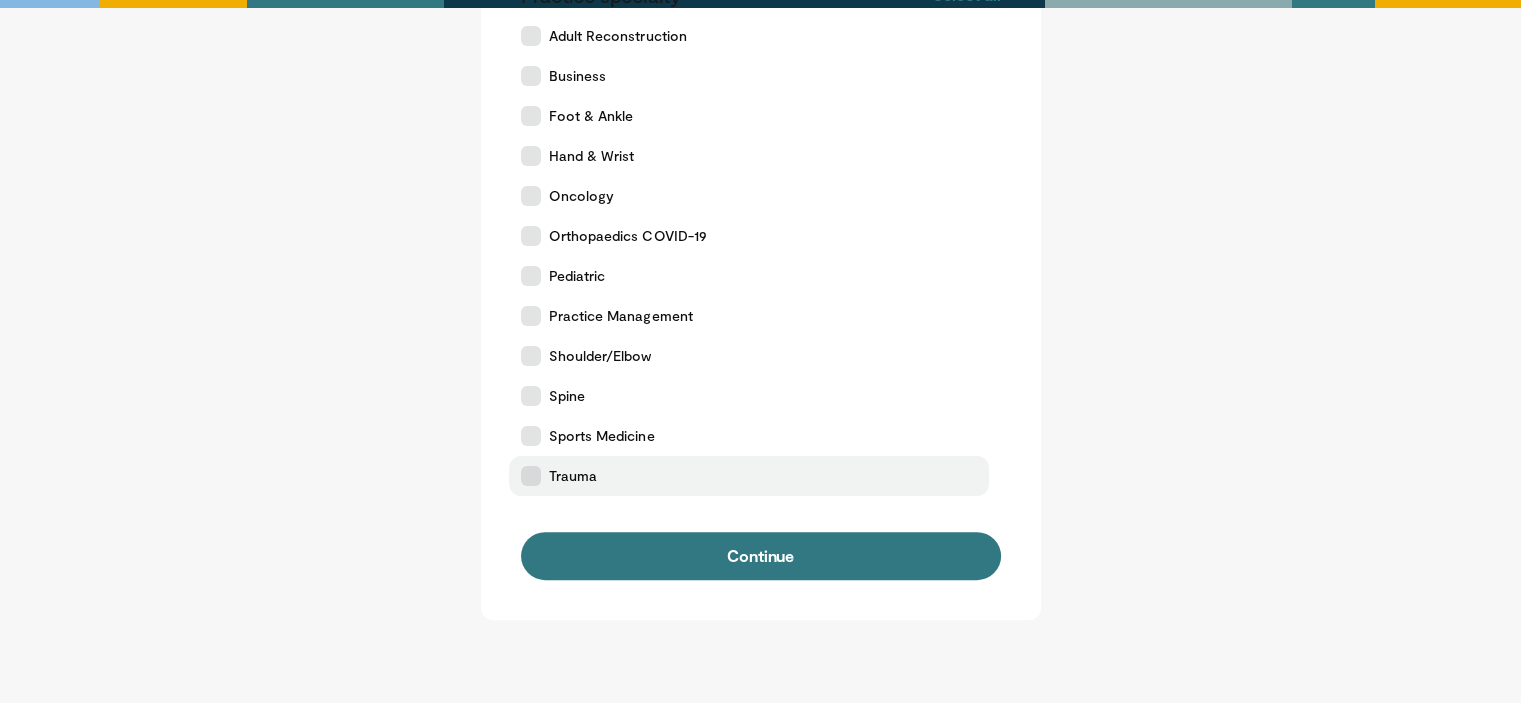 click on "Trauma" at bounding box center [573, 476] 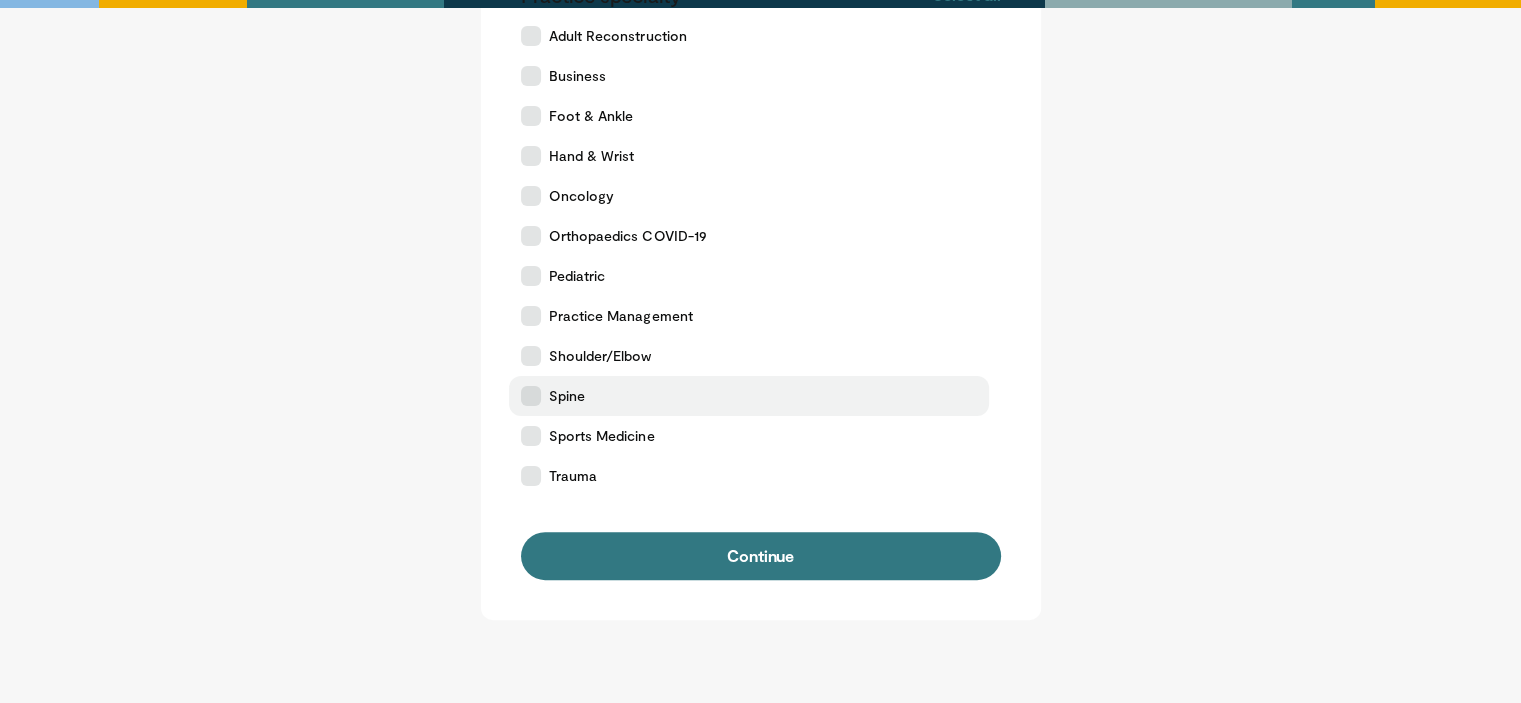 click on "Spine" at bounding box center (749, 396) 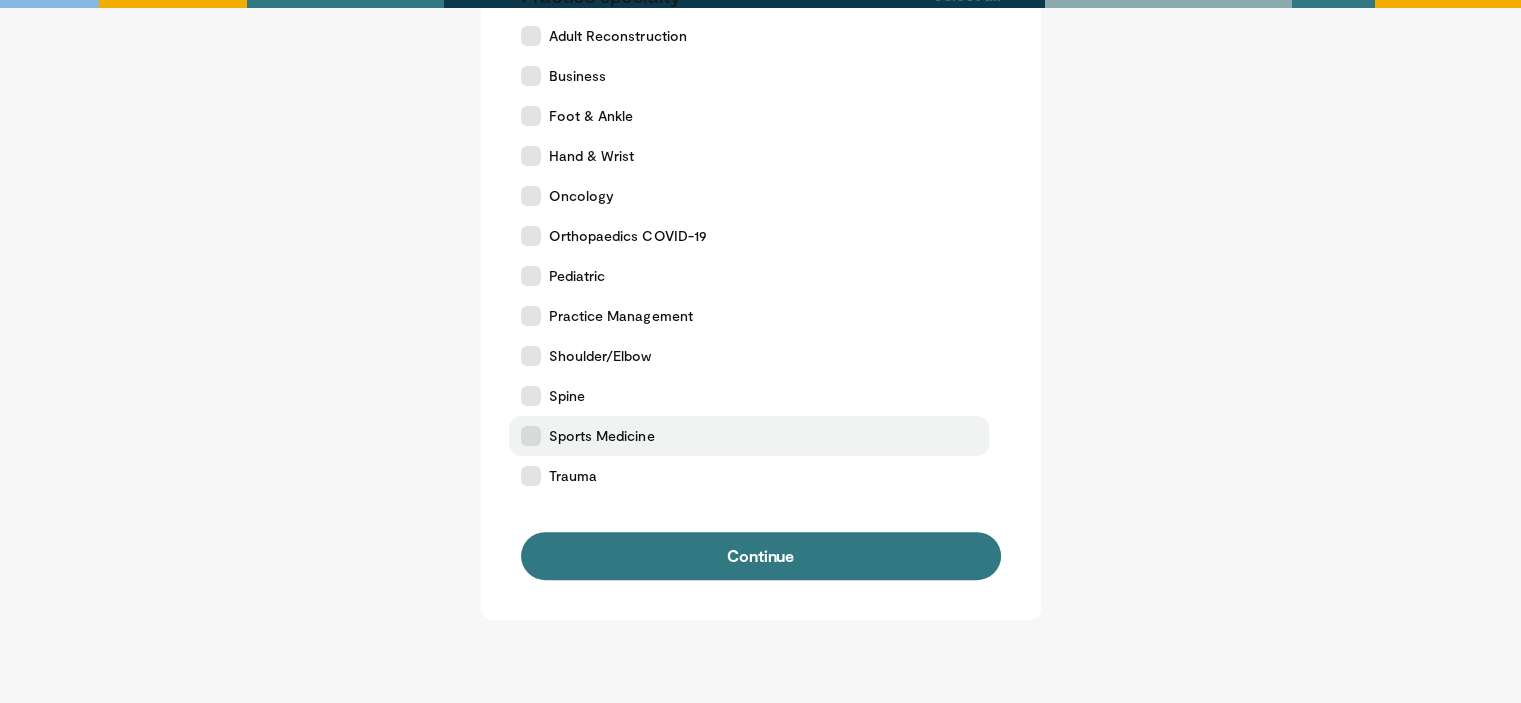 click at bounding box center (531, 436) 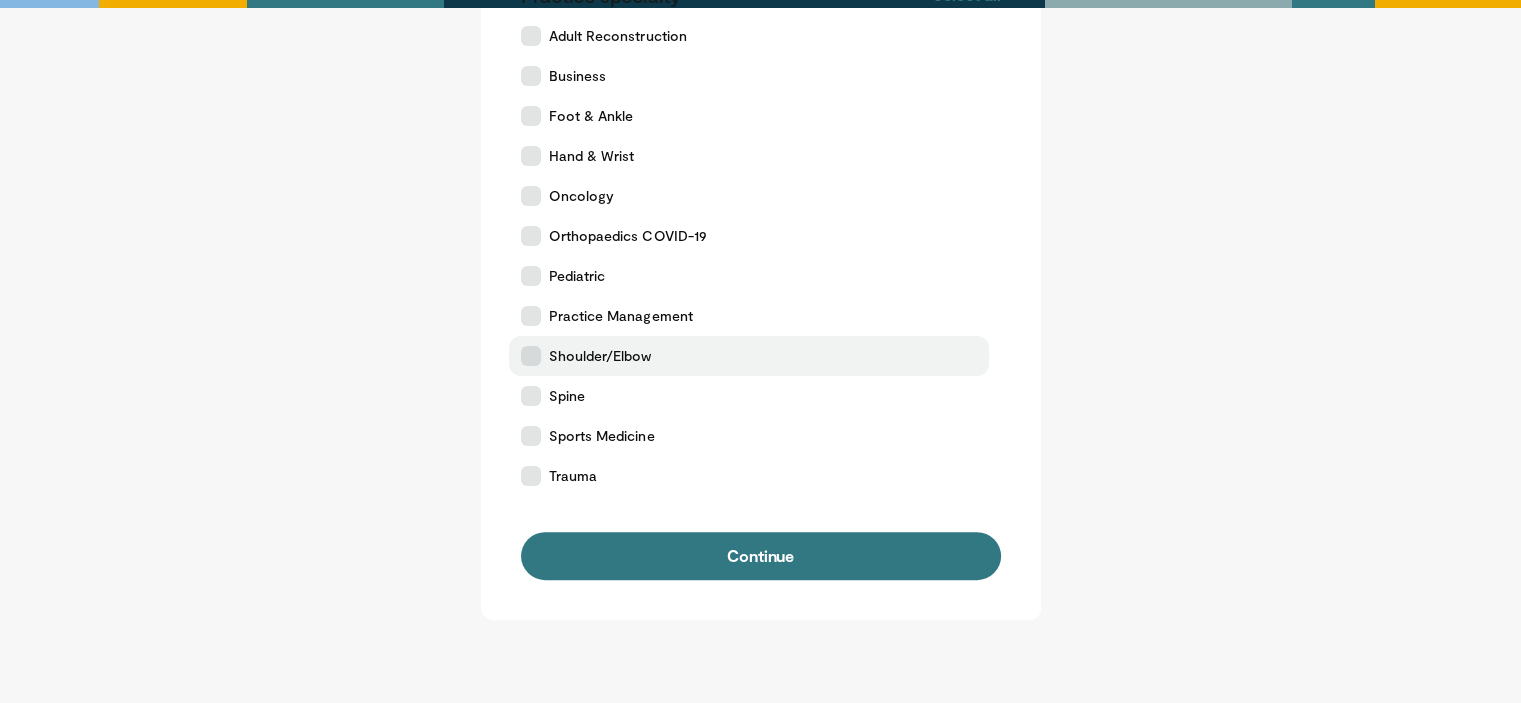 click at bounding box center [531, 356] 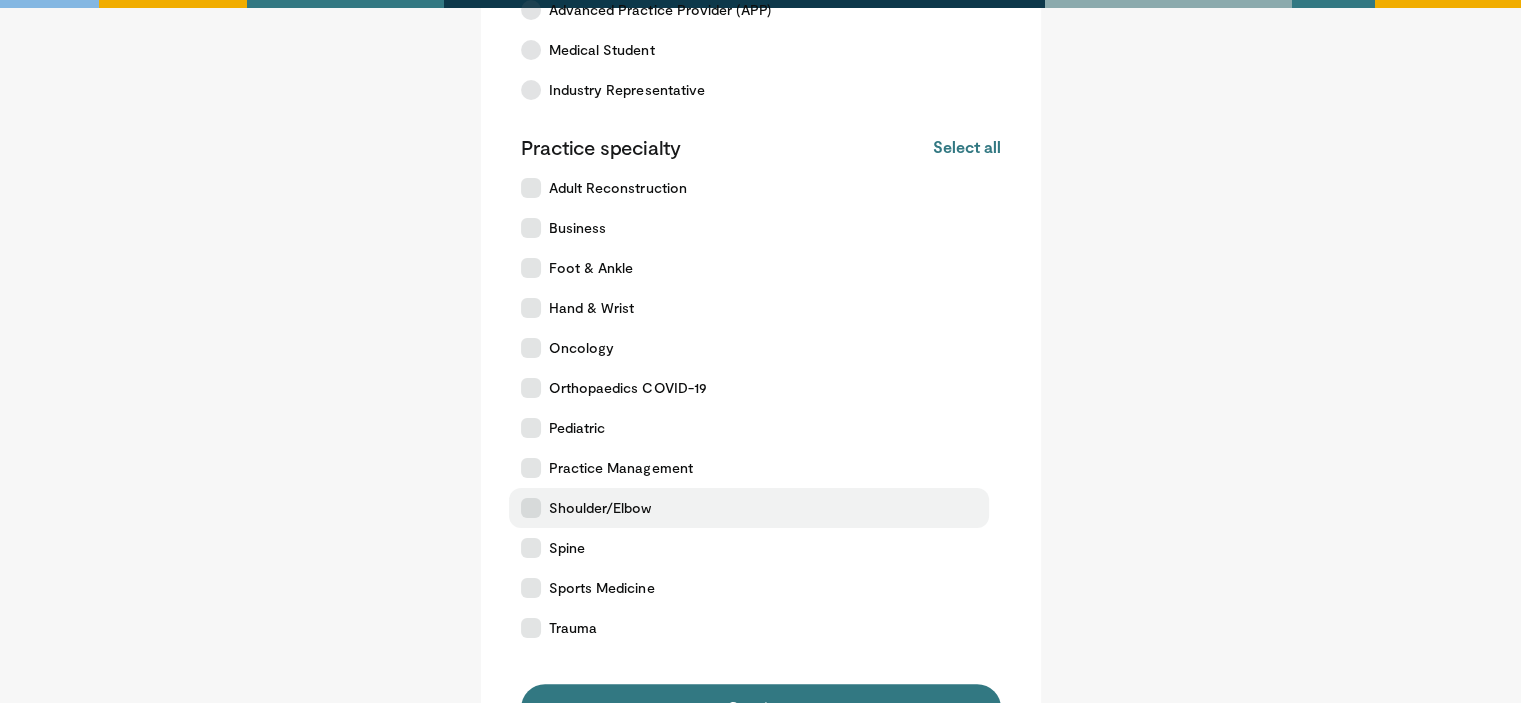 scroll, scrollTop: 242, scrollLeft: 0, axis: vertical 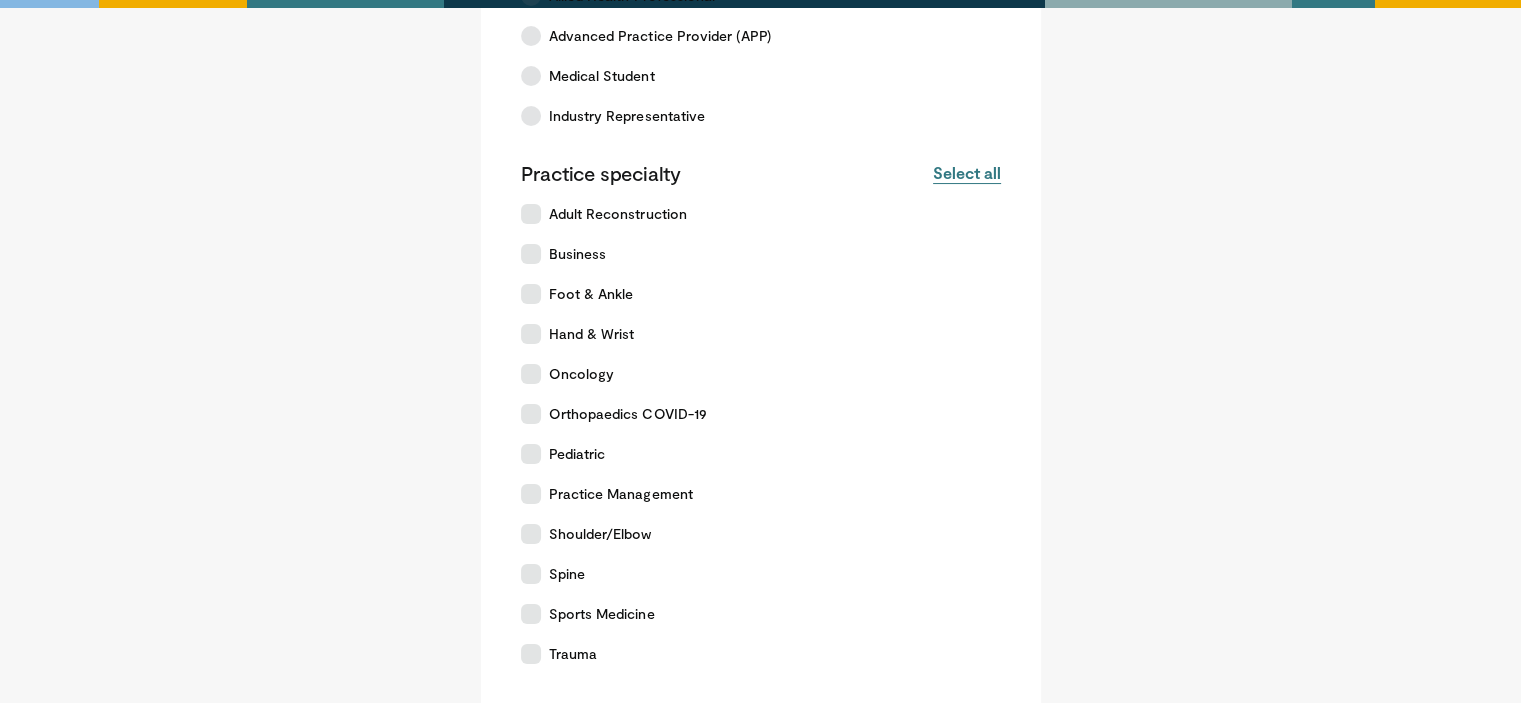 click on "Select all" at bounding box center [966, 173] 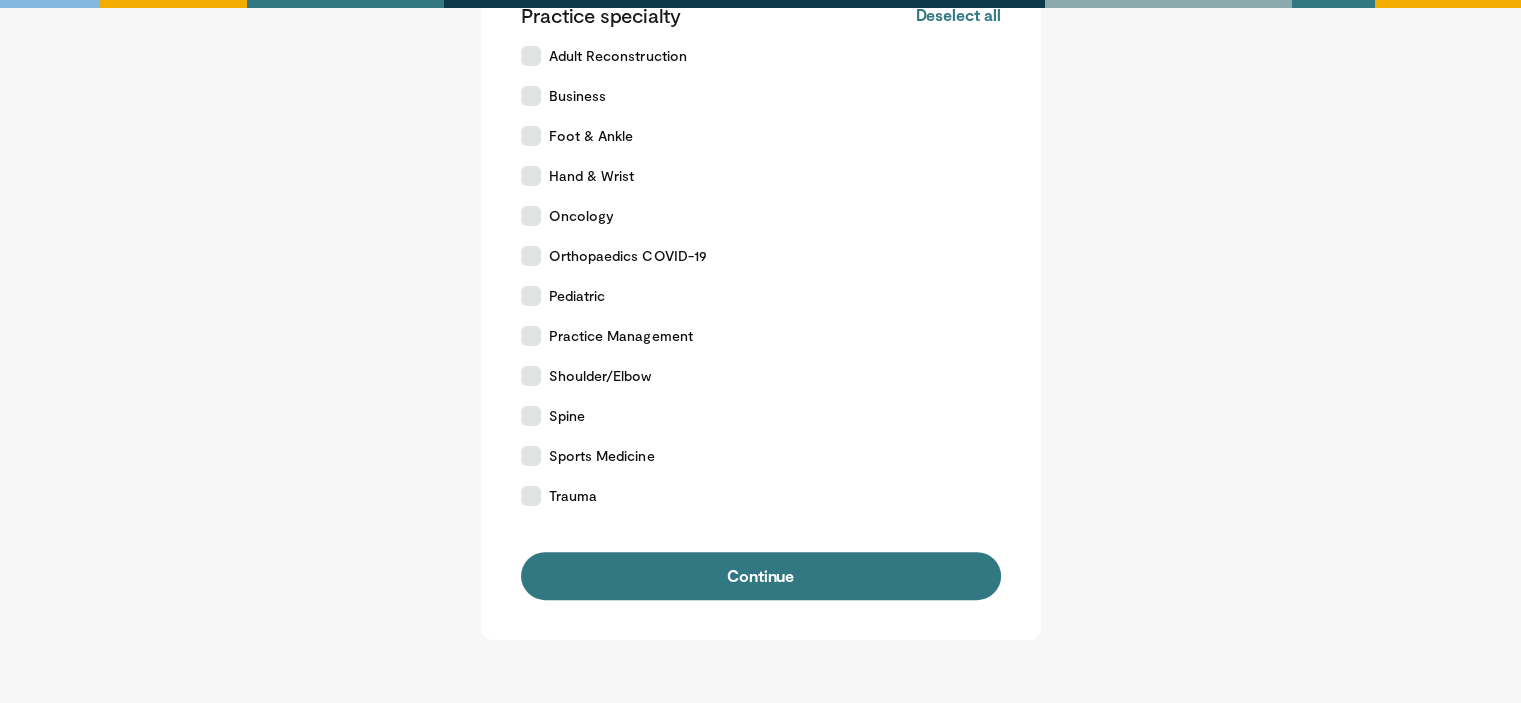 scroll, scrollTop: 471, scrollLeft: 0, axis: vertical 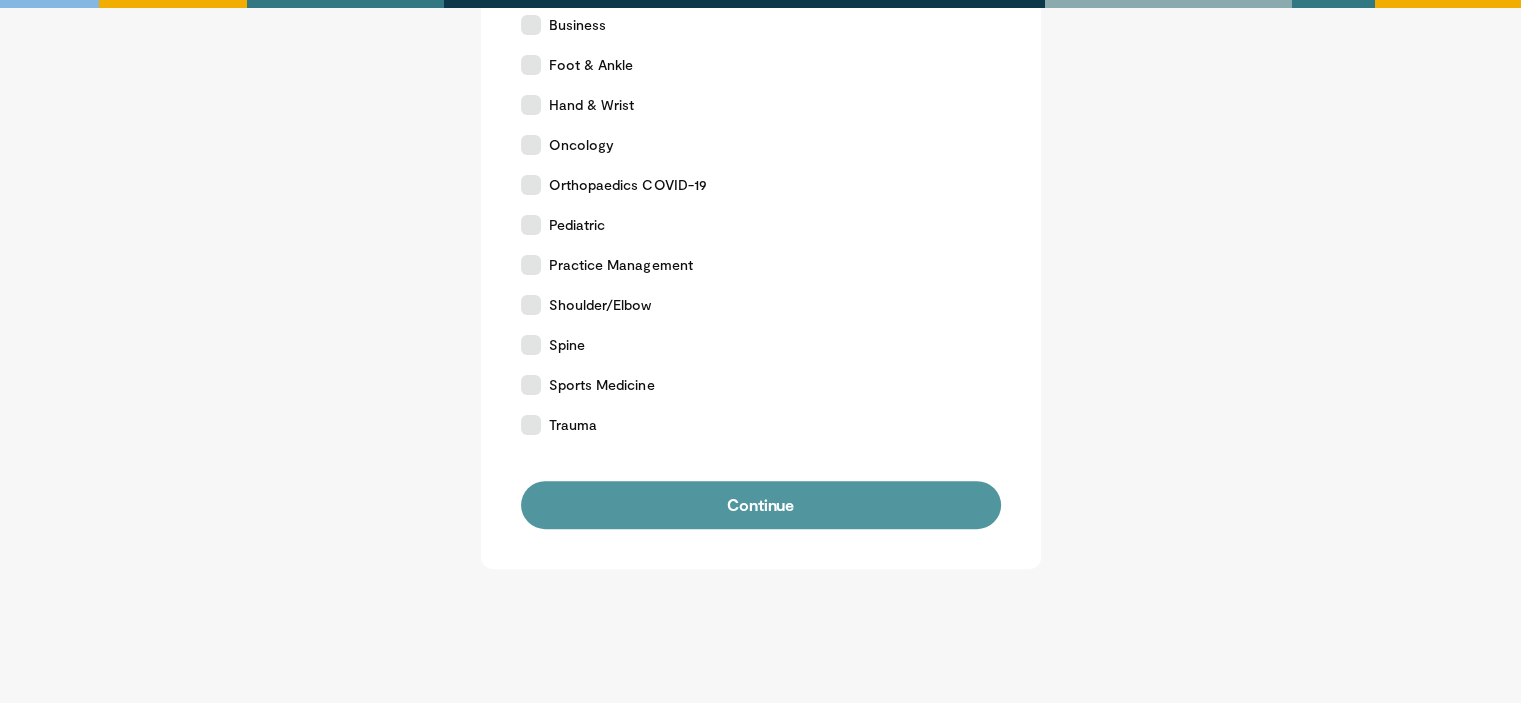 click on "Continue" at bounding box center (761, 505) 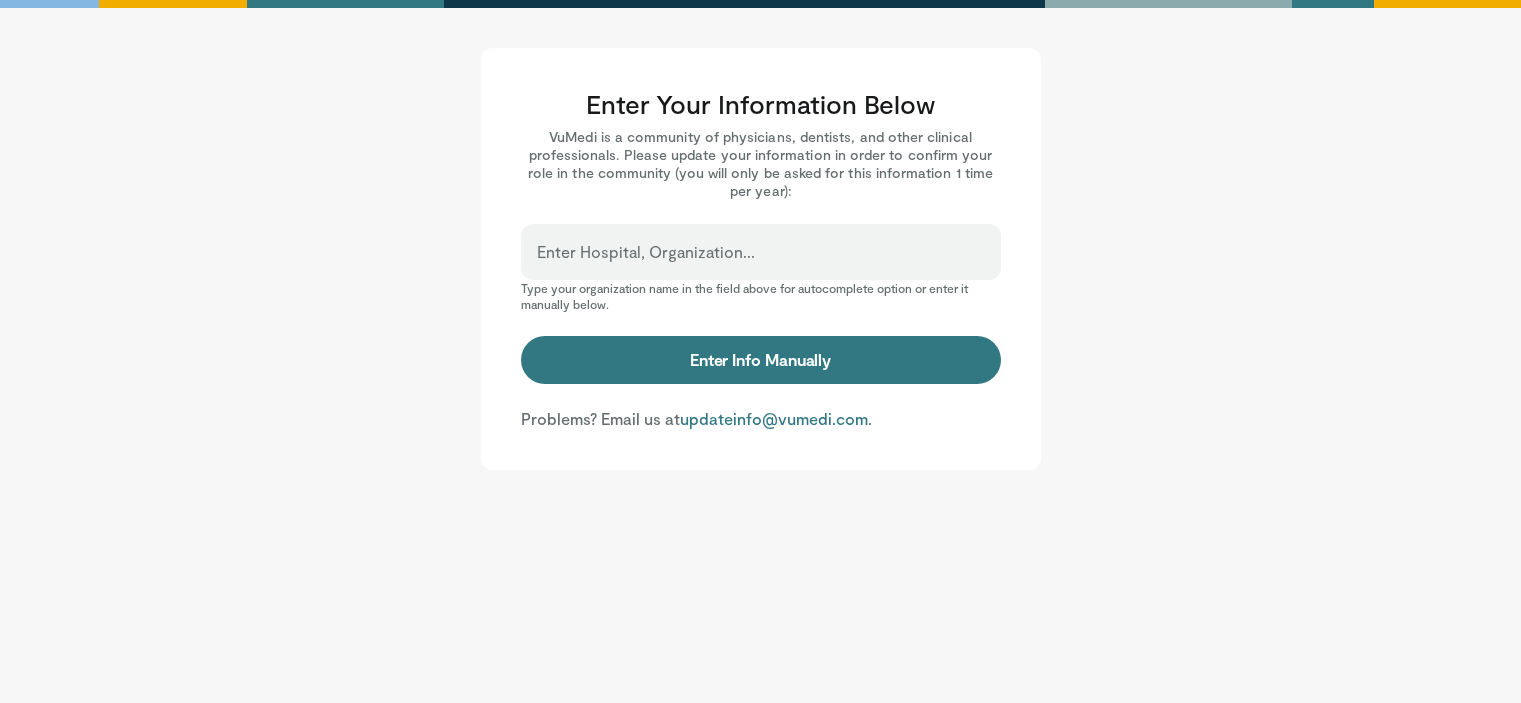 scroll, scrollTop: 0, scrollLeft: 0, axis: both 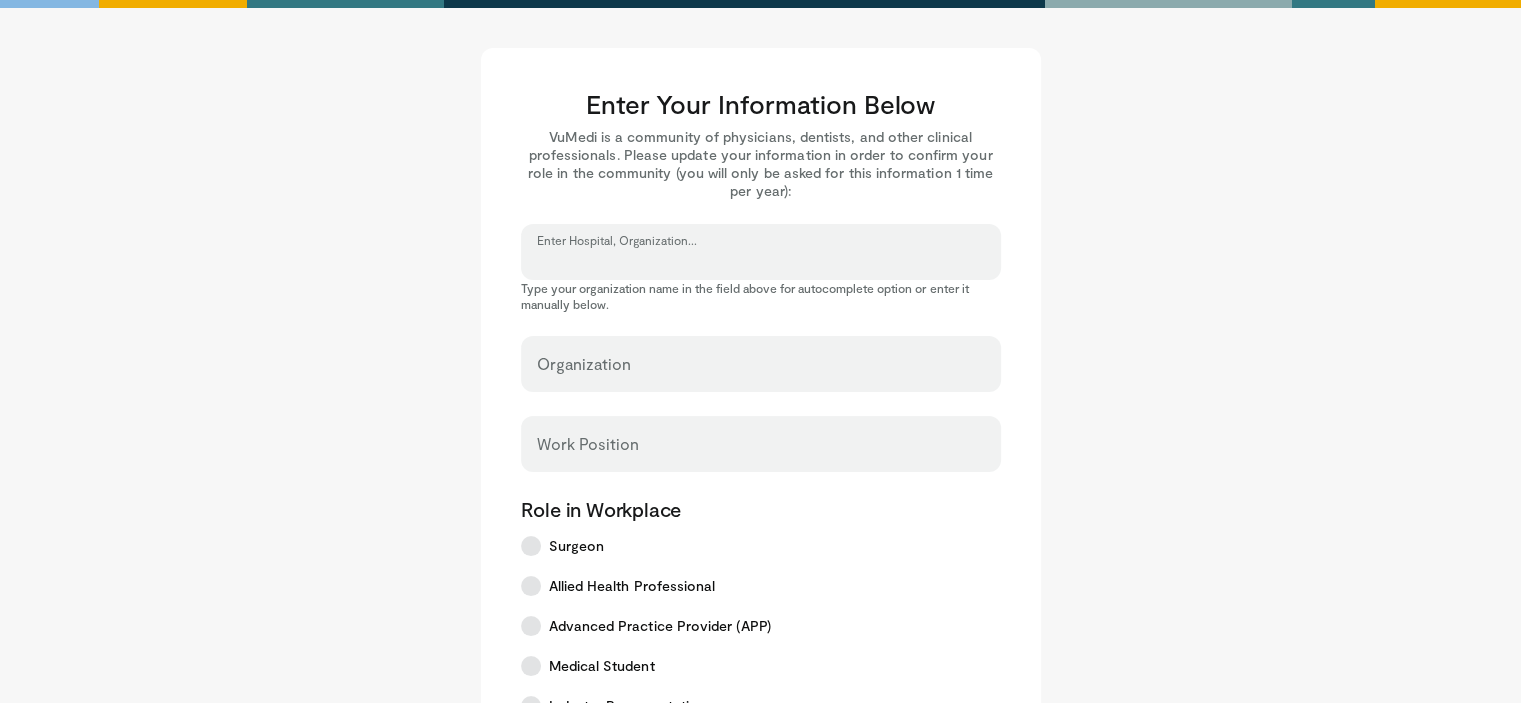 click on "Enter Hospital, Organization..." at bounding box center (761, 261) 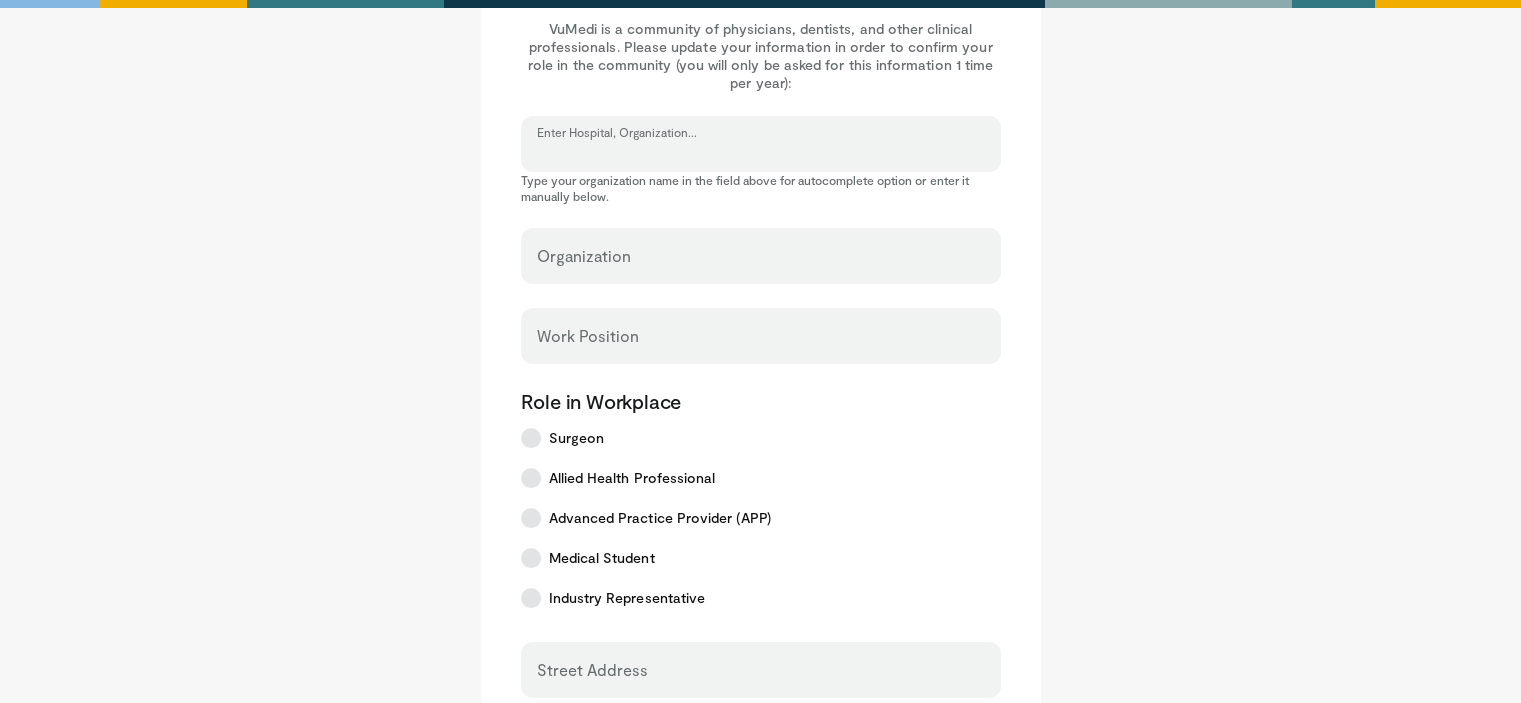 scroll, scrollTop: 112, scrollLeft: 0, axis: vertical 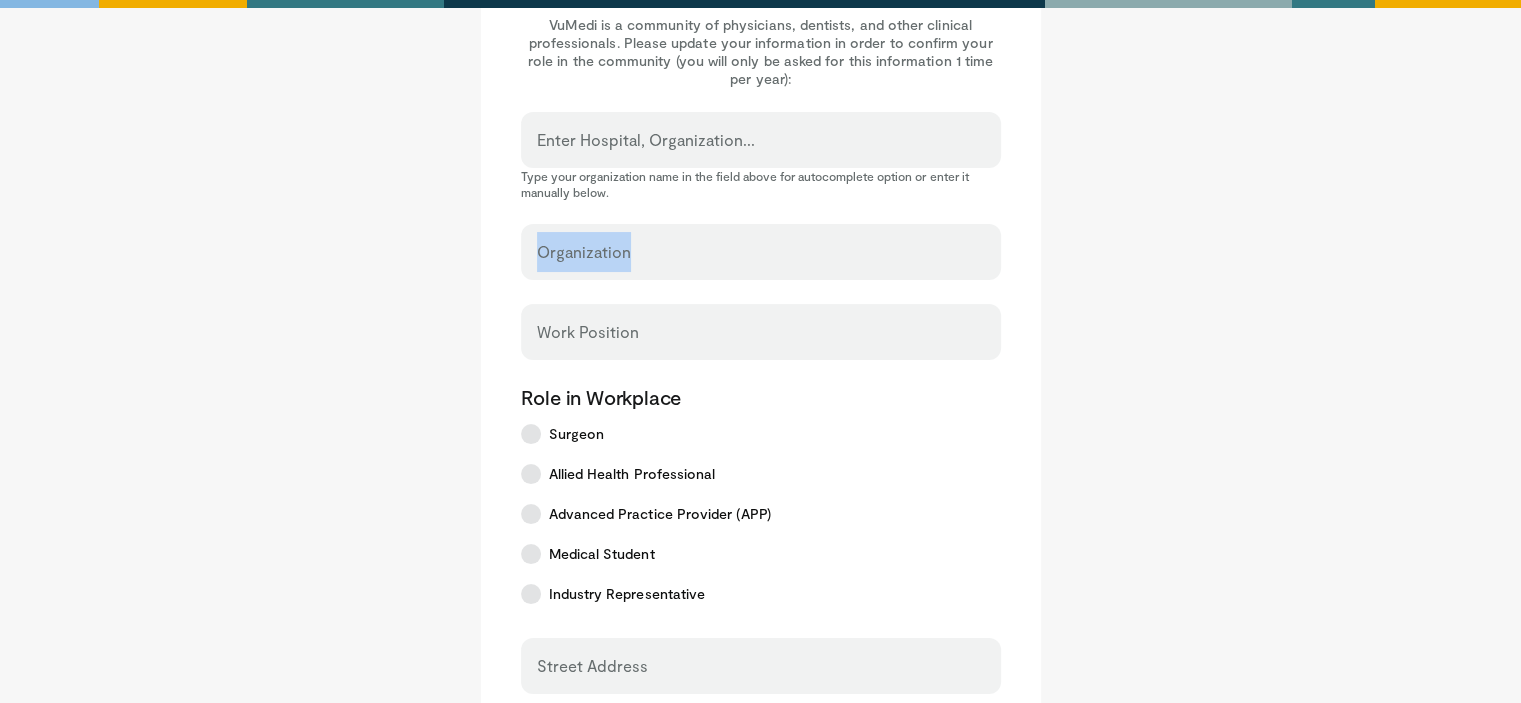 drag, startPoint x: 644, startPoint y: 192, endPoint x: 642, endPoint y: 231, distance: 39.051247 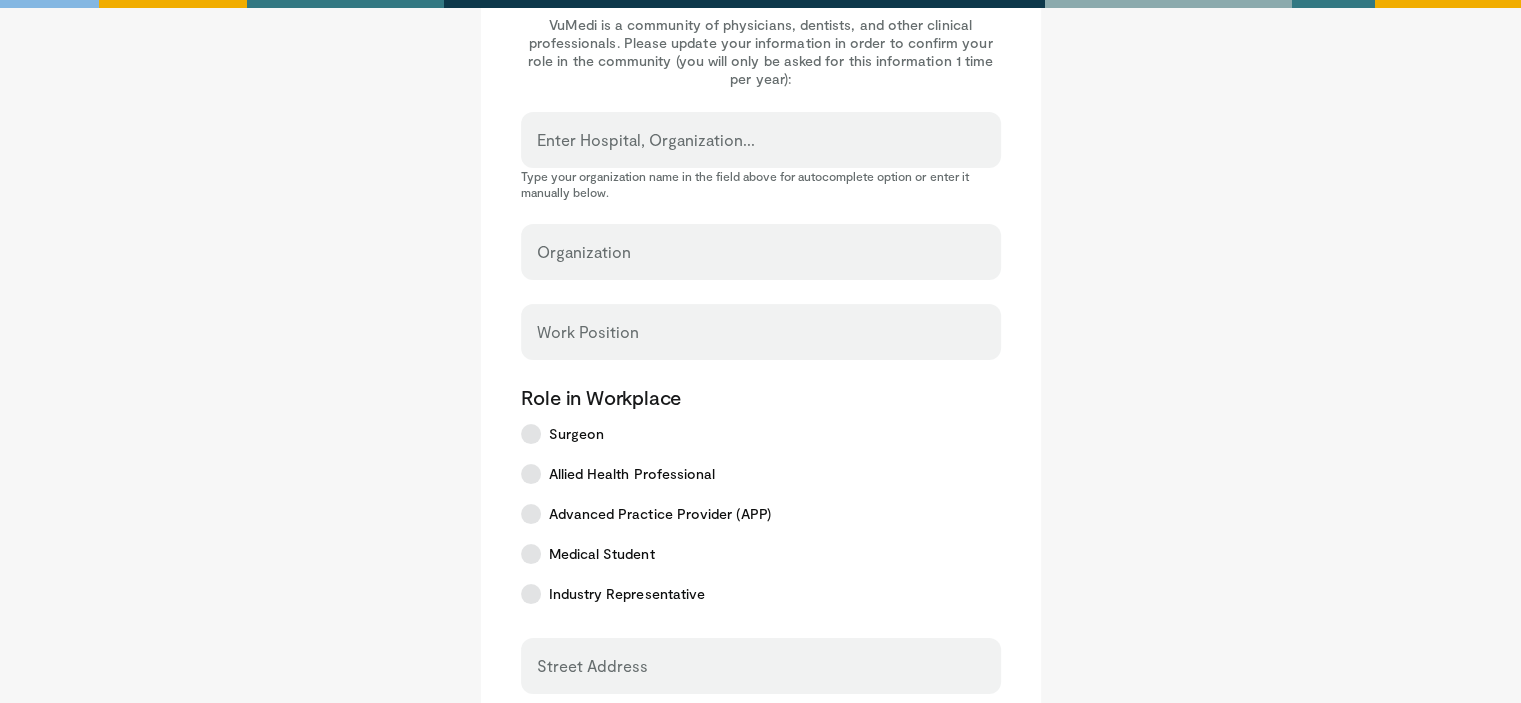 click on "Enter Hospital, Organization..." at bounding box center [646, 140] 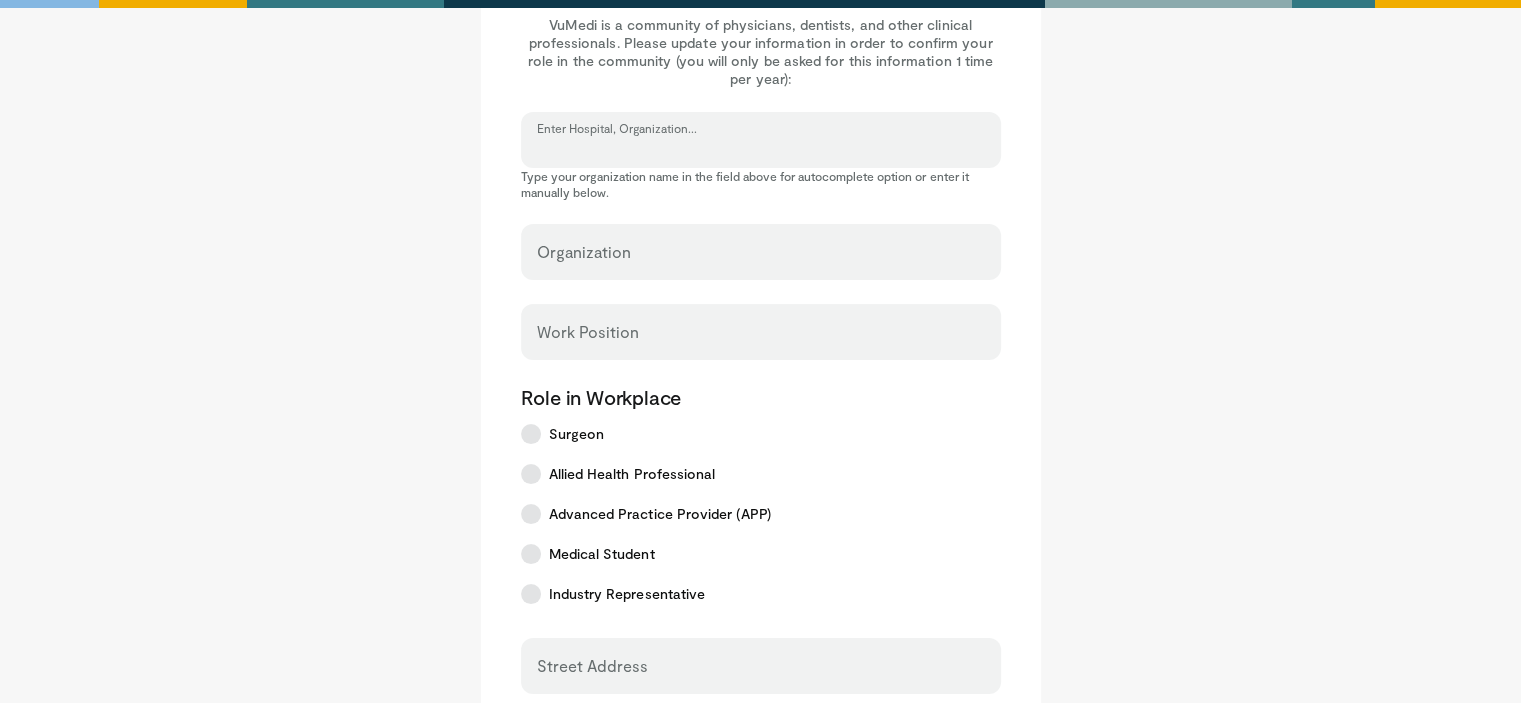 click on "Enter Hospital, Organization..." at bounding box center [761, 149] 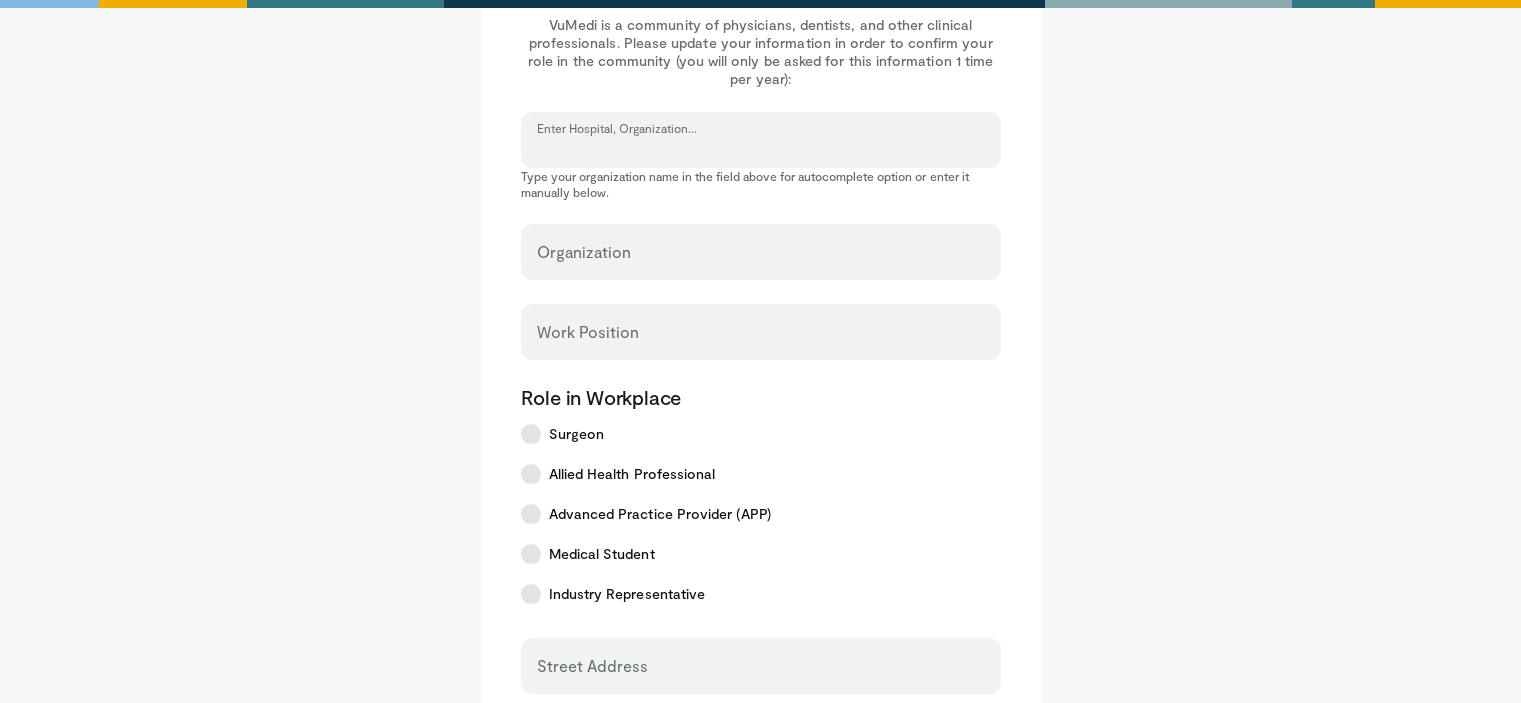 click on "Enter Hospital, Organization..." at bounding box center (761, 149) 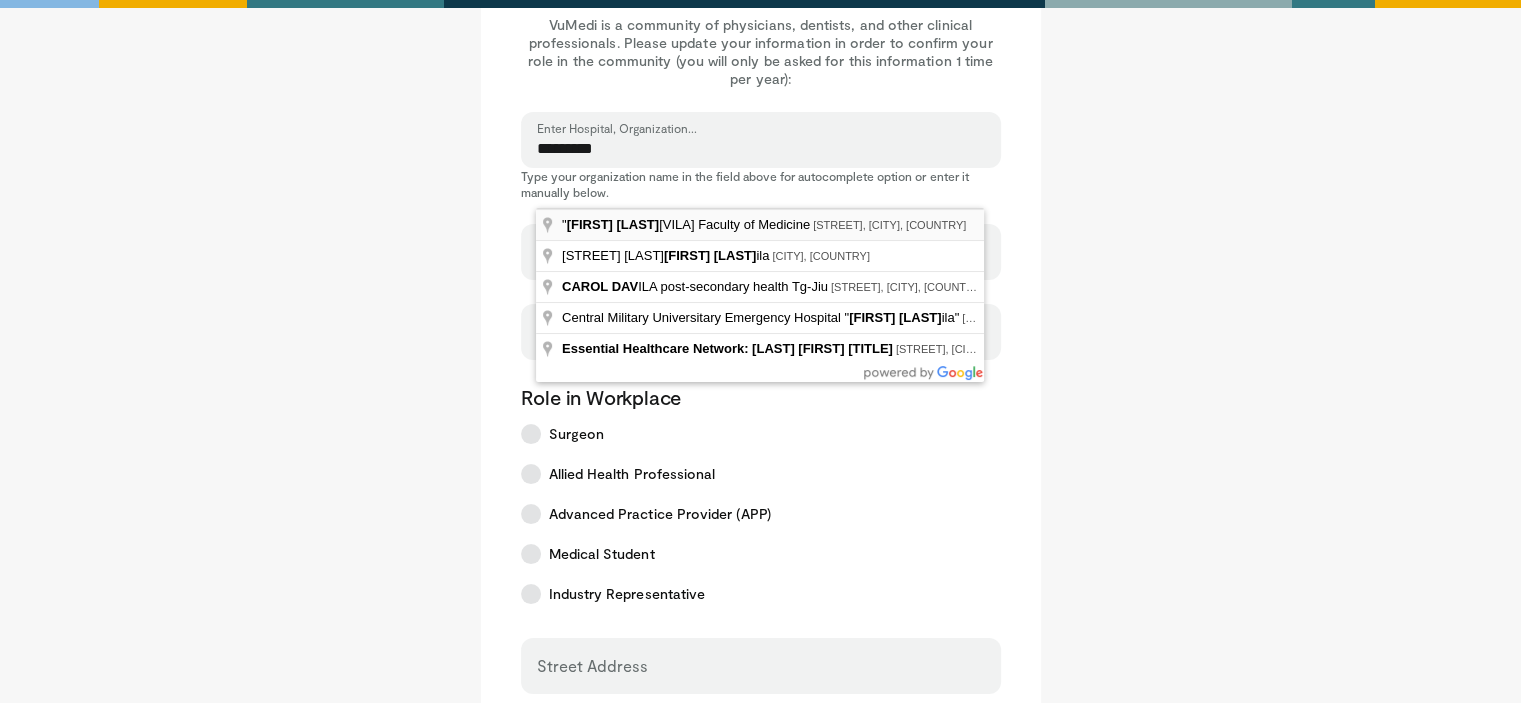 type on "**********" 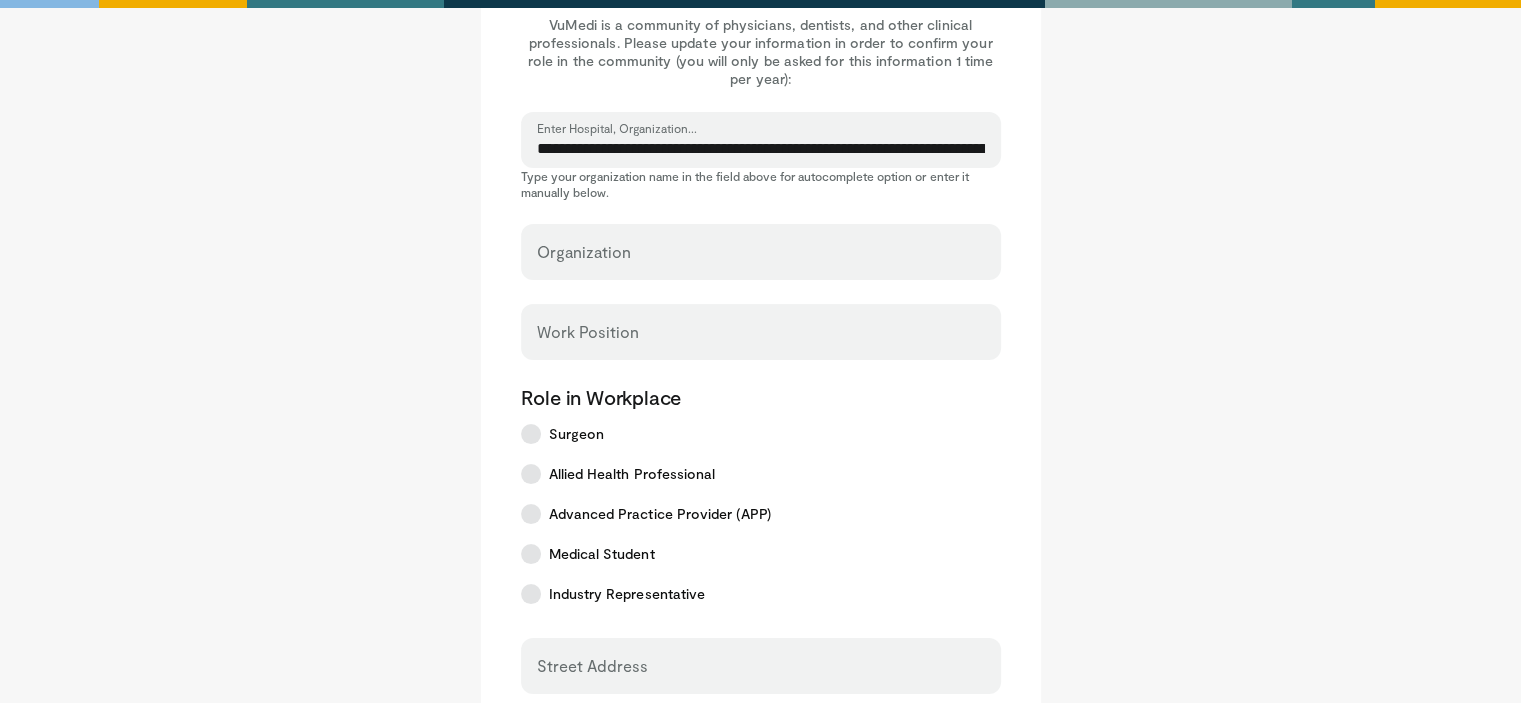 select on "**" 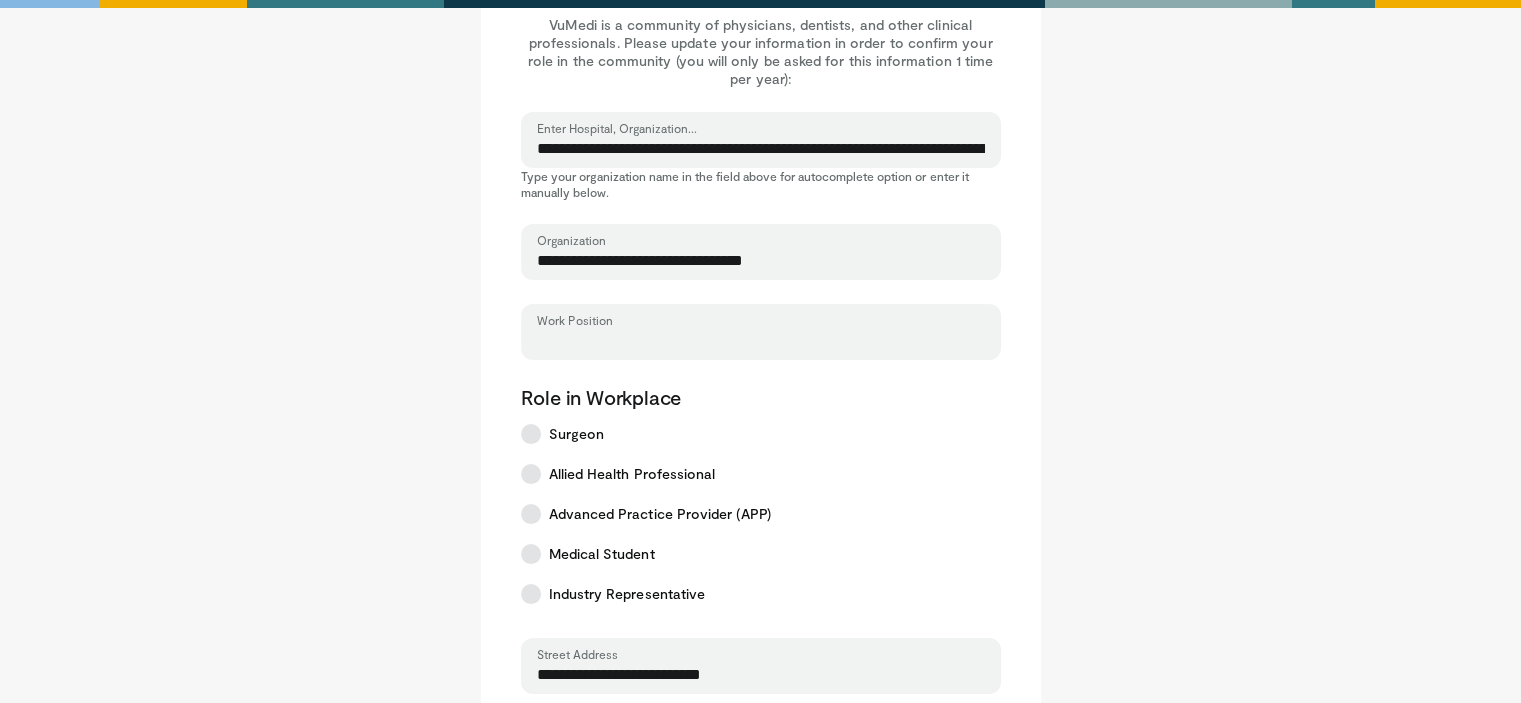 click on "Work Position" at bounding box center (761, 341) 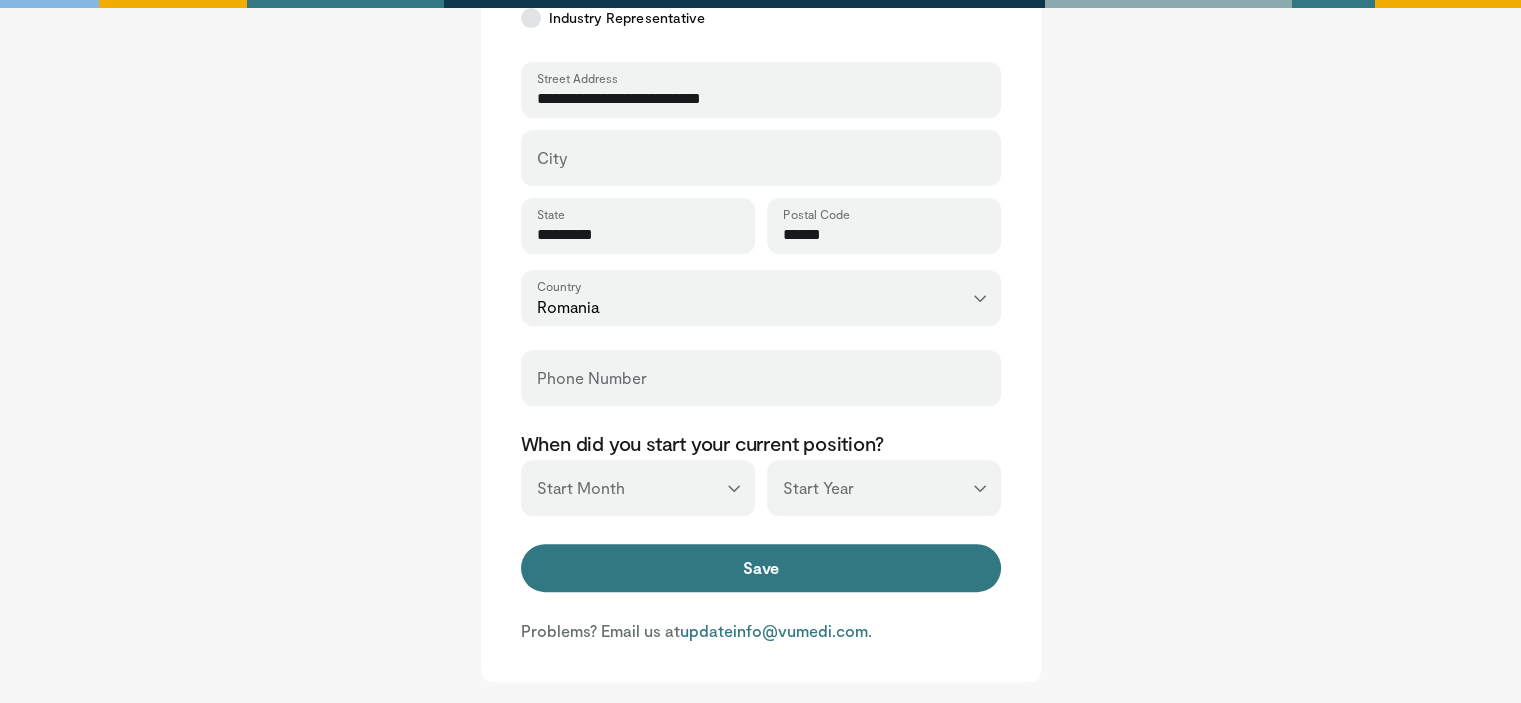 scroll, scrollTop: 728, scrollLeft: 0, axis: vertical 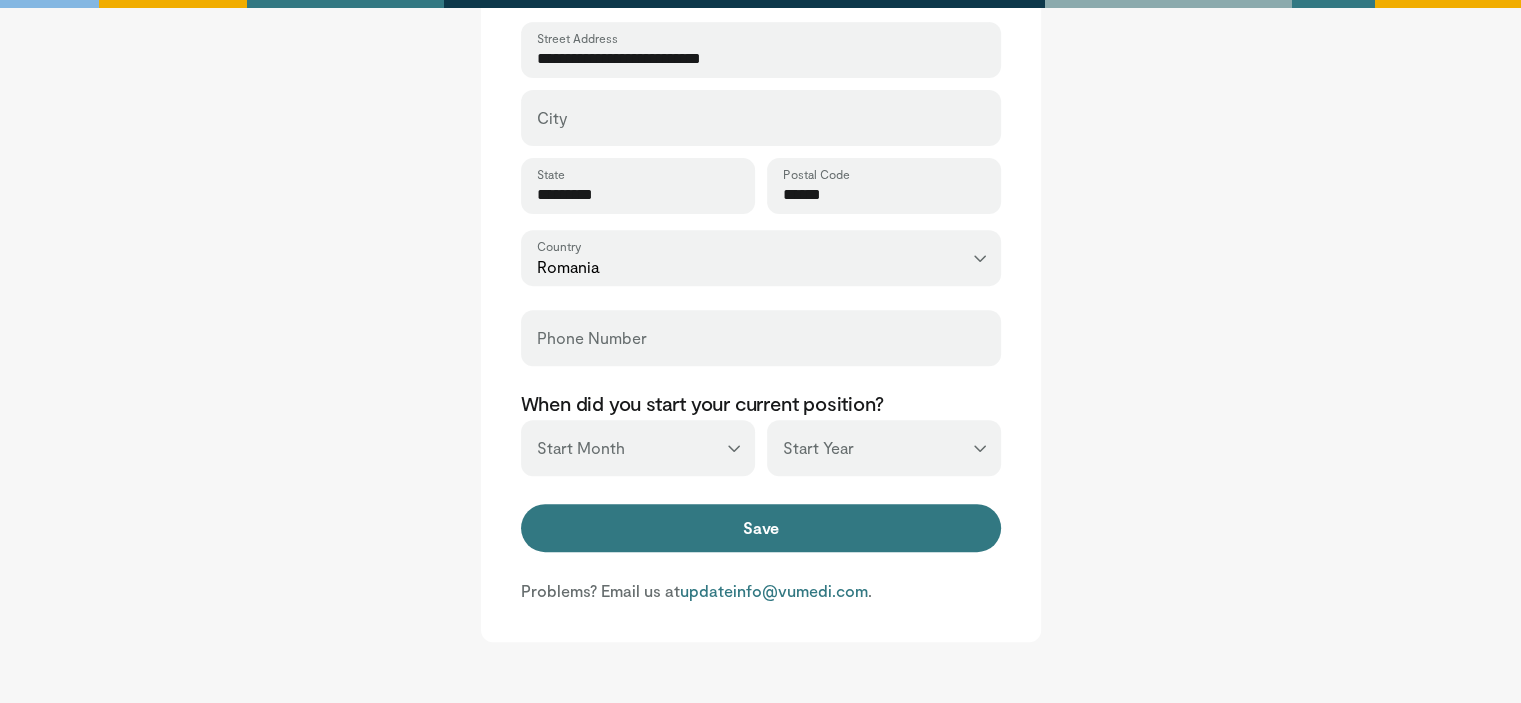 type on "*******" 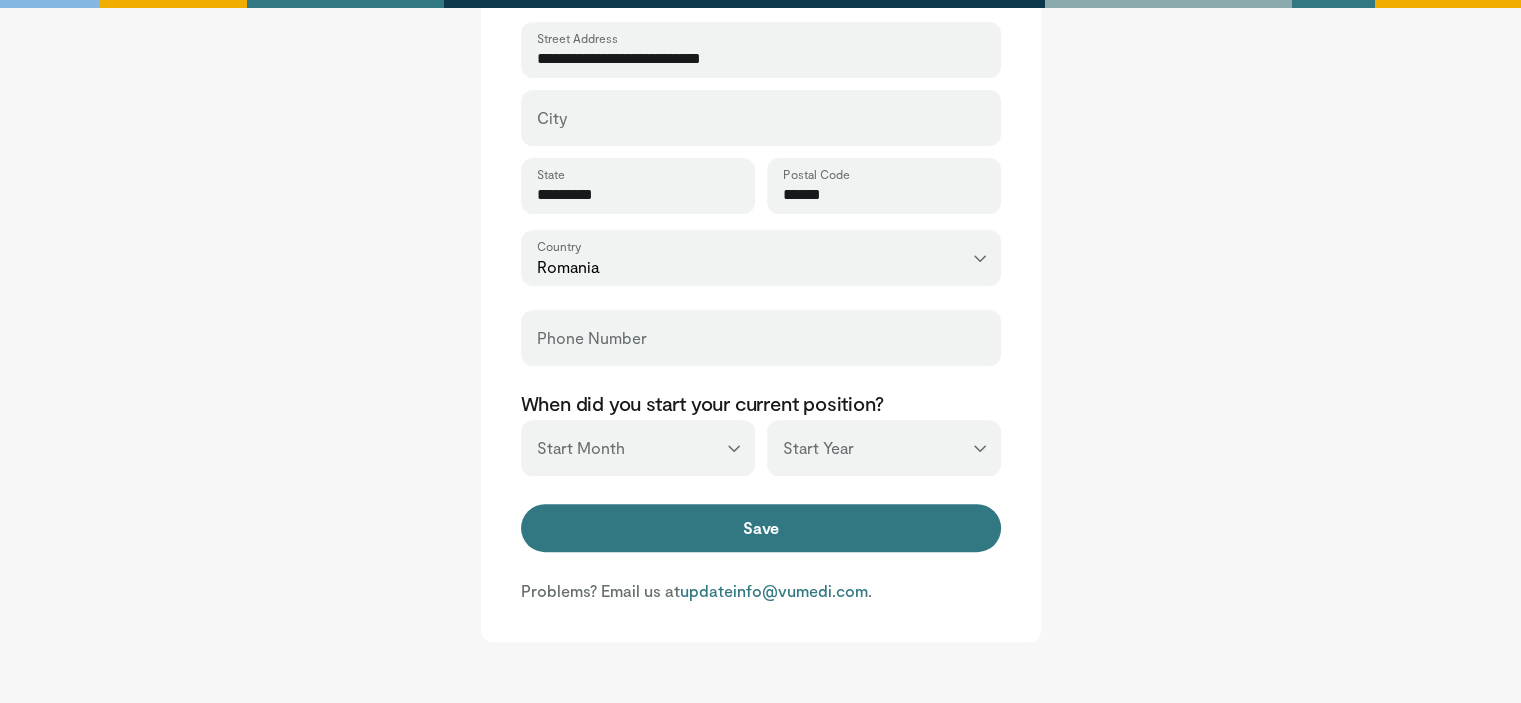 select on "****" 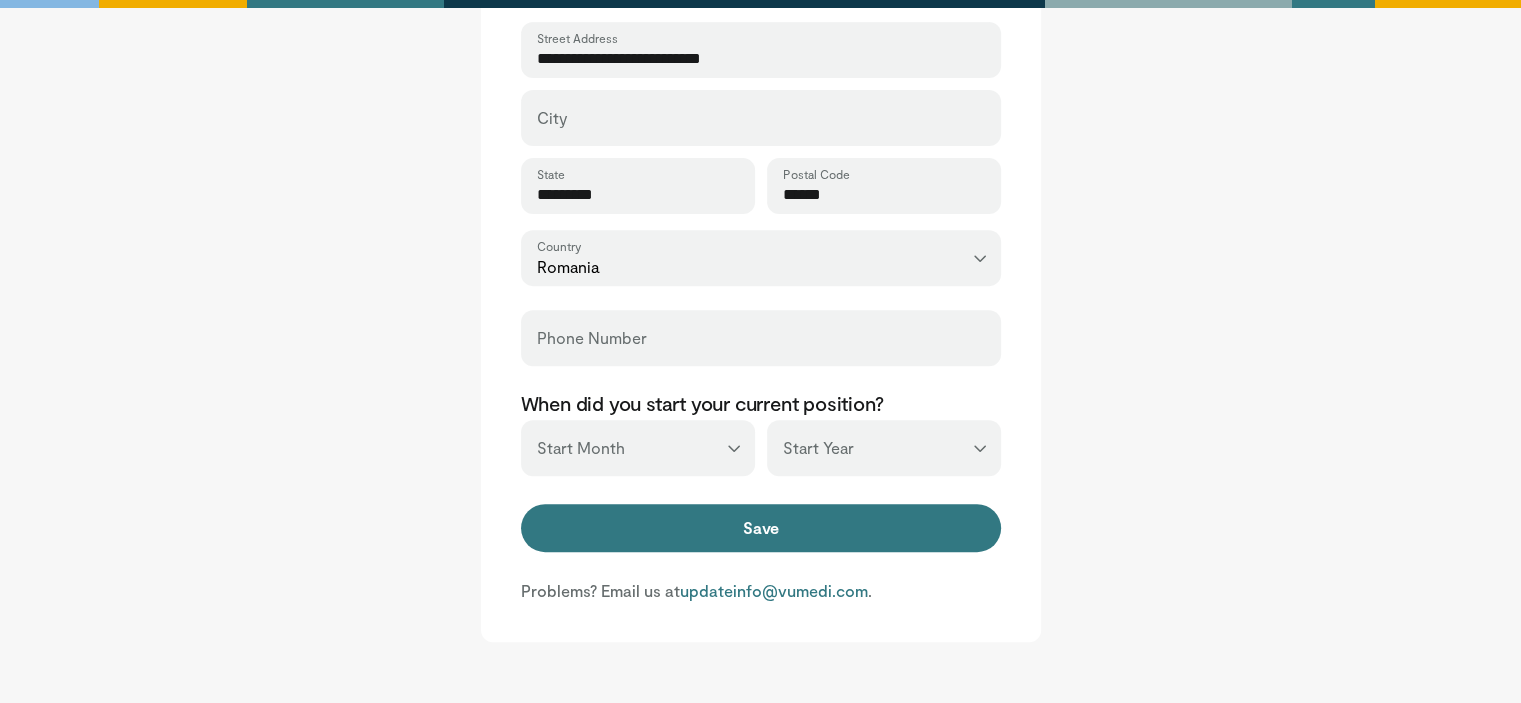 click on "***
****
****
****
****
****
****
****
****
****
****
****
****
****
****
****
****
****
****
****
****
****
****
****
****
****
****
****
****
**** **** **** **** ****" at bounding box center (884, 448) 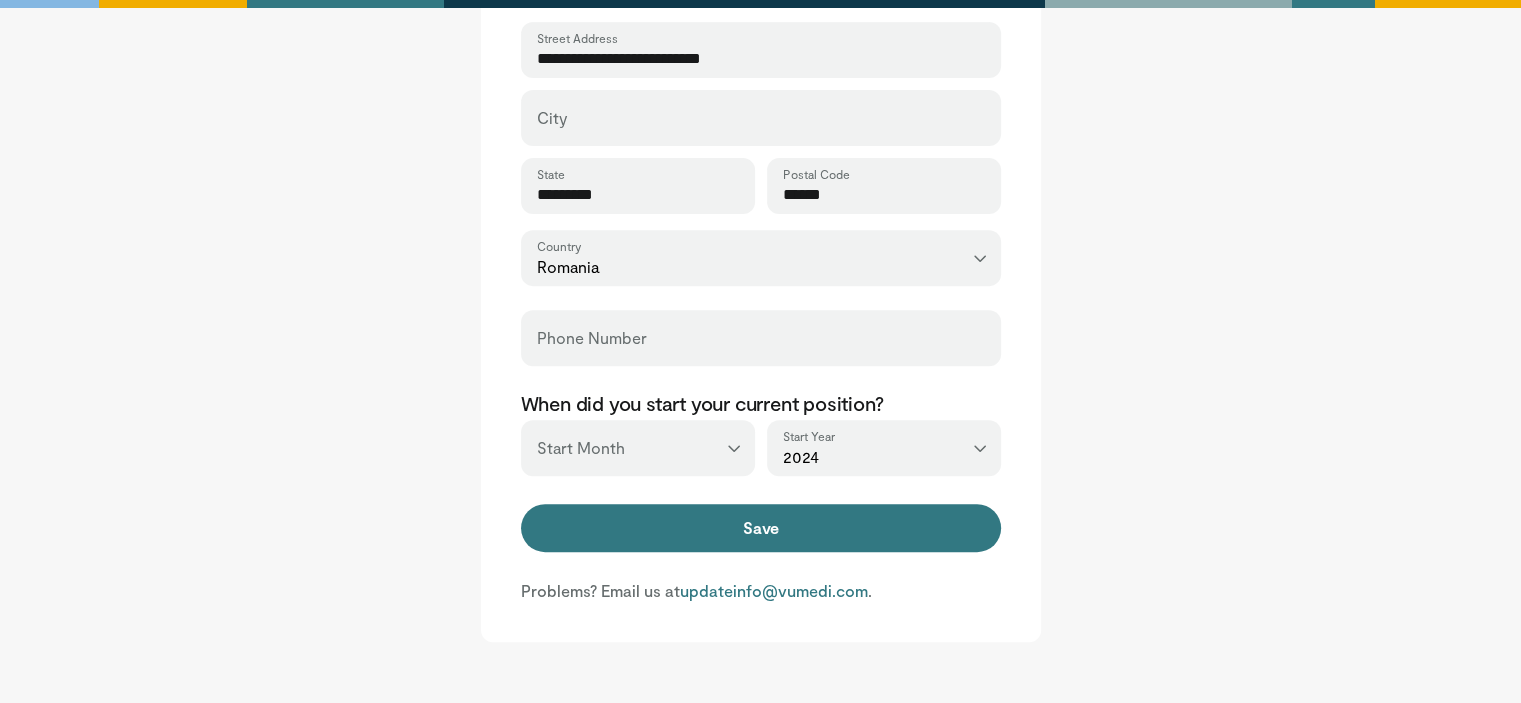 click on "***
*******
********
*****
*****
***
****
****
******
*********
*******
********
********" at bounding box center [638, 448] 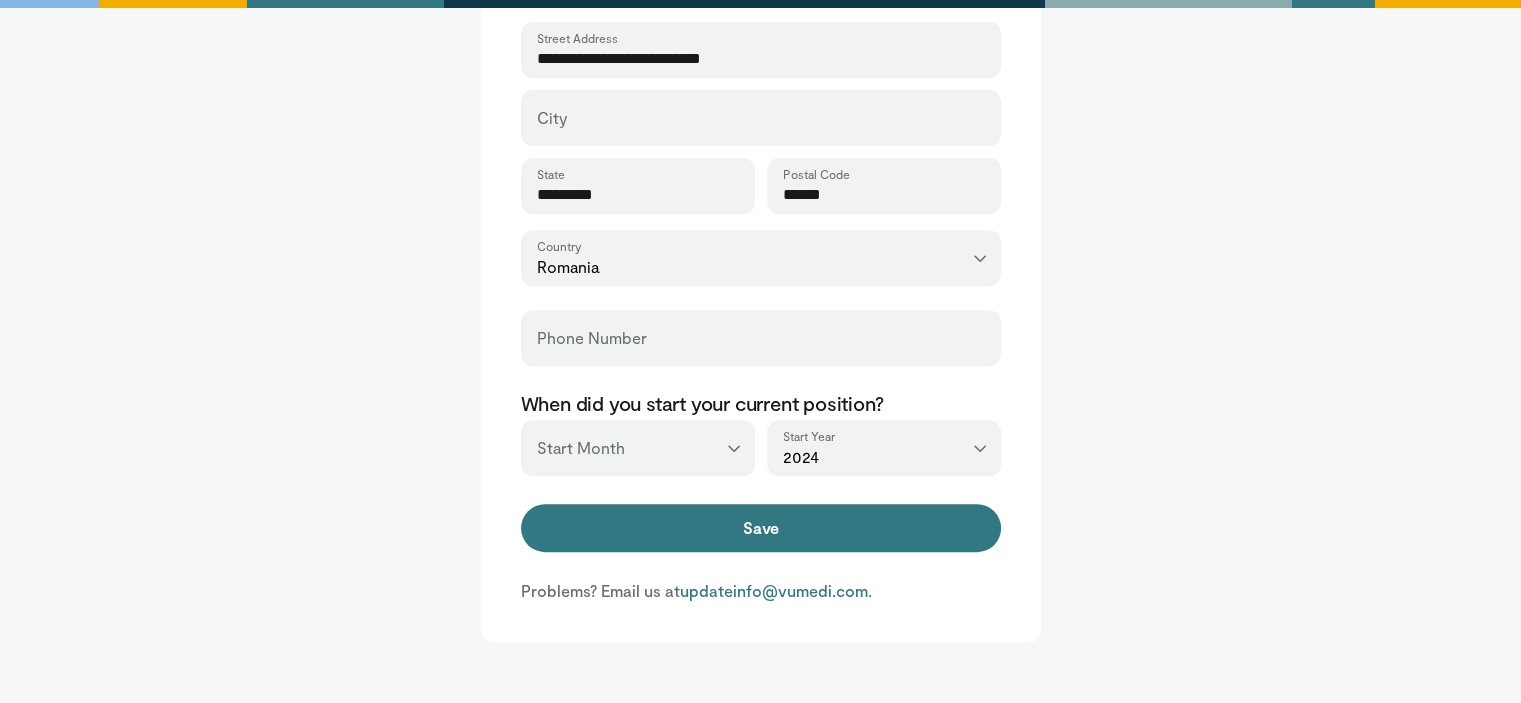 select on "**" 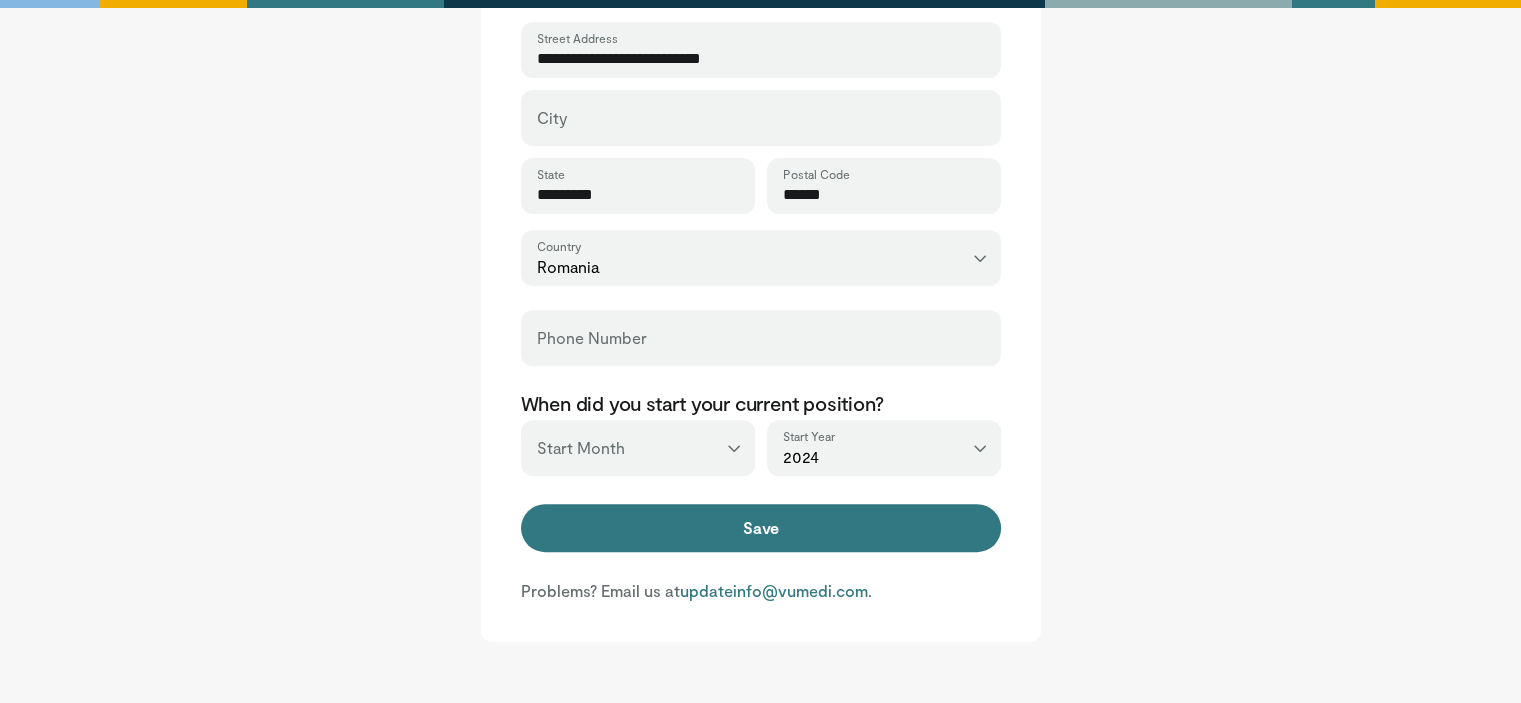 click on "***
*******
********
*****
*****
***
****
****
******
*********
*******
********
********" at bounding box center (638, 448) 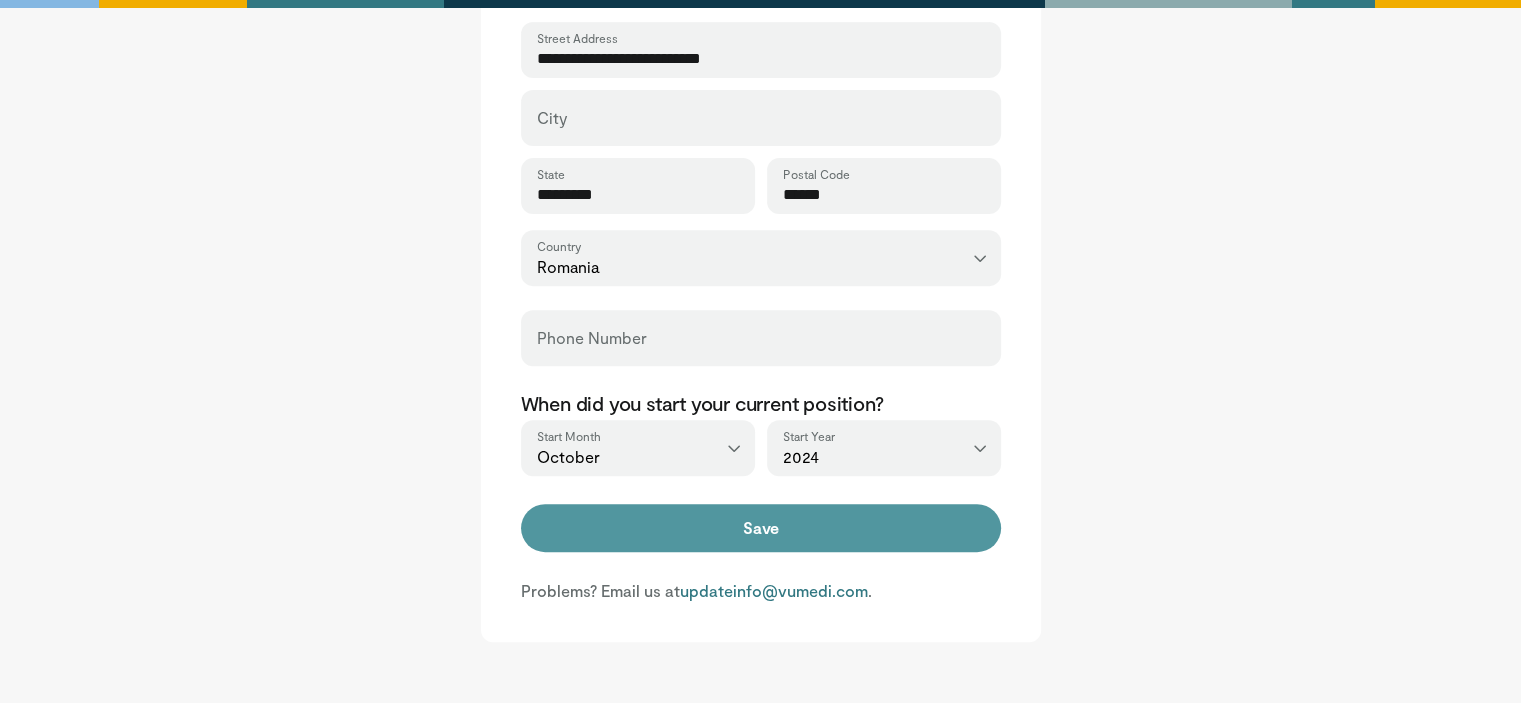 click on "Save" at bounding box center [761, 528] 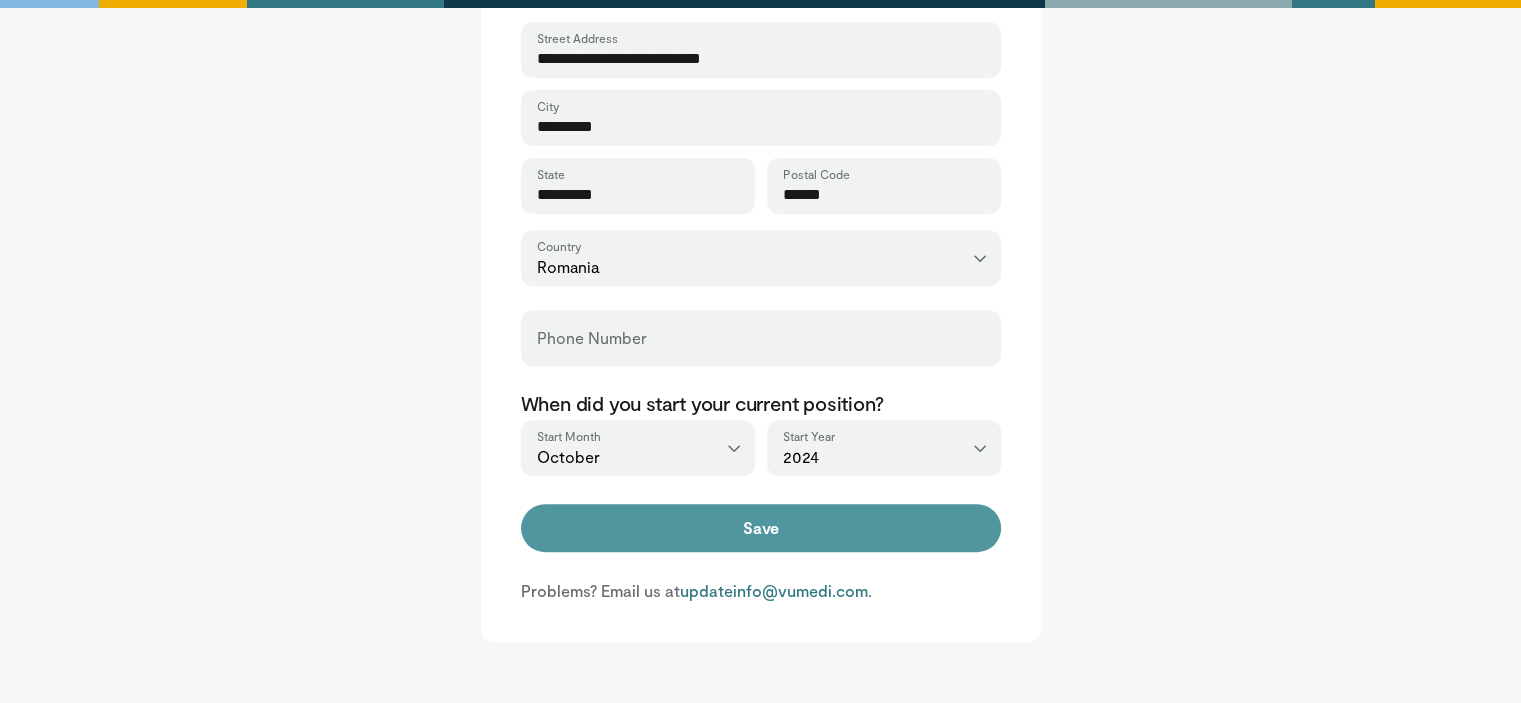 type on "*********" 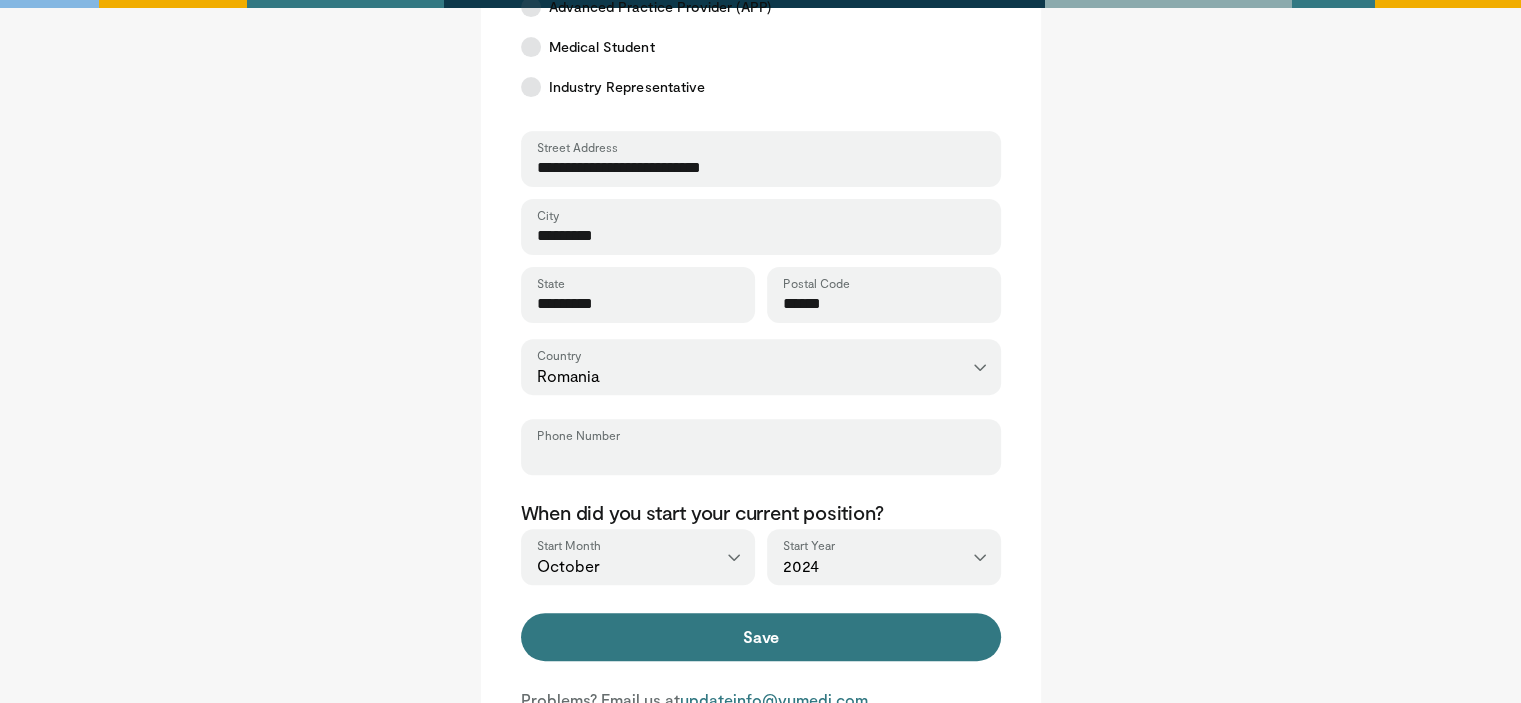 scroll, scrollTop: 620, scrollLeft: 0, axis: vertical 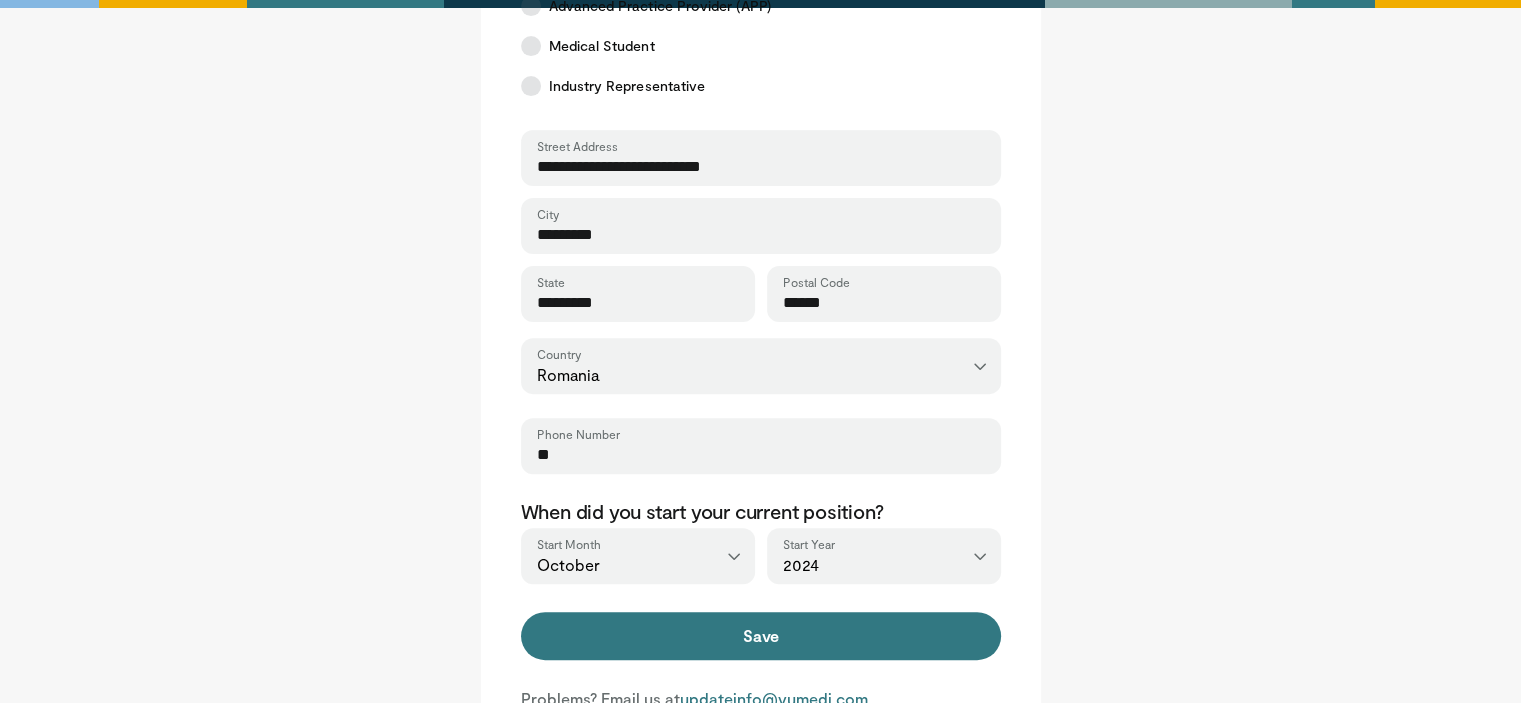 type on "*" 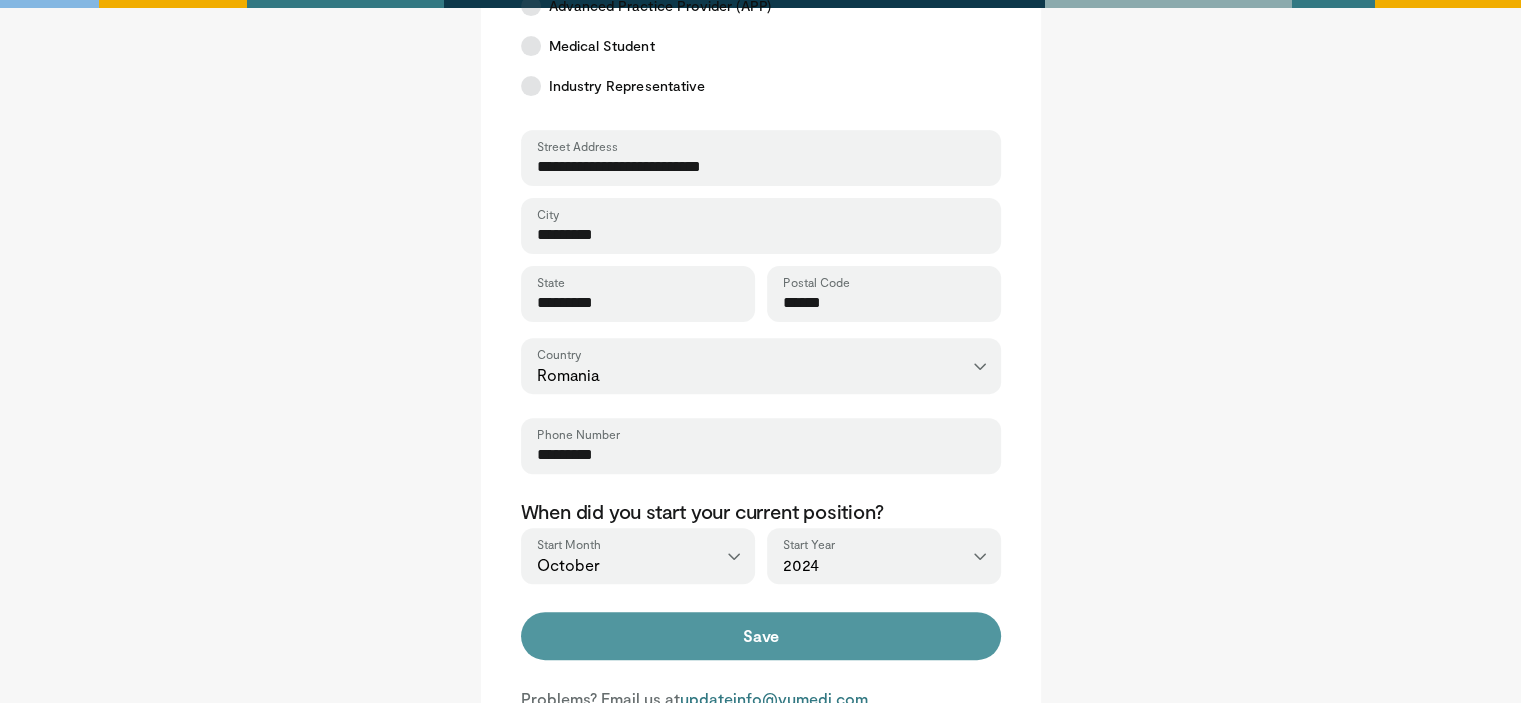 type on "*********" 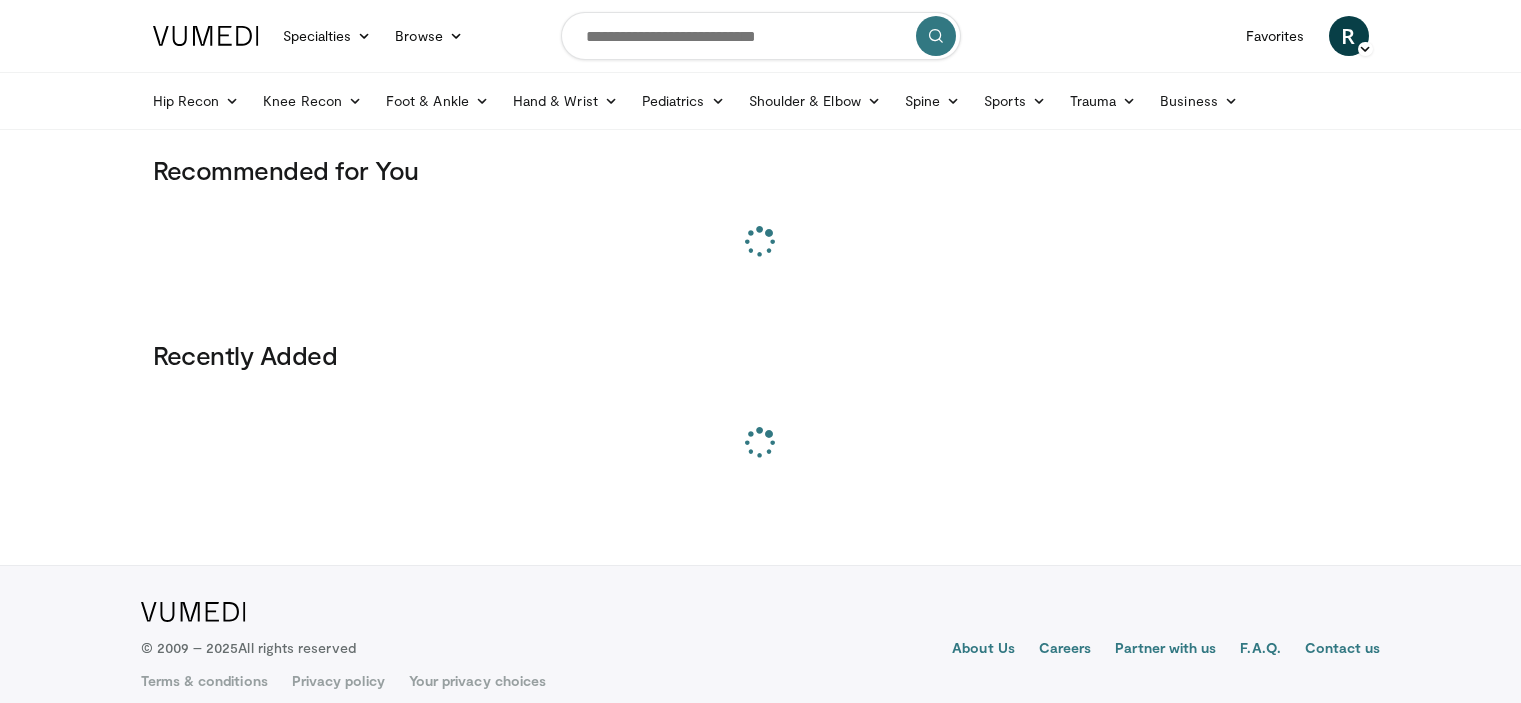 scroll, scrollTop: 0, scrollLeft: 0, axis: both 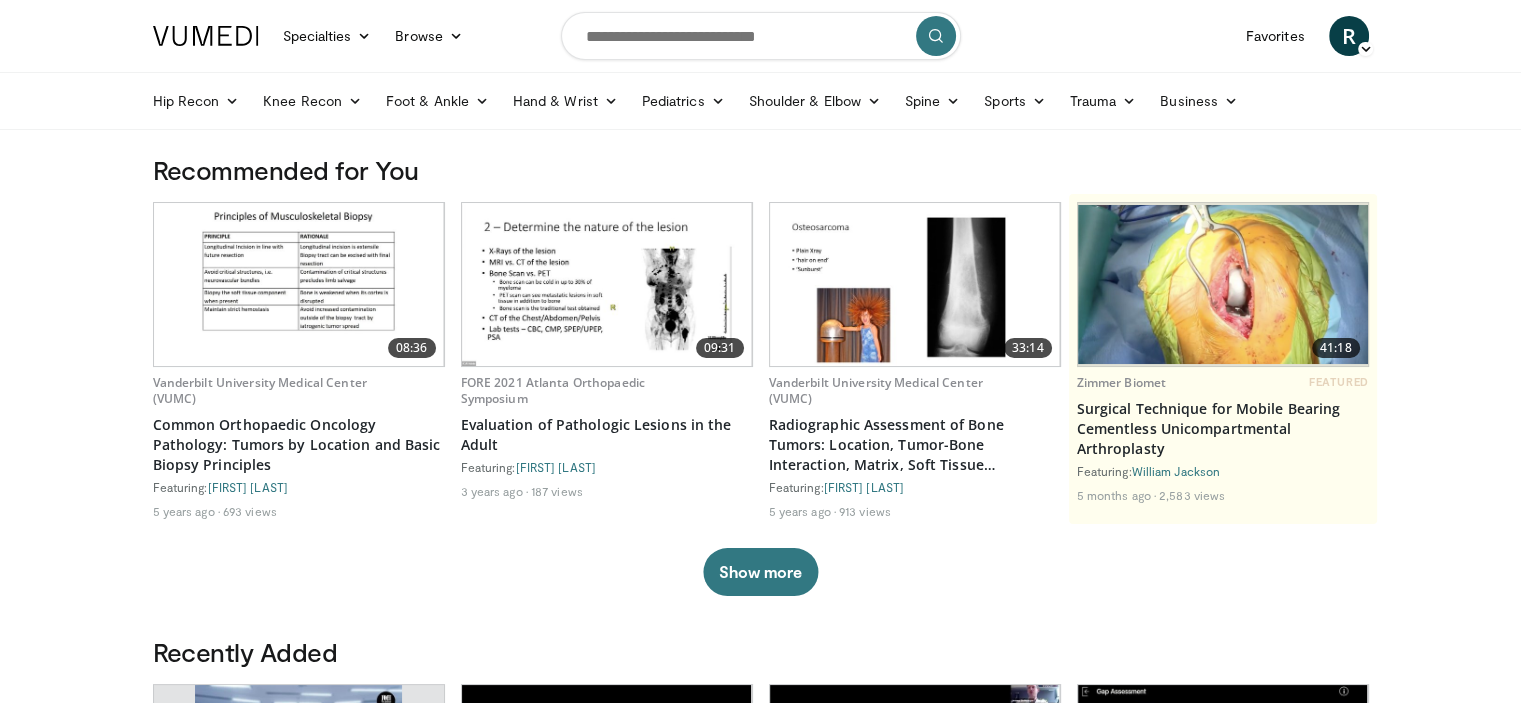 click on "Specialties
Adult & Family Medicine
Allergy, Asthma, Immunology
Anesthesiology
Cardiology
Dental
Dermatology
Endocrinology
Gastroenterology & Hepatology
General Surgery
Hematology & Oncology
Infectious Disease
Nephrology
Neurology
Neurosurgery
Obstetrics & Gynecology
Ophthalmology
Oral Maxillofacial
Orthopaedics
Otolaryngology
Pediatrics
Plastic Surgery
Podiatry
Psychiatry
Pulmonology
Radiation Oncology
Radiology
Rheumatology
Urology" at bounding box center (760, 997) 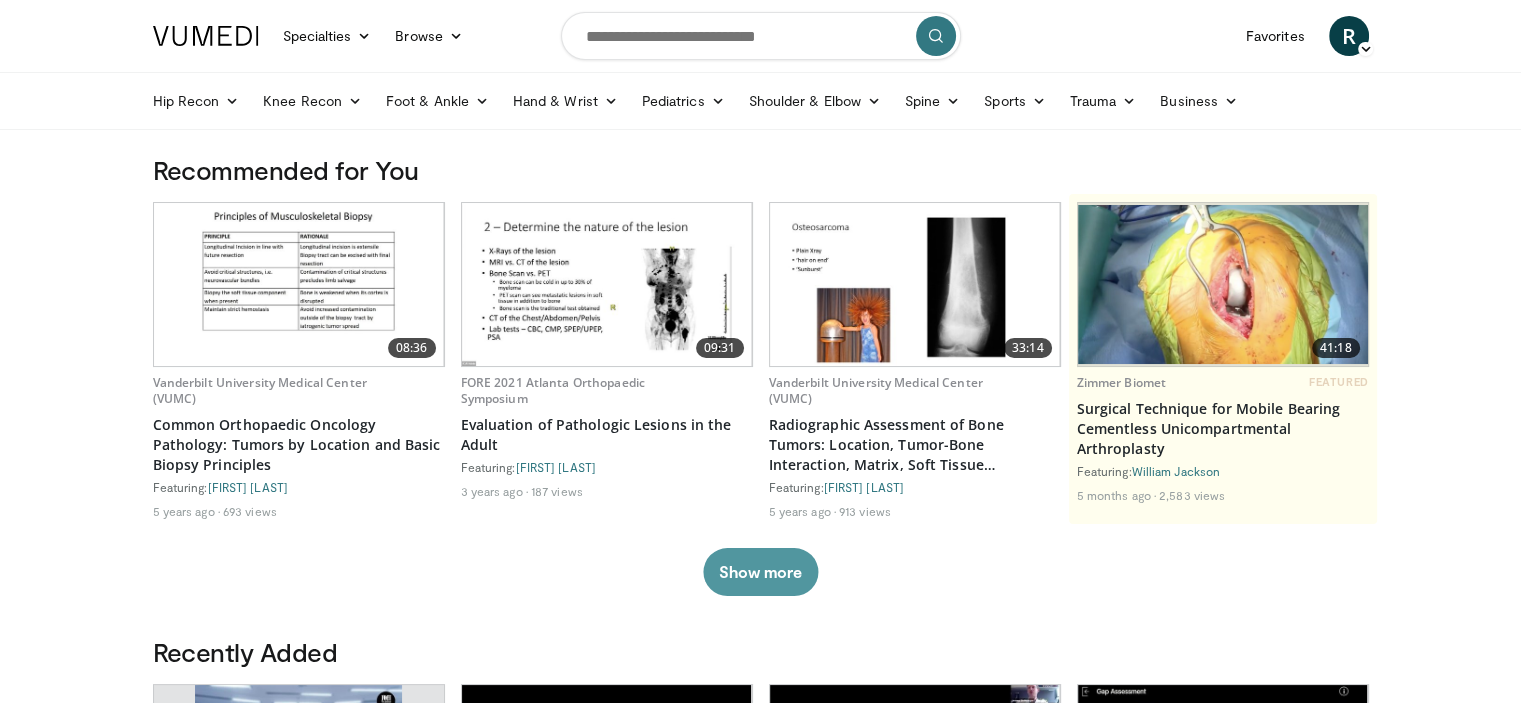 click on "Show more" at bounding box center (760, 572) 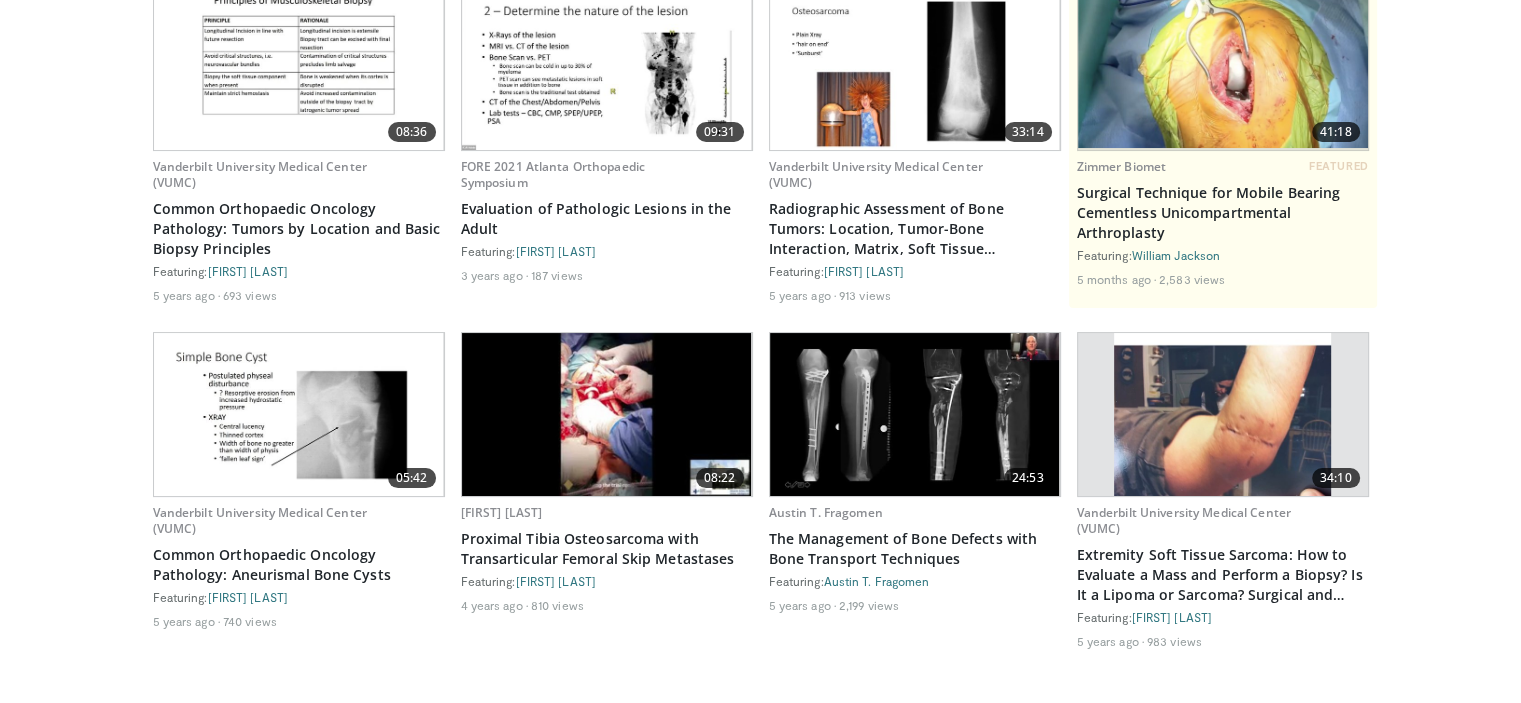 scroll, scrollTop: 0, scrollLeft: 0, axis: both 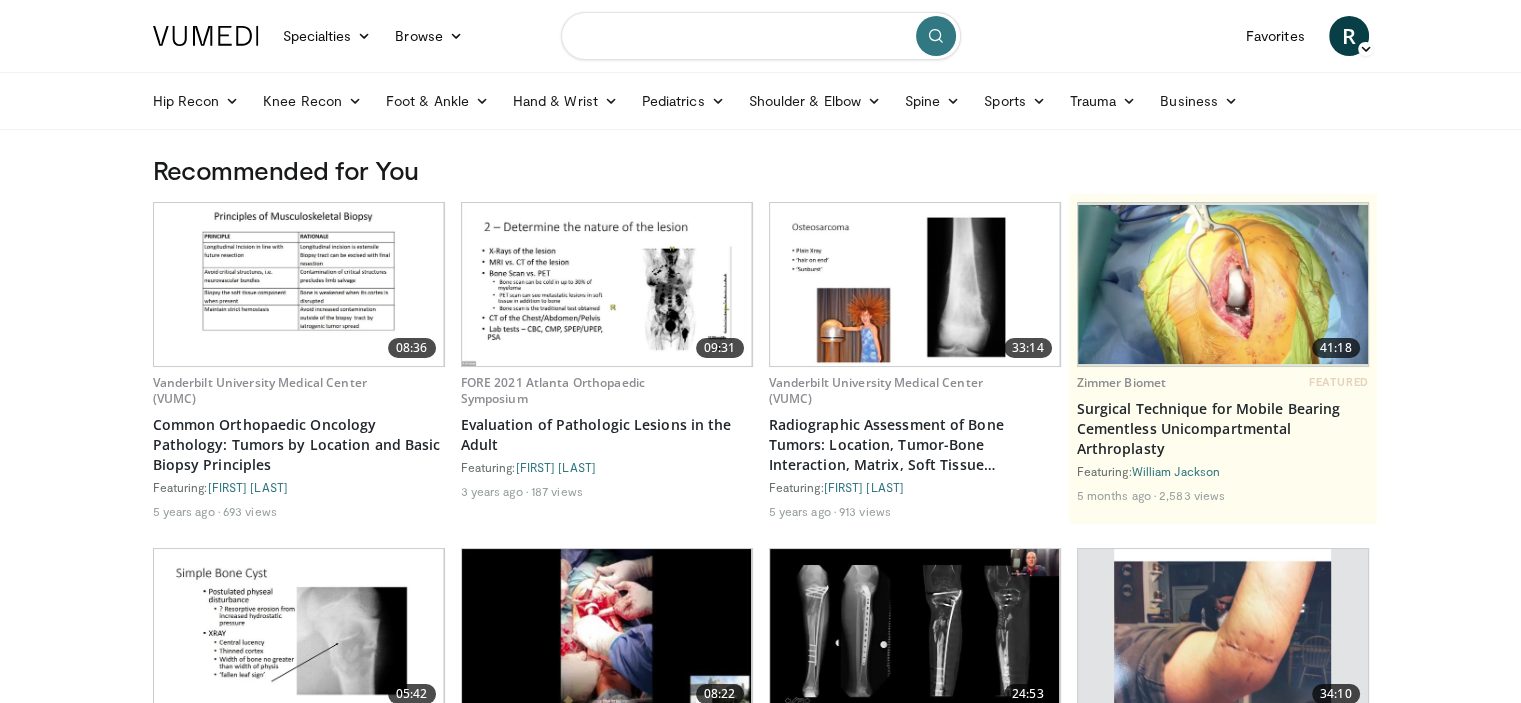click at bounding box center [761, 36] 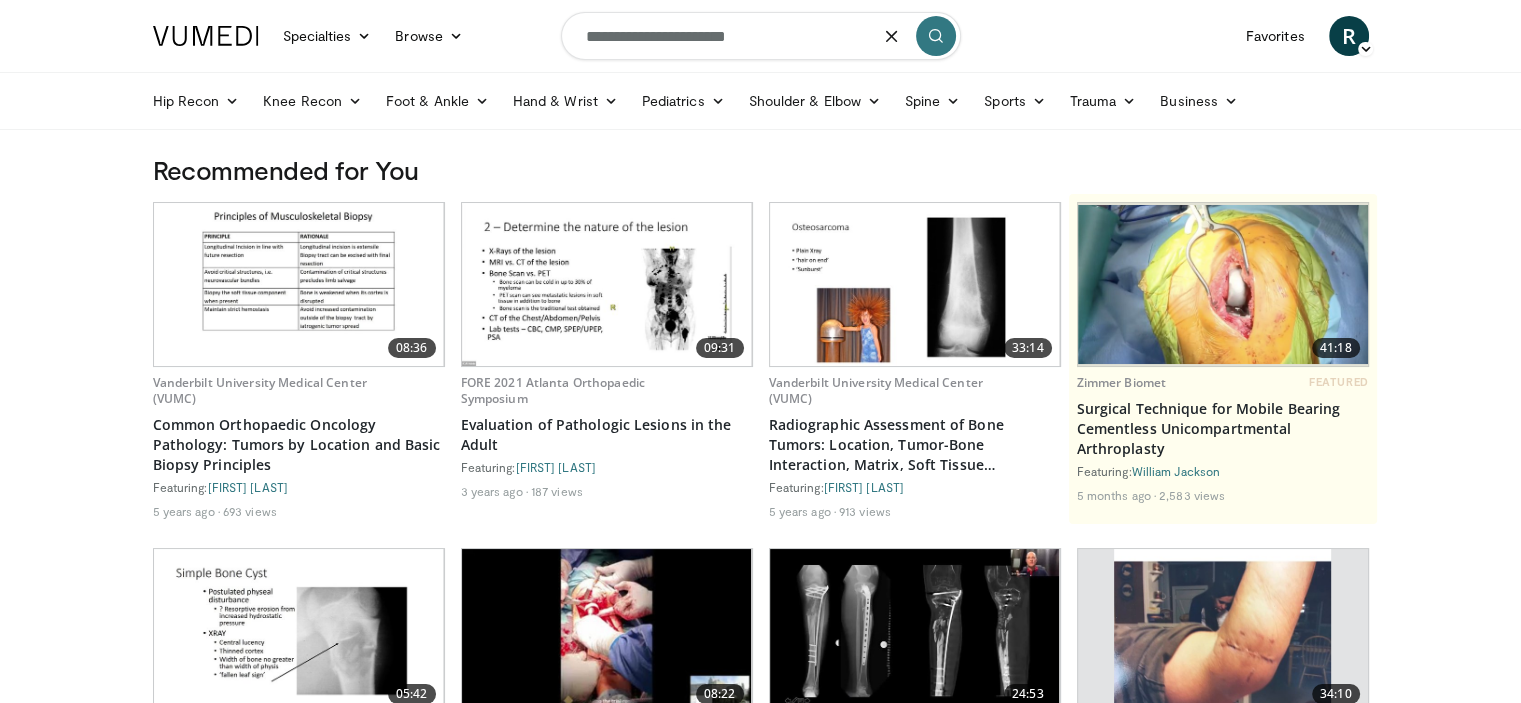 type on "**********" 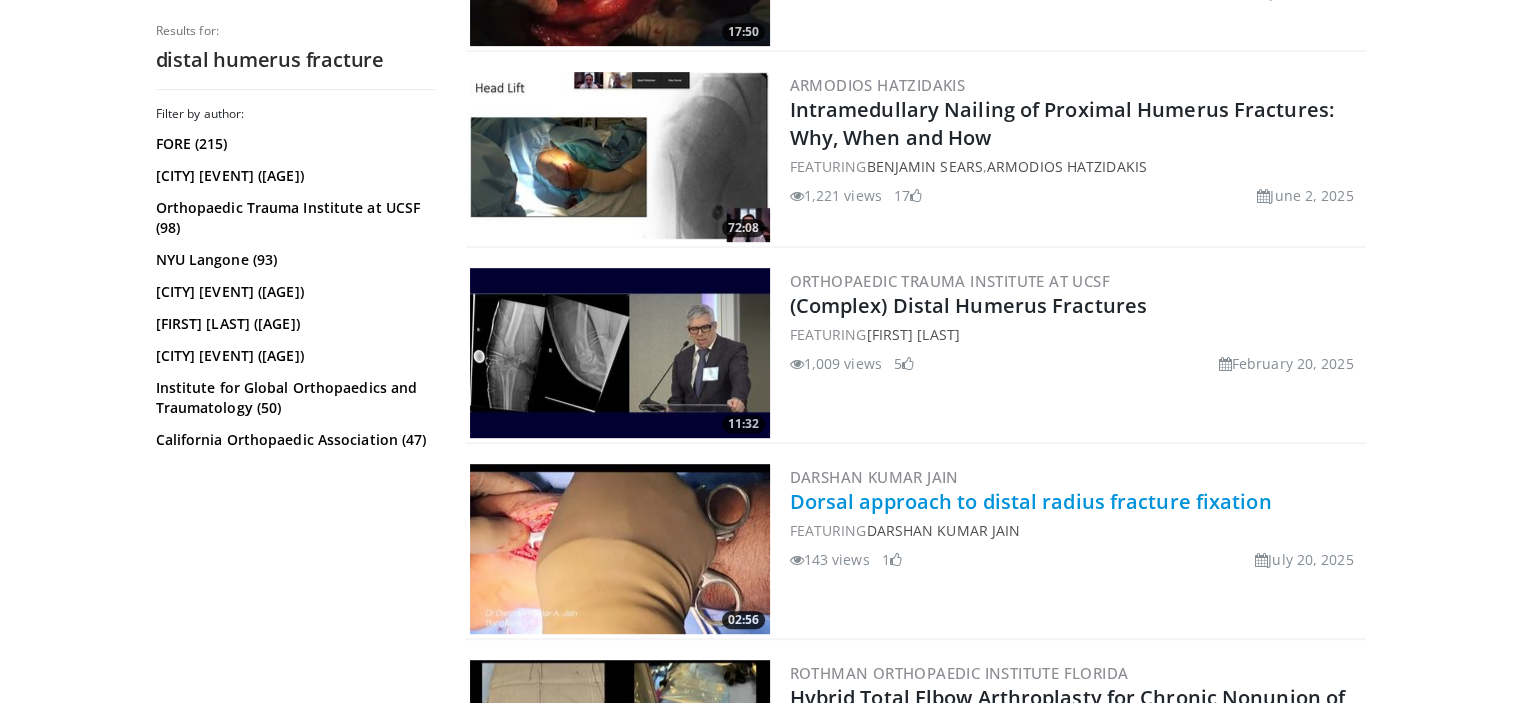scroll, scrollTop: 1170, scrollLeft: 0, axis: vertical 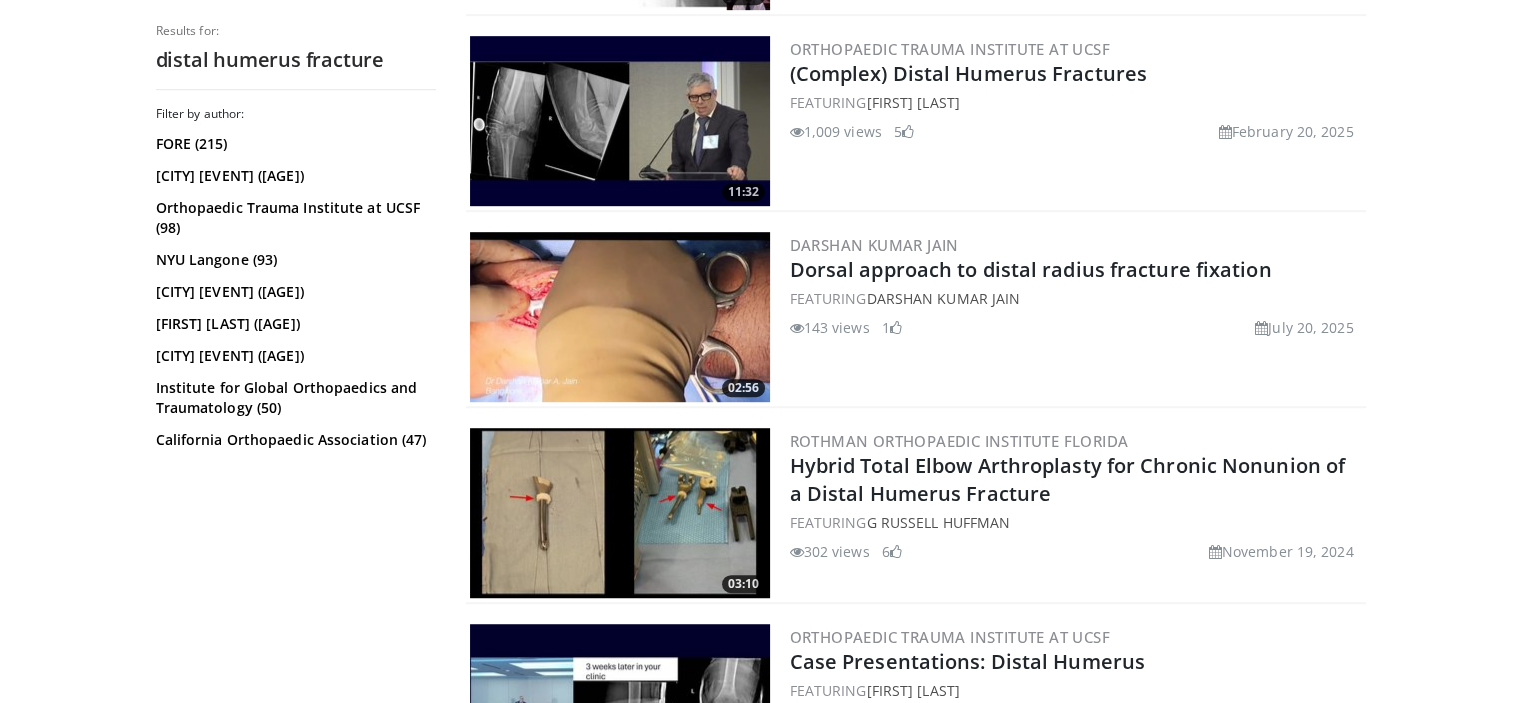 click at bounding box center [620, 317] 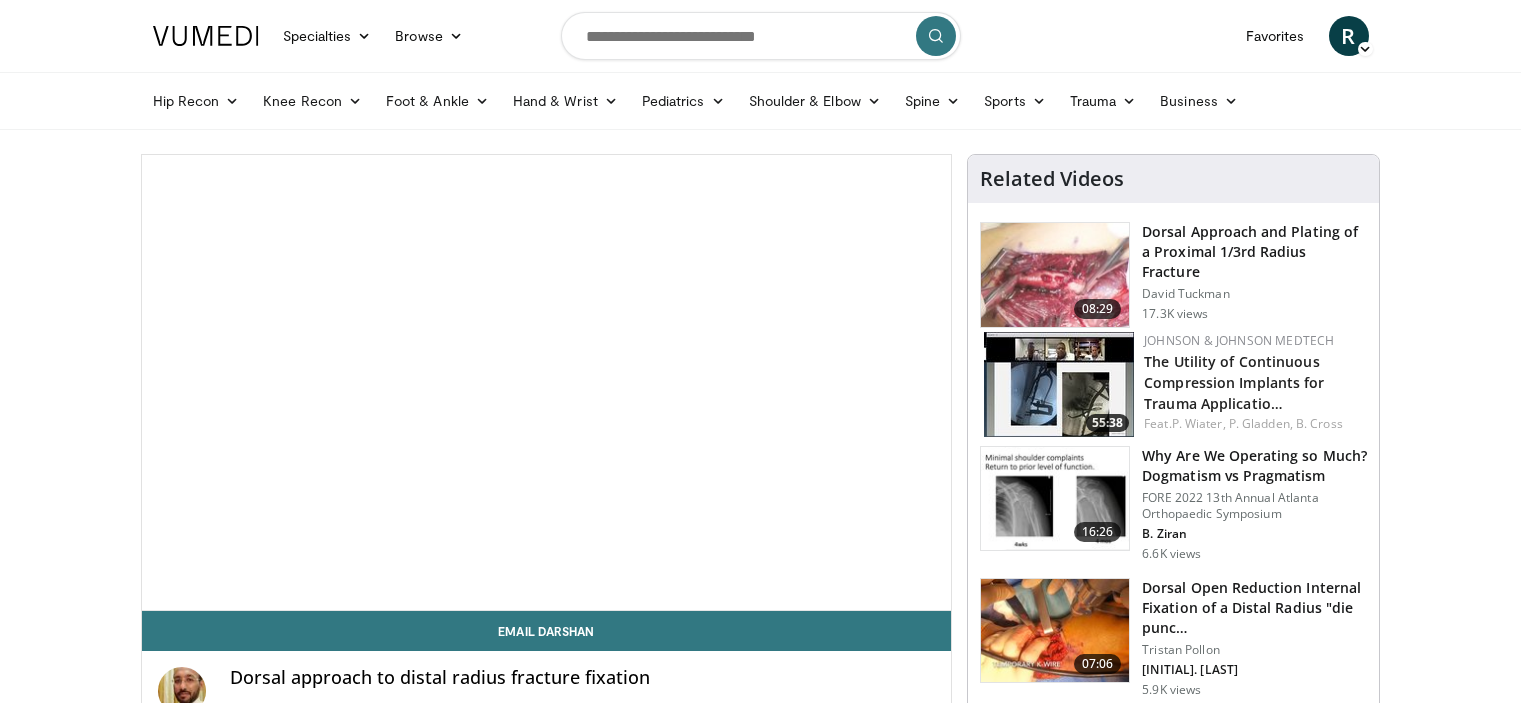 scroll, scrollTop: 0, scrollLeft: 0, axis: both 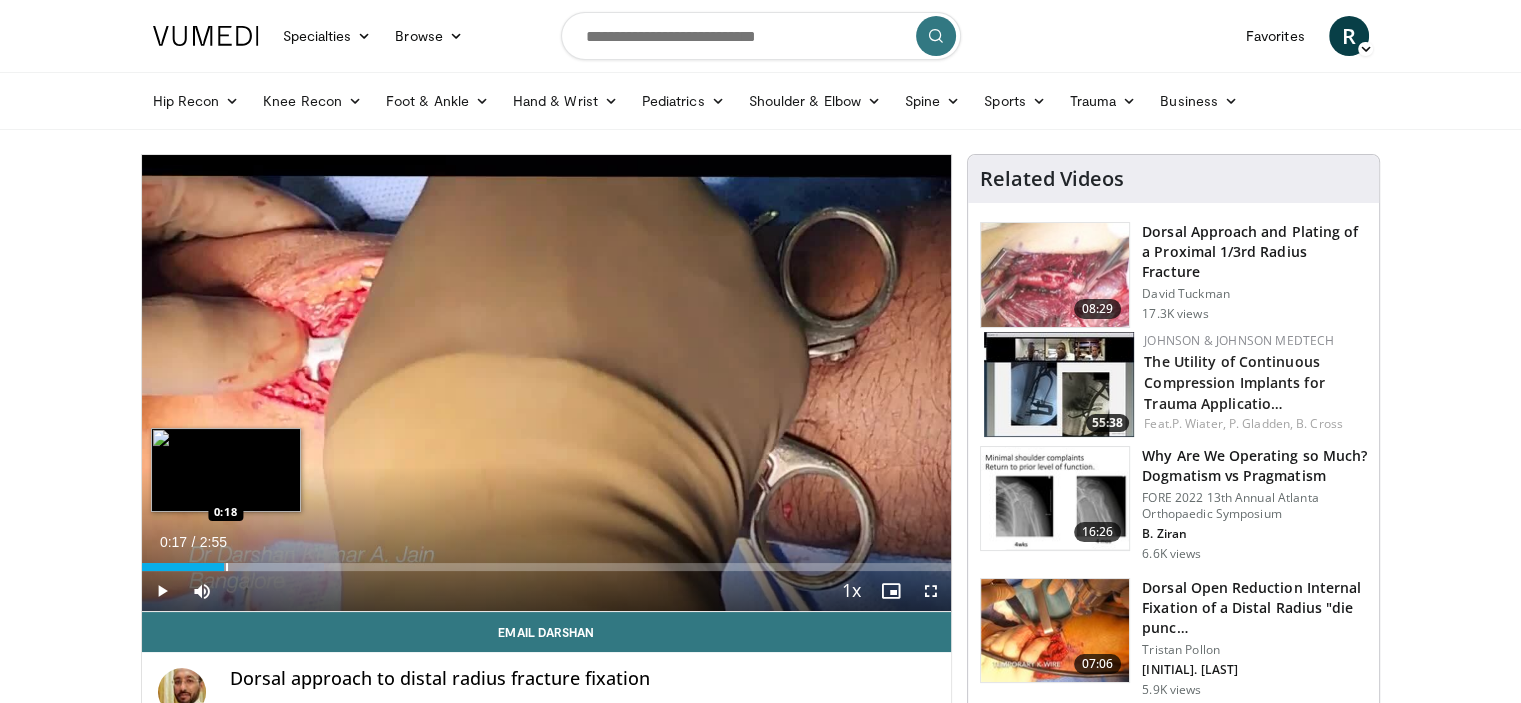 click on "Loaded :  22.55% 0:17 0:18" at bounding box center (547, 567) 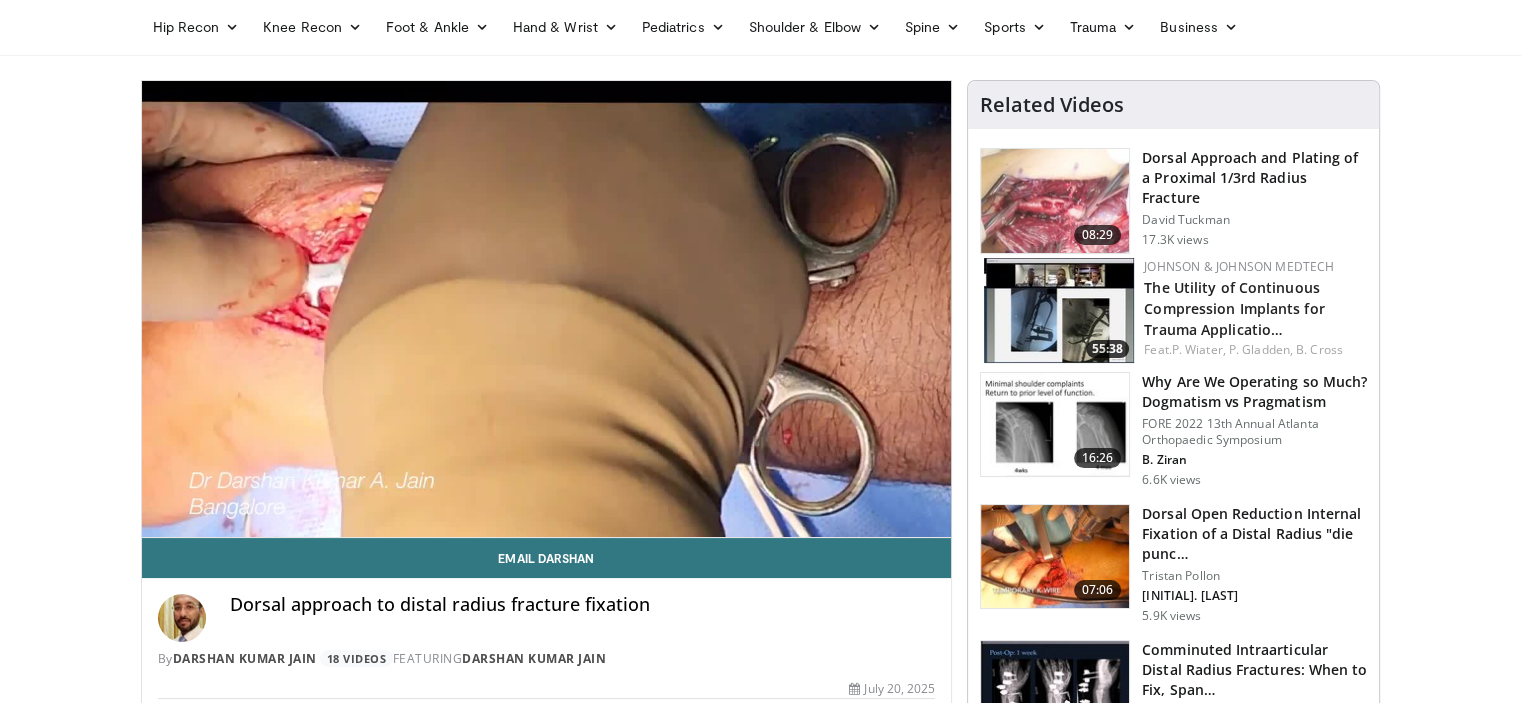 scroll, scrollTop: 76, scrollLeft: 0, axis: vertical 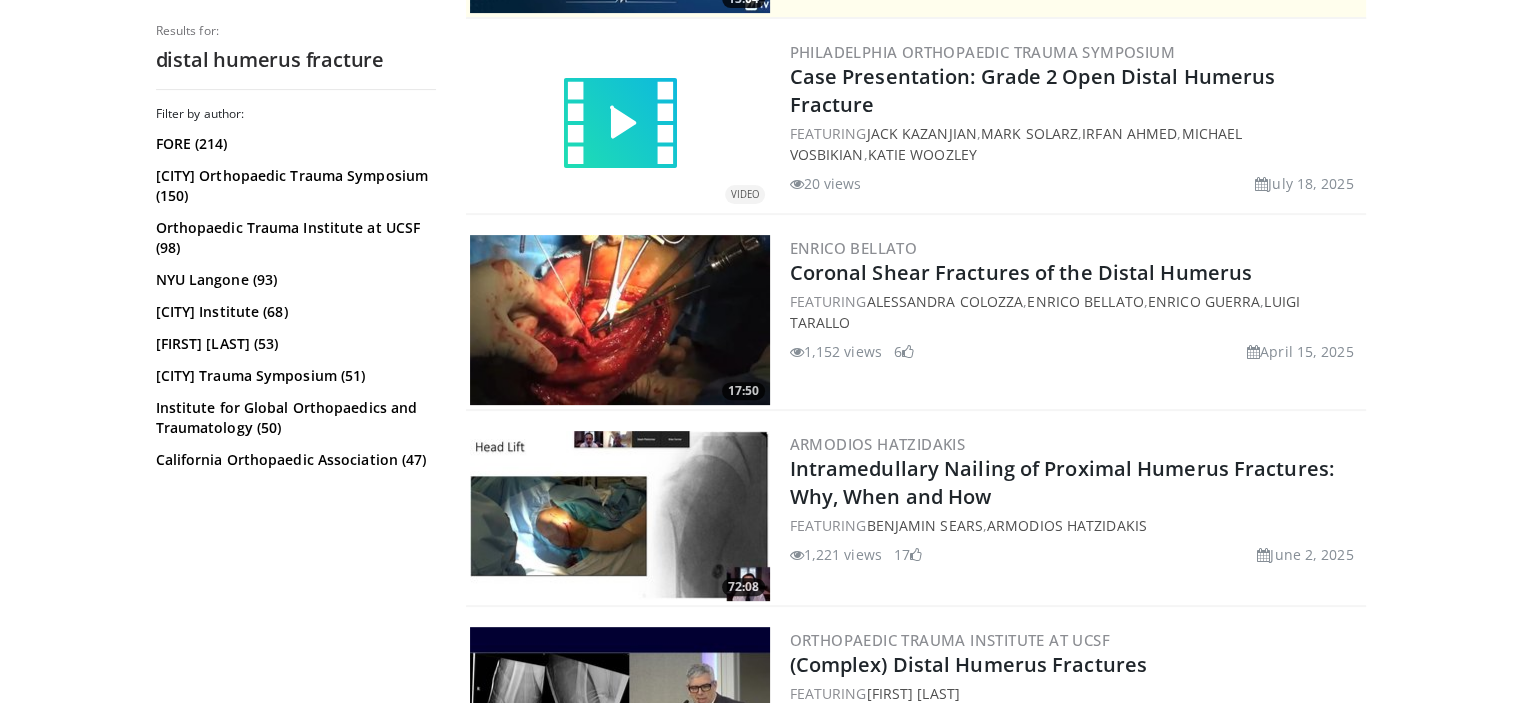 click at bounding box center [620, 320] 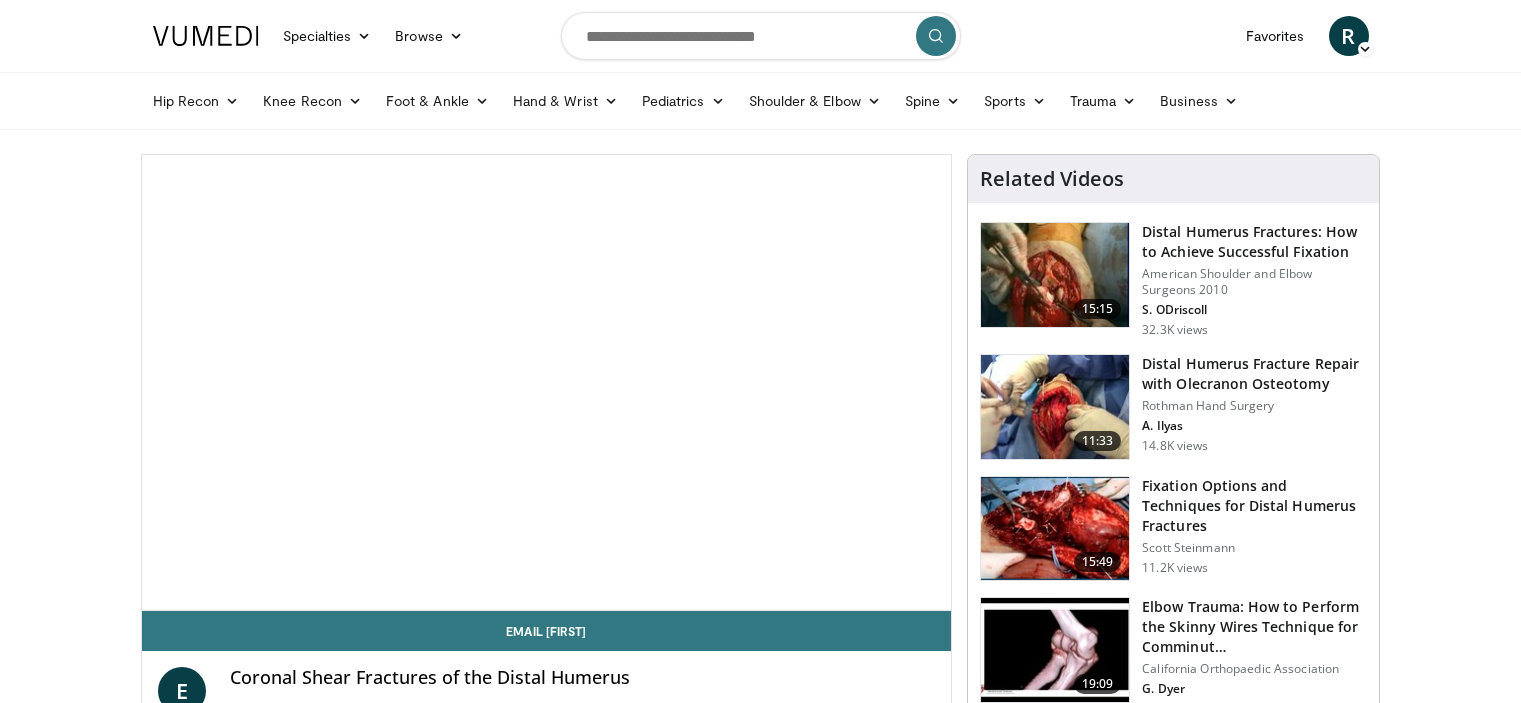 scroll, scrollTop: 0, scrollLeft: 0, axis: both 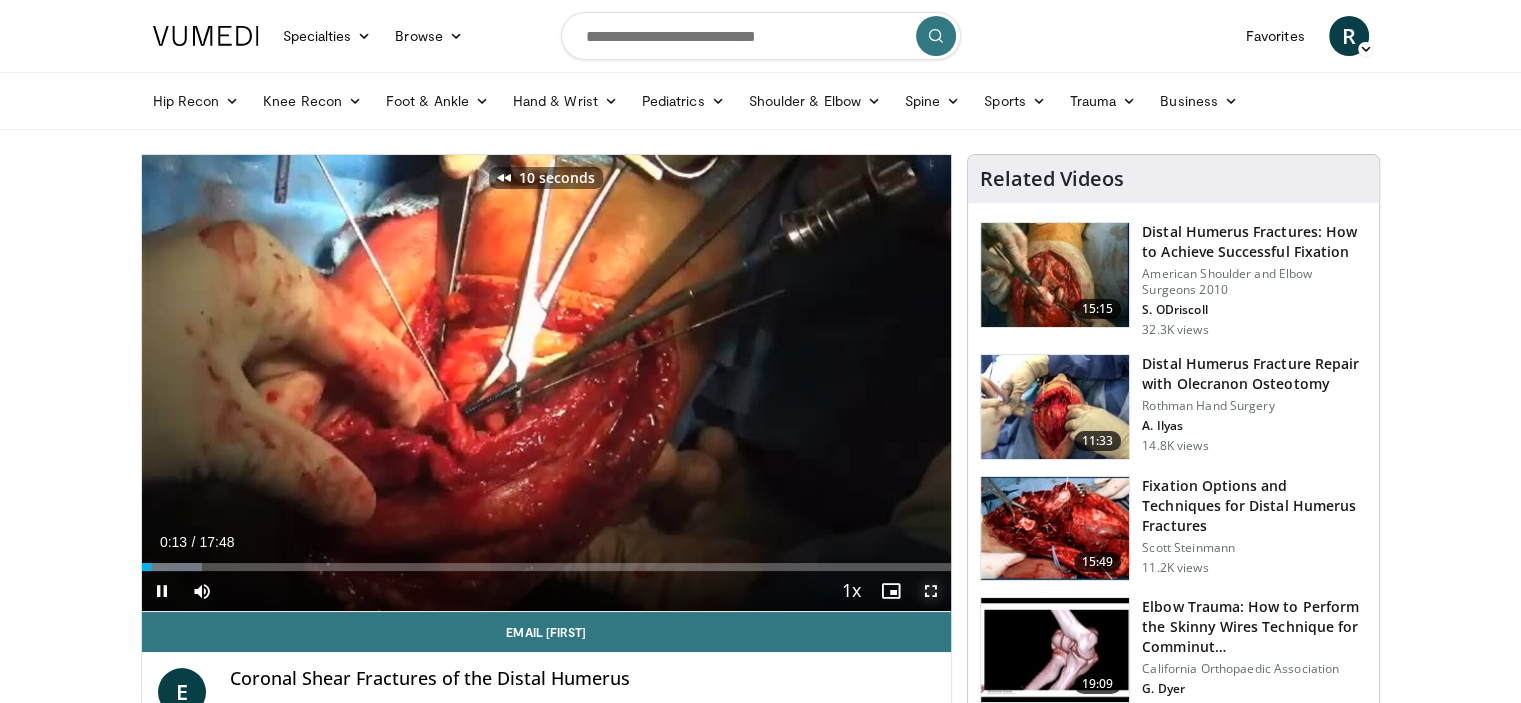 click at bounding box center (931, 591) 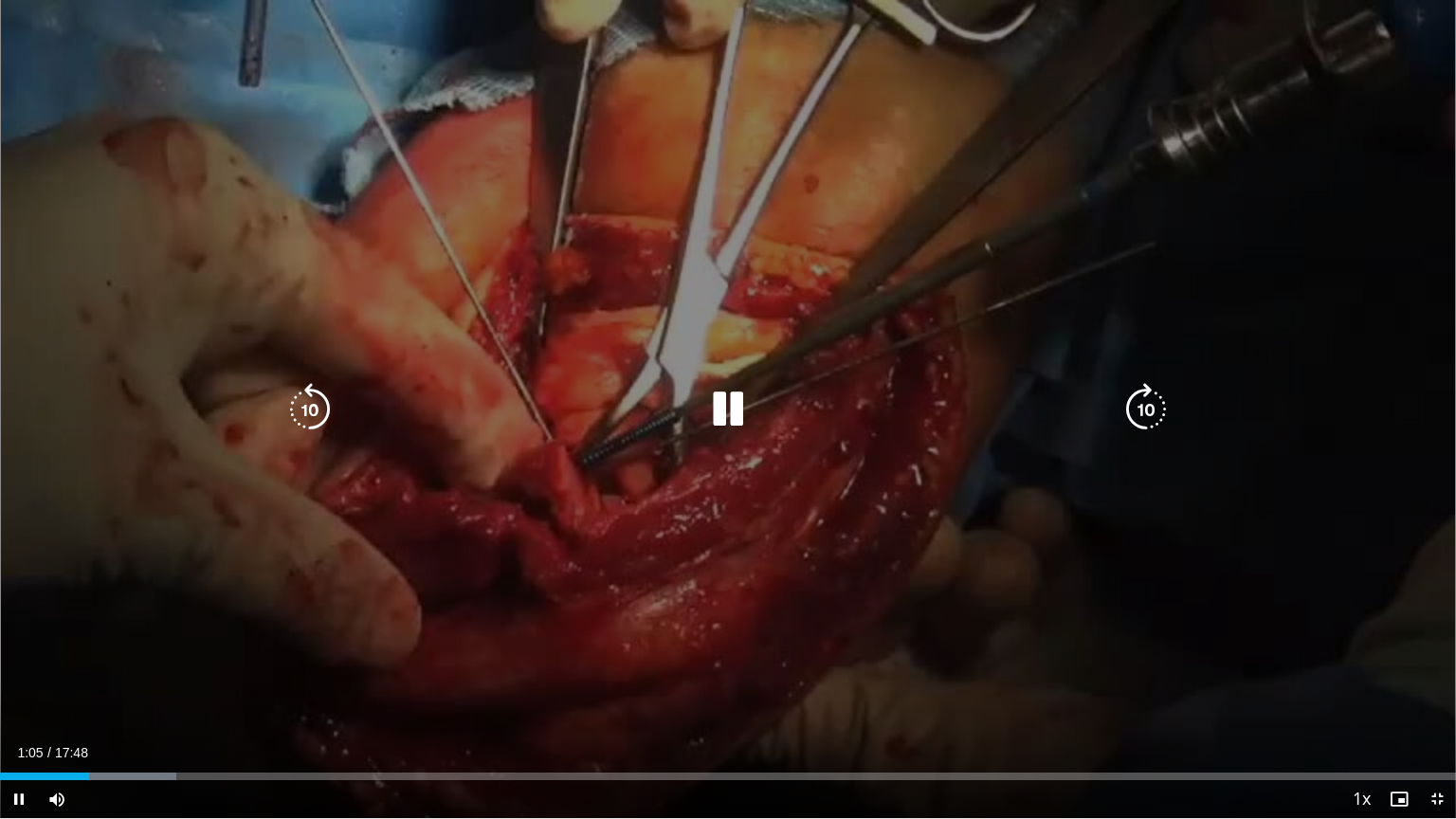 click on "10 seconds
Tap to unmute" at bounding box center [728, 409] 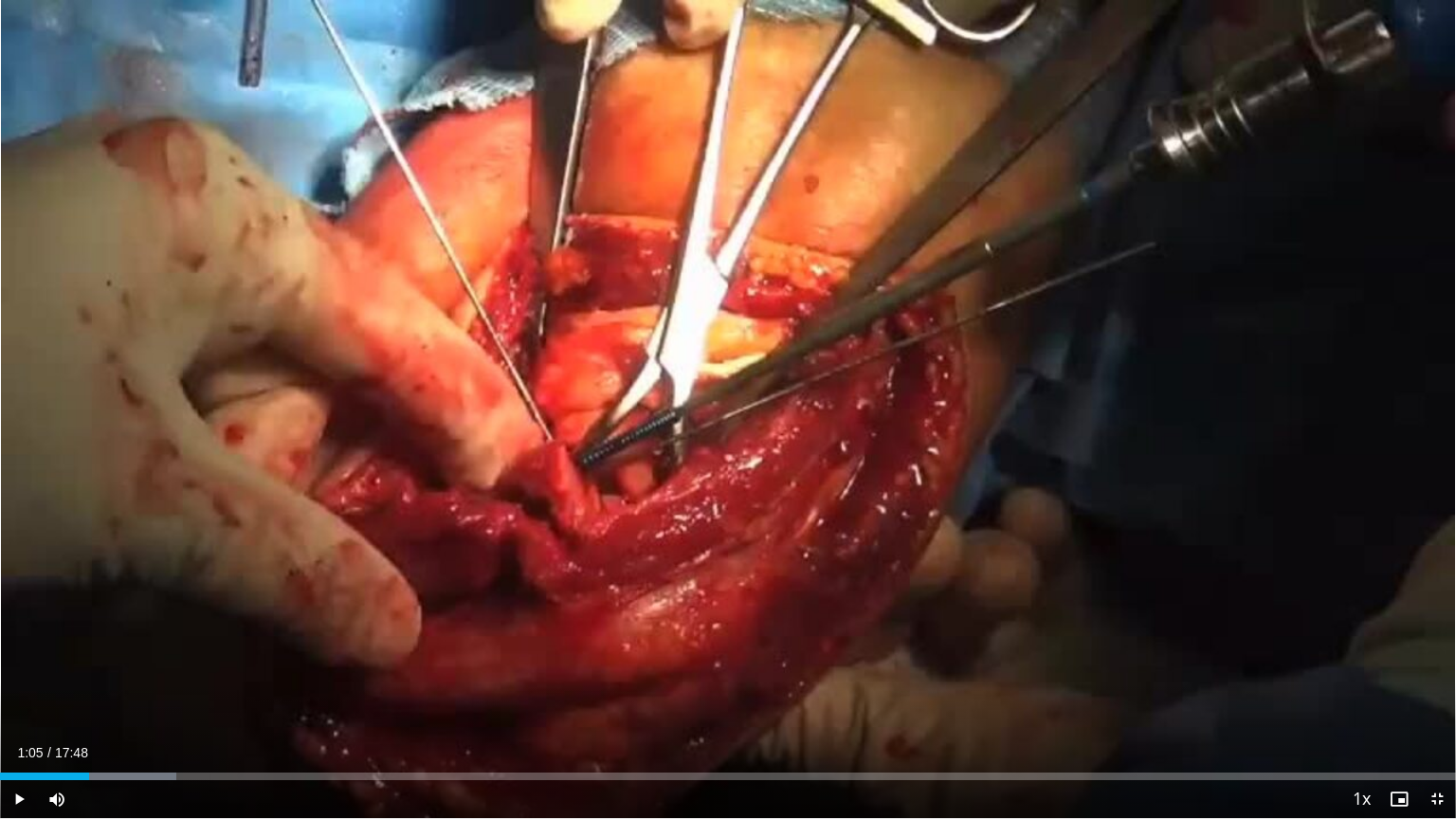 click on "10 seconds
Tap to unmute" at bounding box center [728, 409] 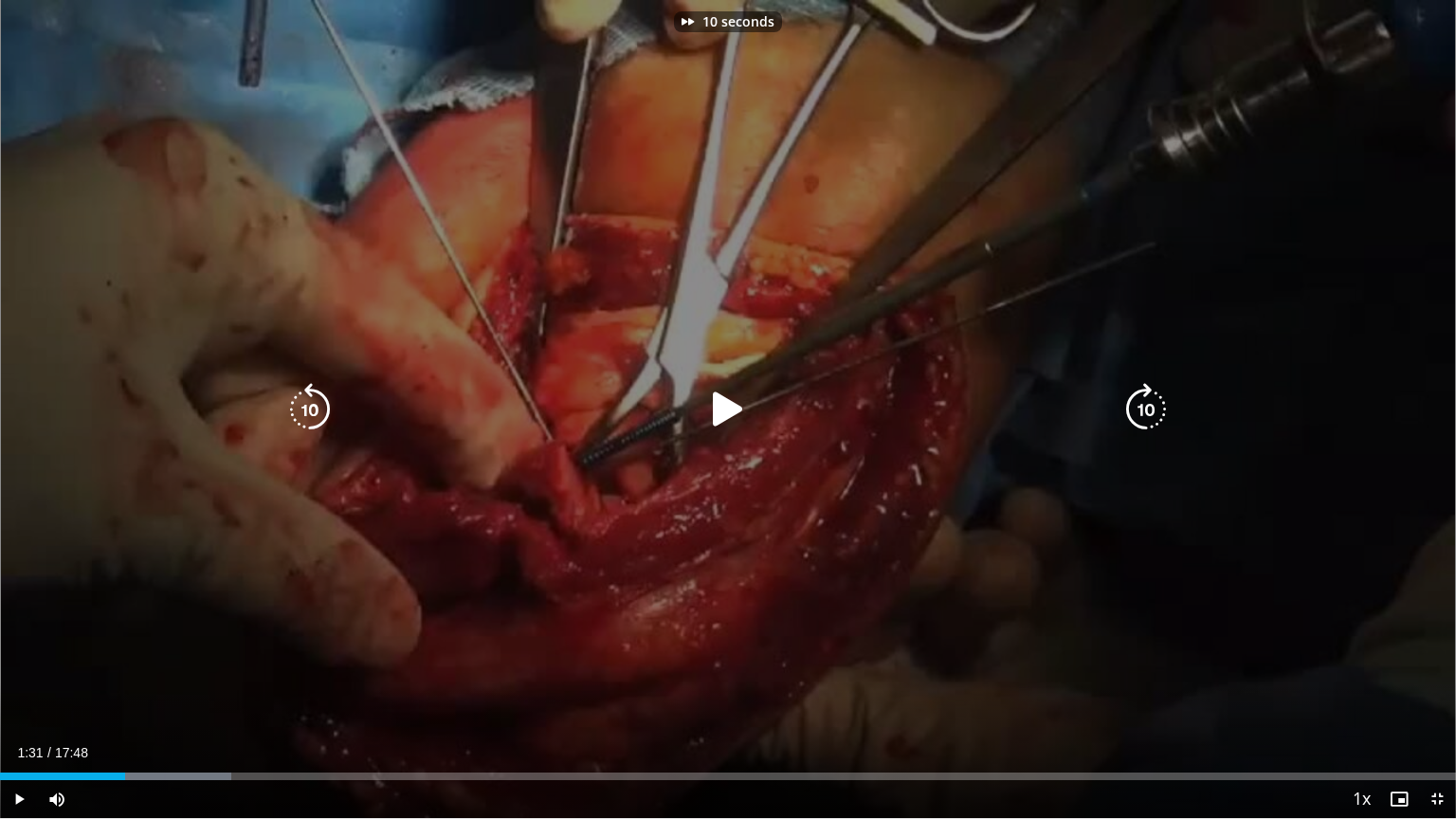 click on "10 seconds
Tap to unmute" at bounding box center (728, 409) 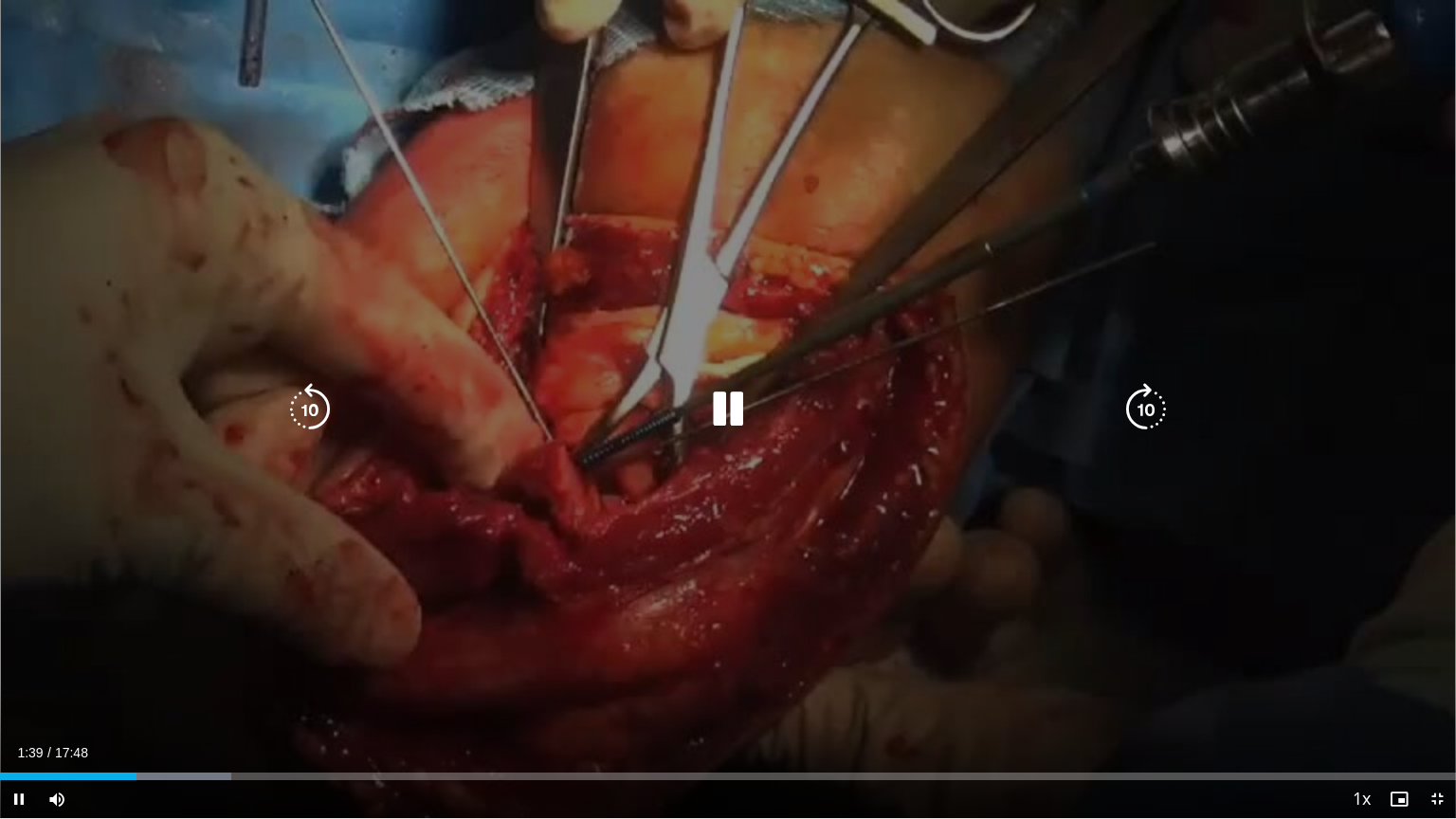 click on "10 seconds
Tap to unmute" at bounding box center [728, 409] 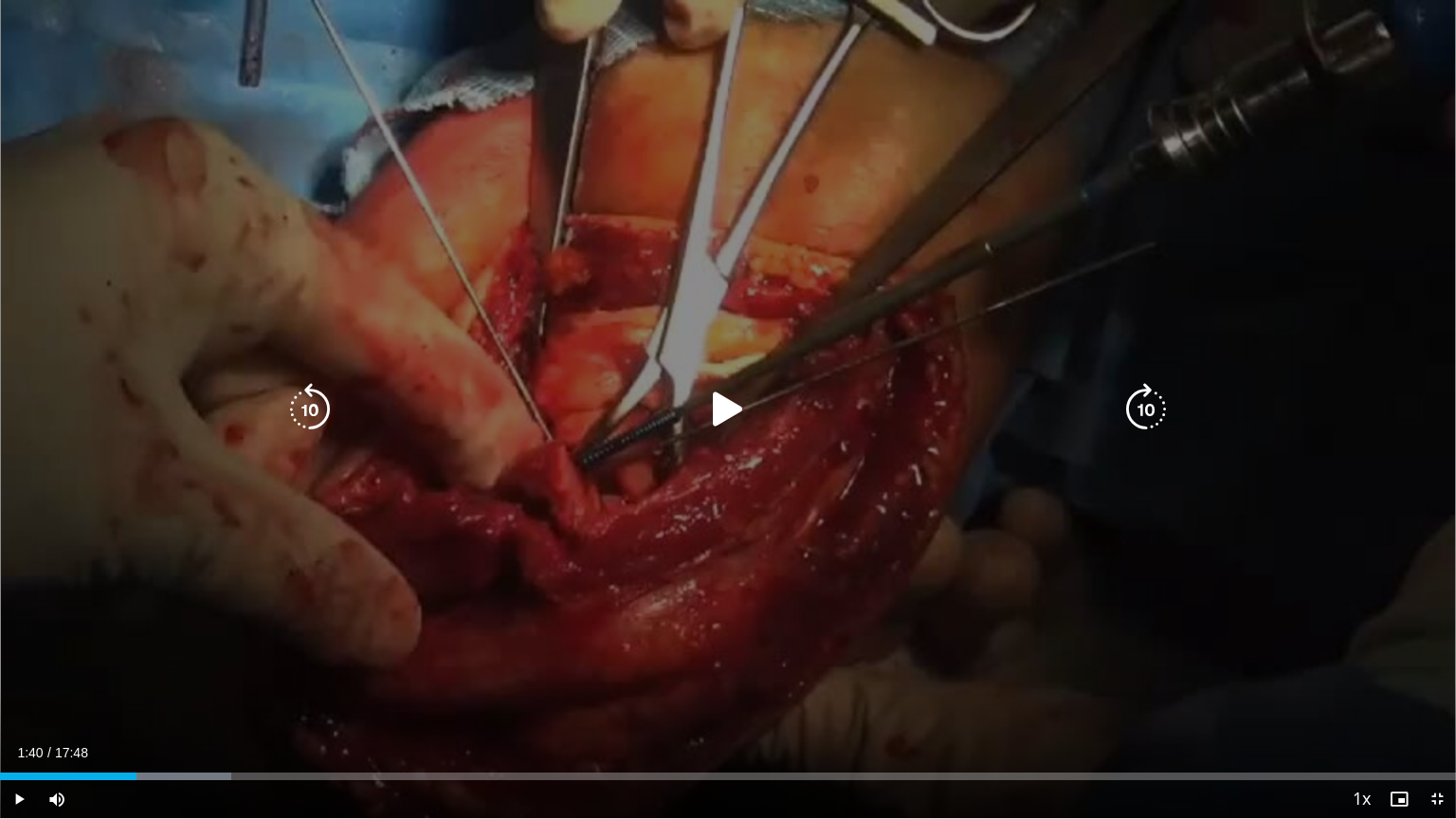 click on "10 seconds
Tap to unmute" at bounding box center (728, 409) 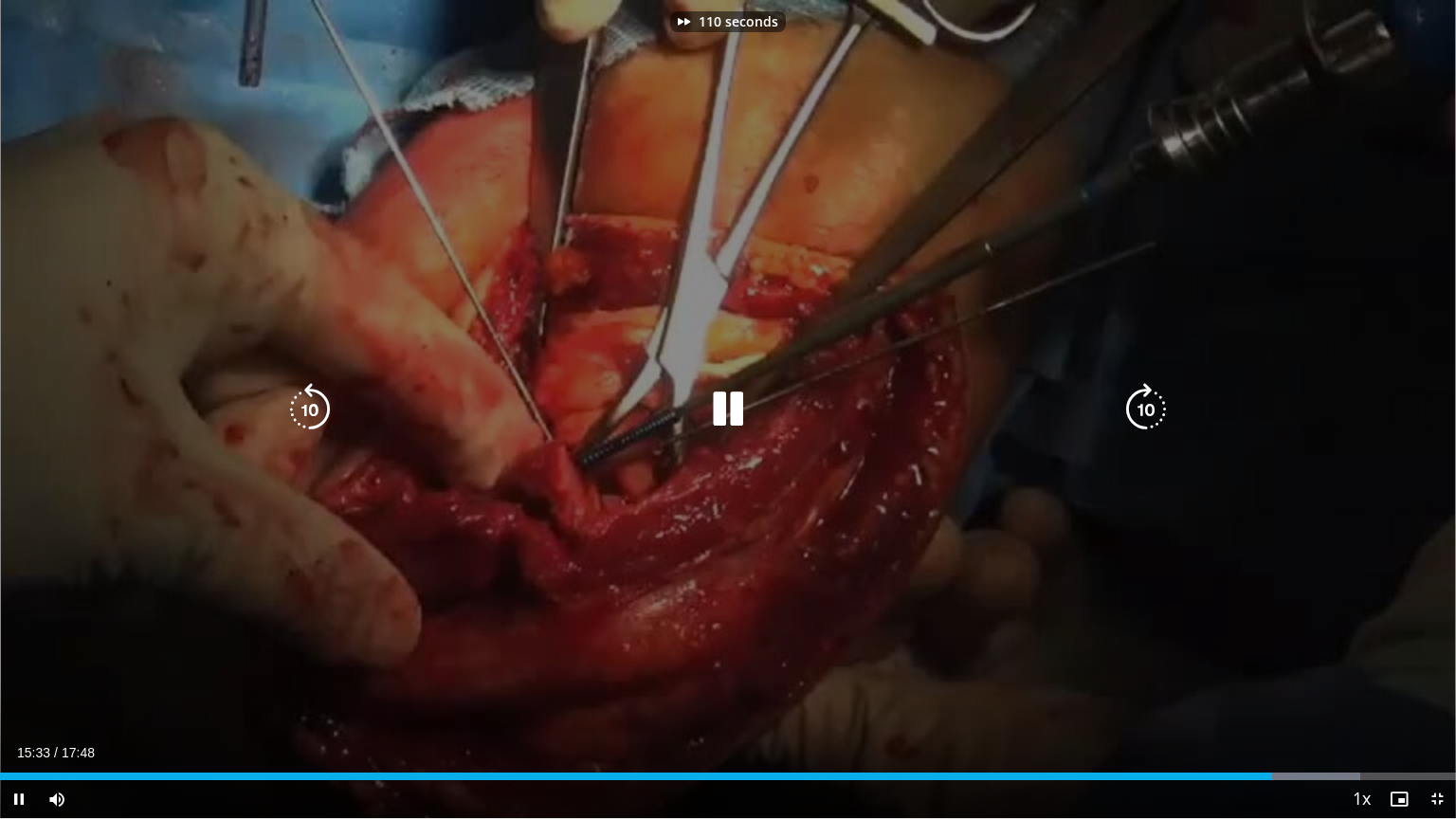 click on "110 seconds
Tap to unmute" at bounding box center [728, 409] 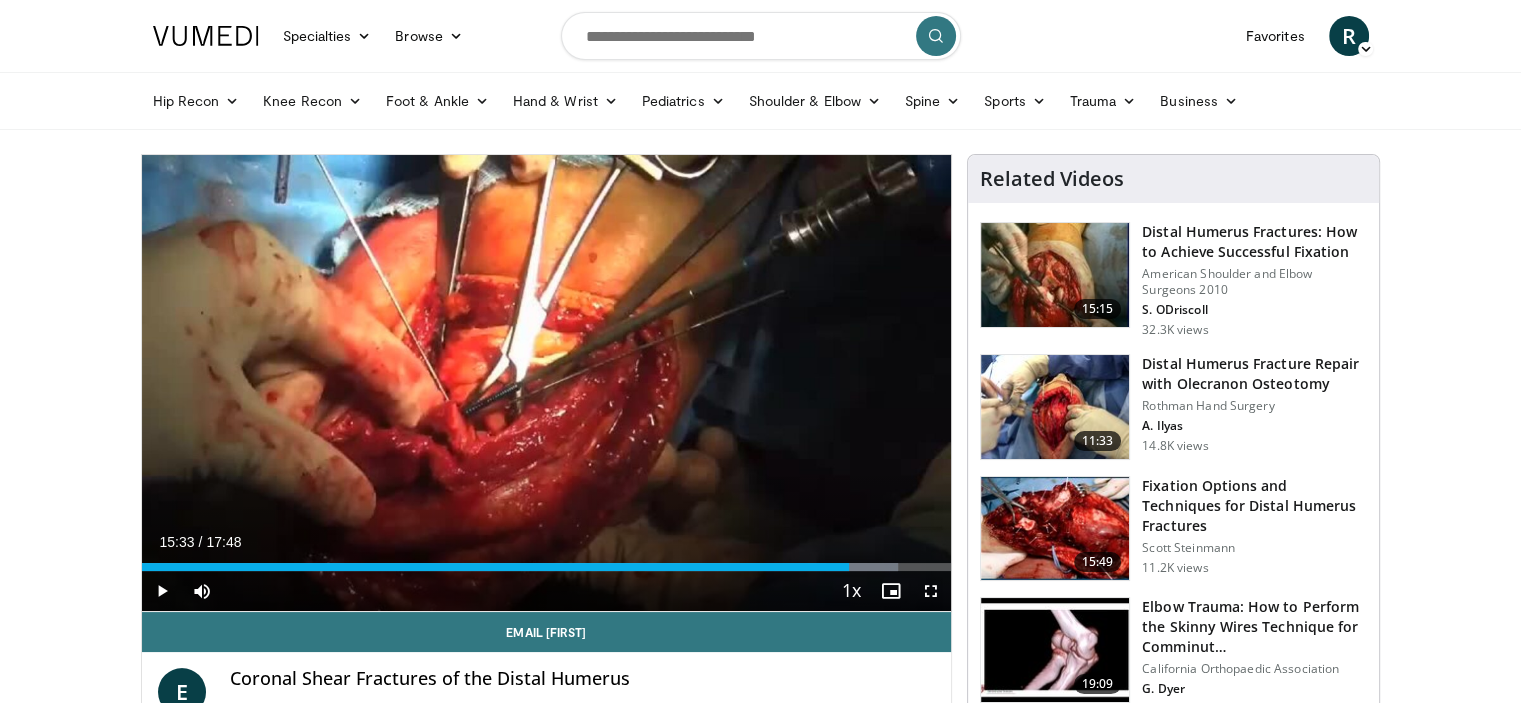 click on "Distal Humerus Fracture Repair with Olecranon Osteotomy" at bounding box center [1254, 374] 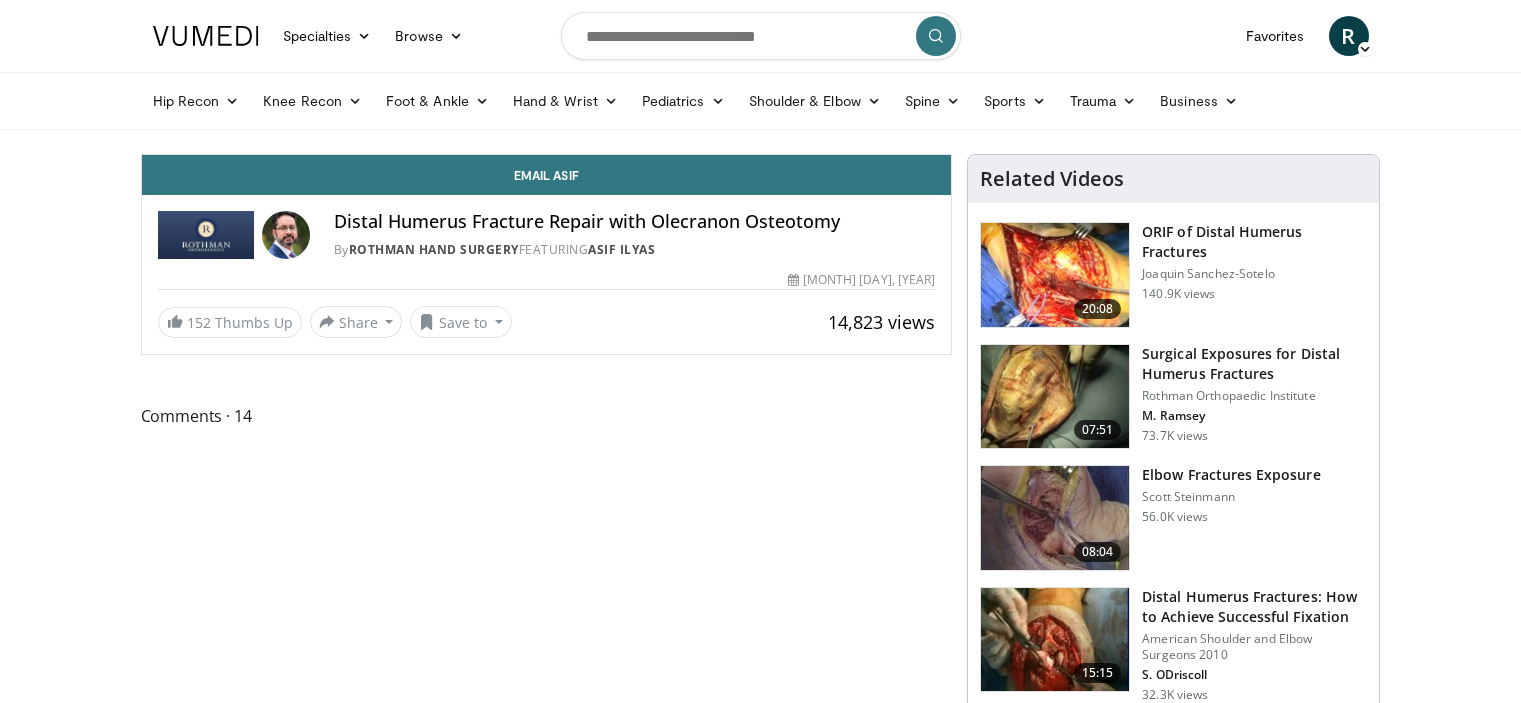 scroll, scrollTop: 0, scrollLeft: 0, axis: both 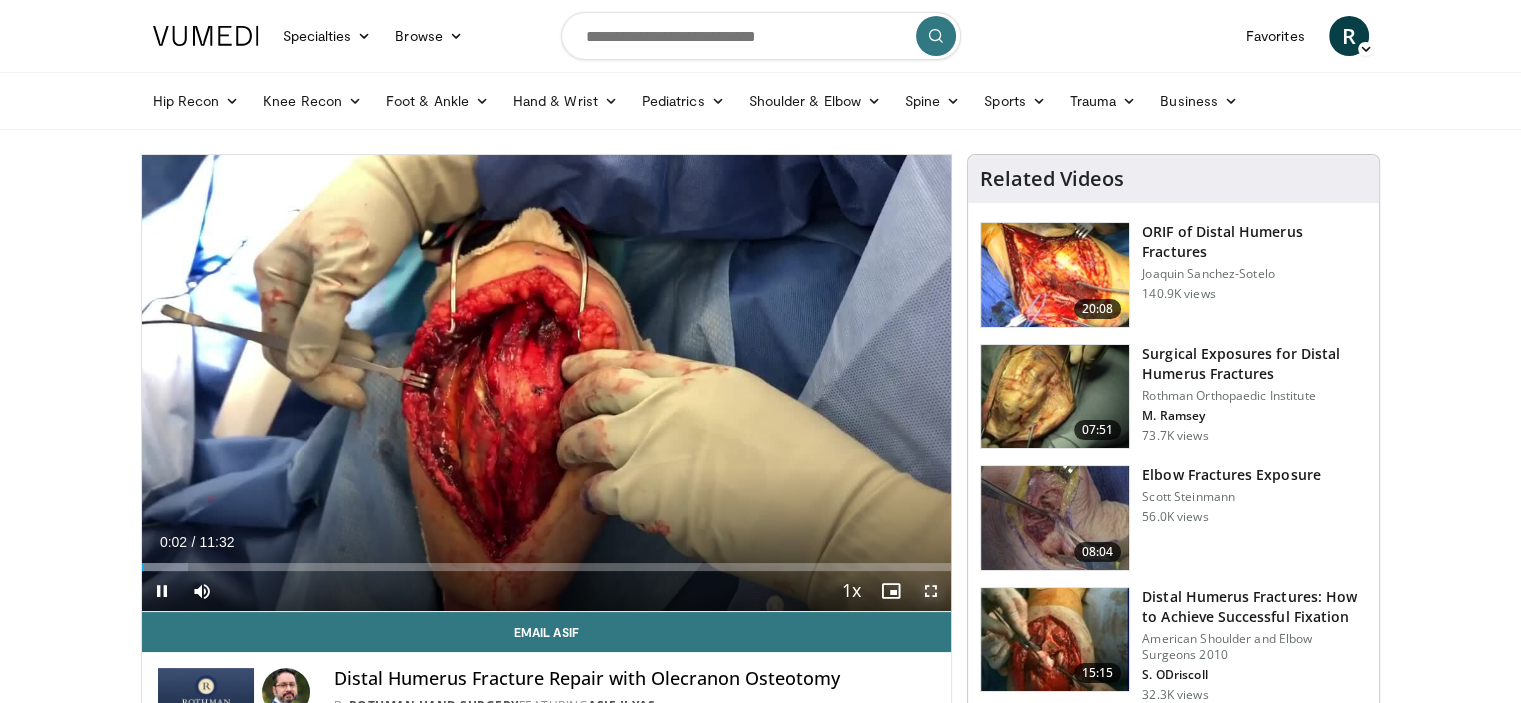 click at bounding box center (931, 591) 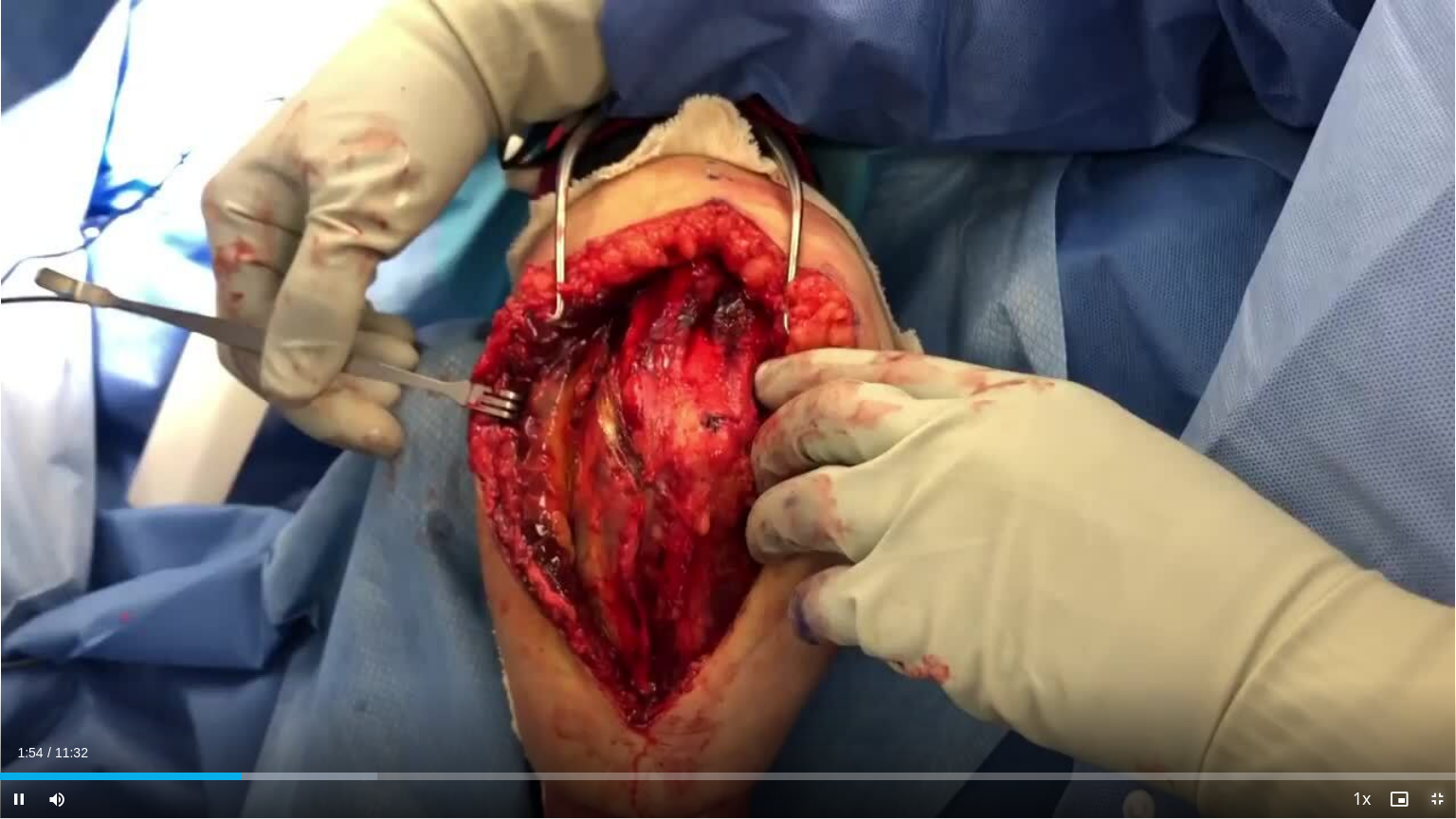 click at bounding box center (1437, 799) 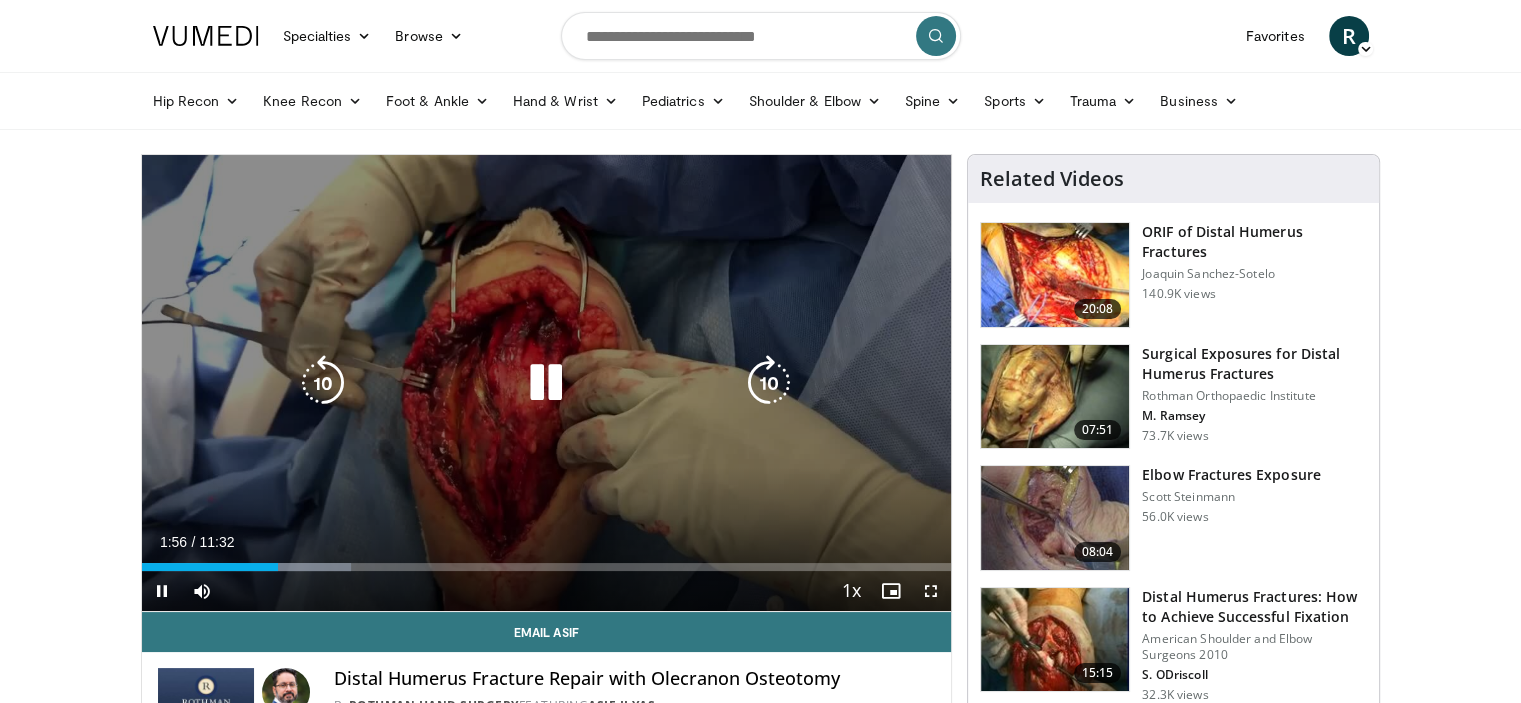 click at bounding box center [546, 383] 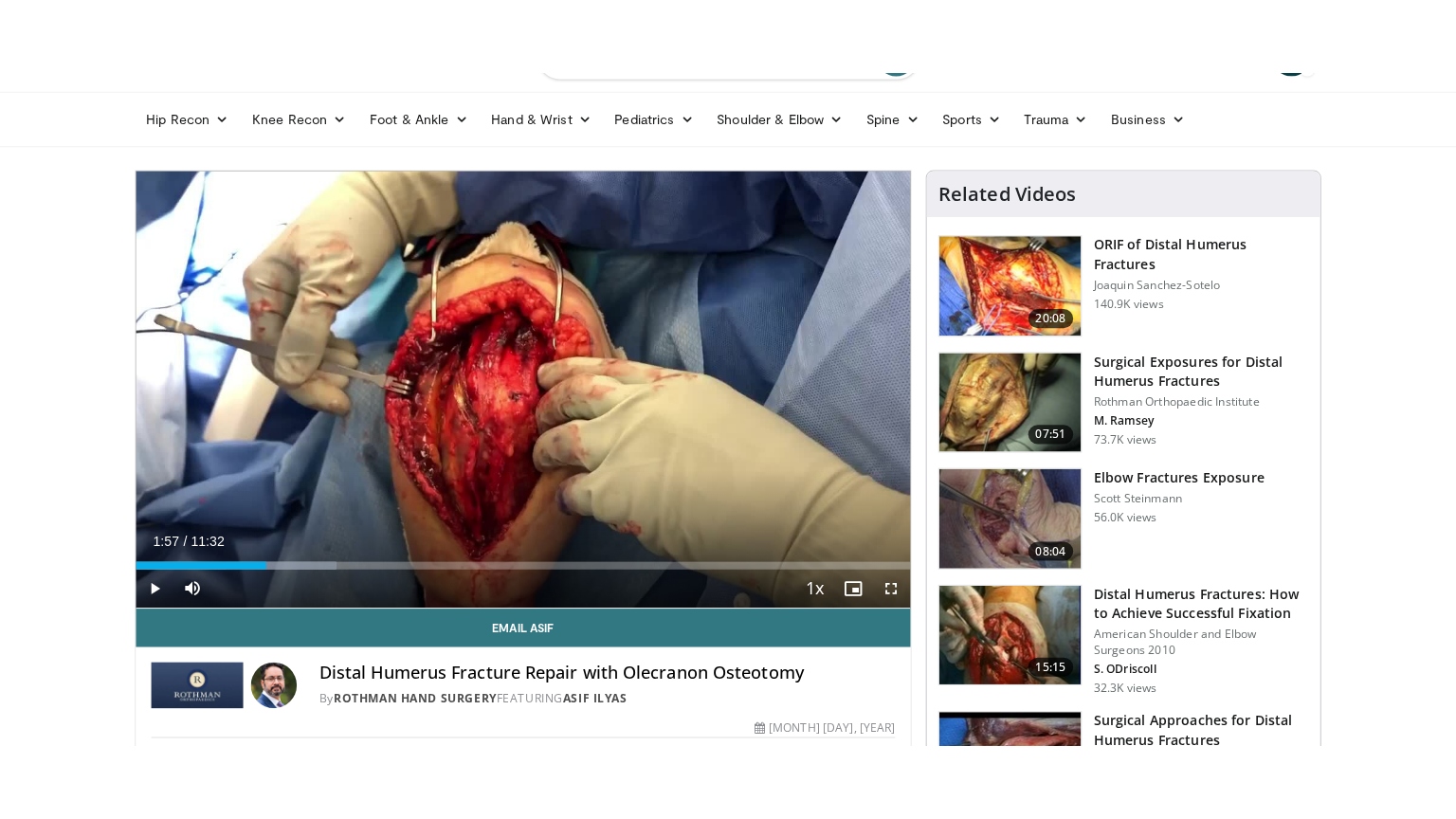 scroll, scrollTop: 48, scrollLeft: 0, axis: vertical 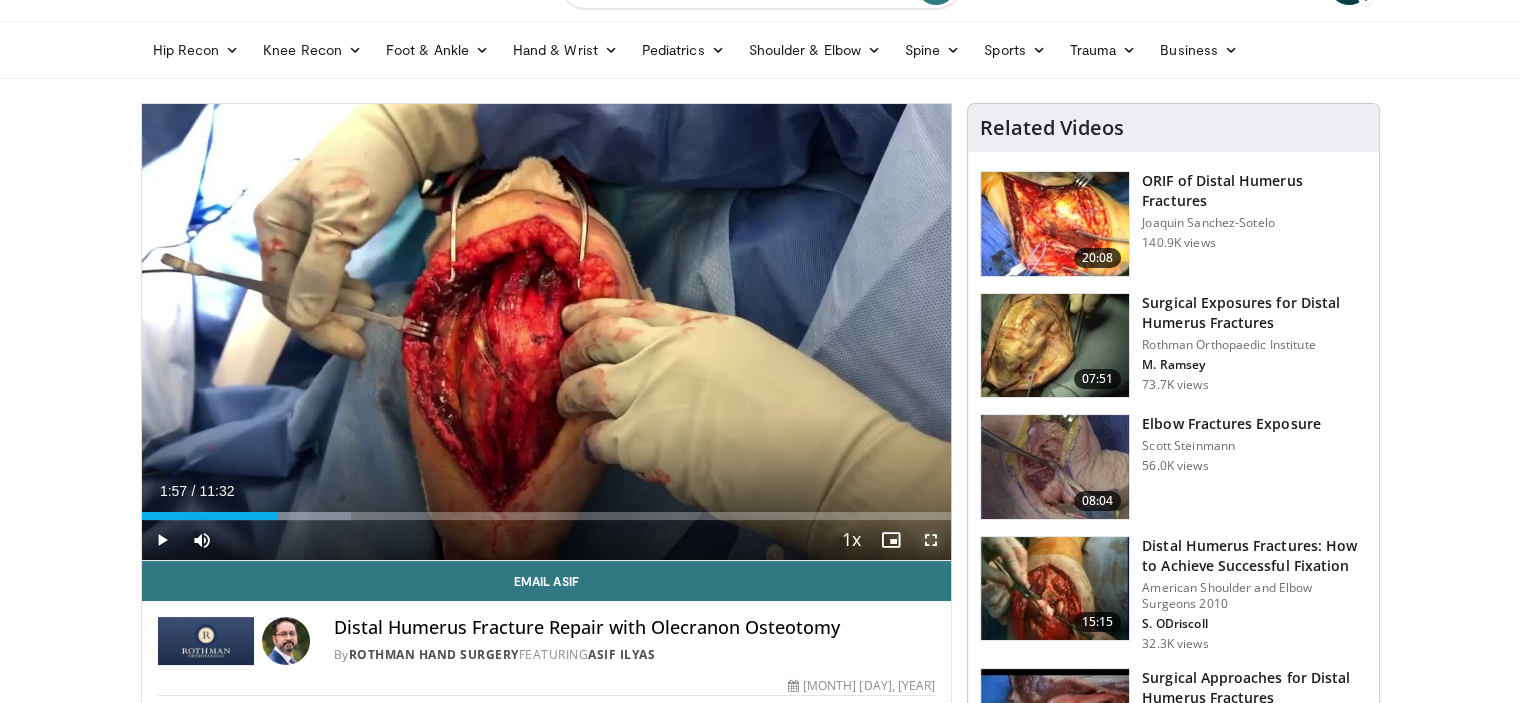 click at bounding box center [931, 540] 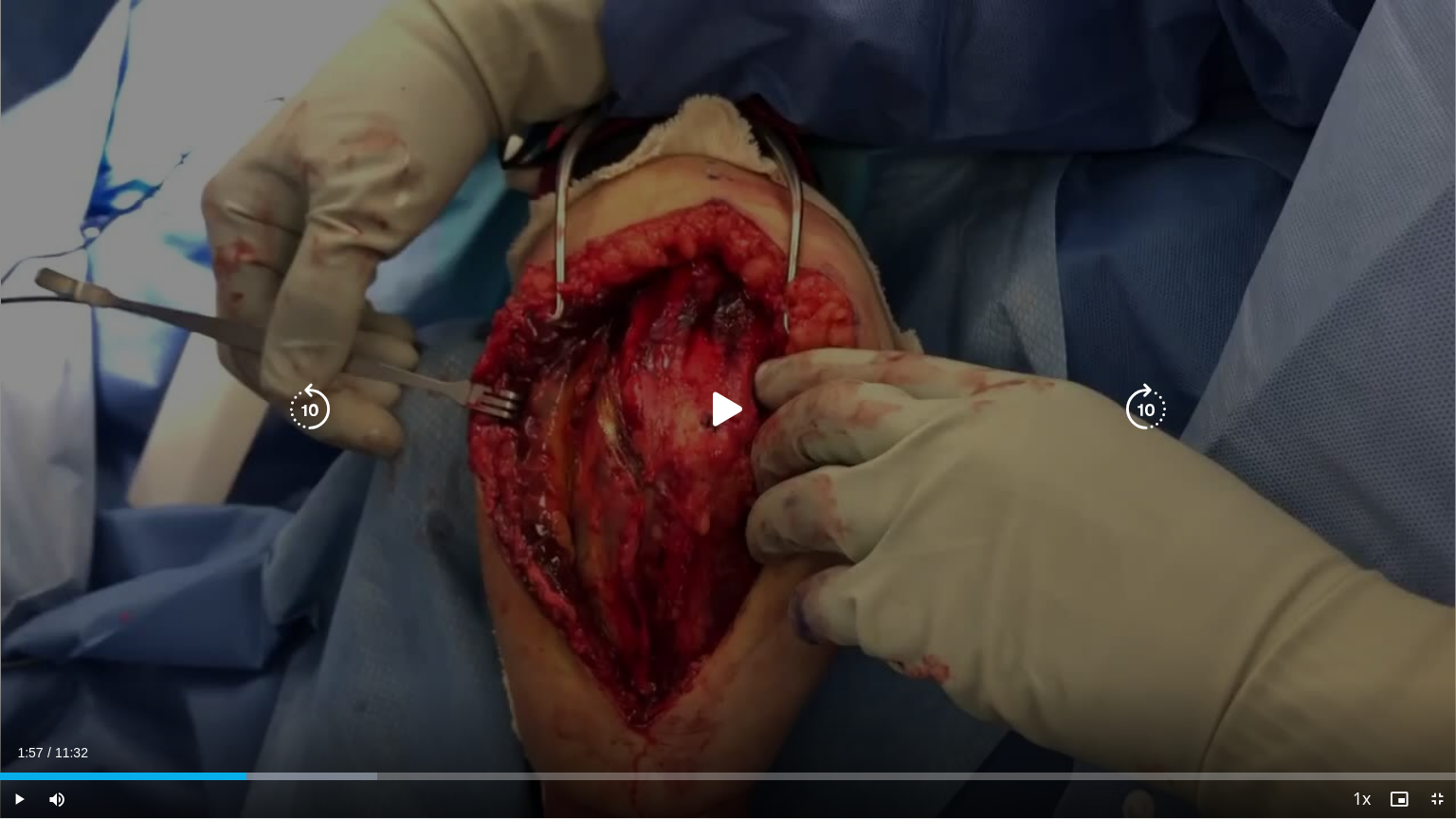 click at bounding box center (310, 410) 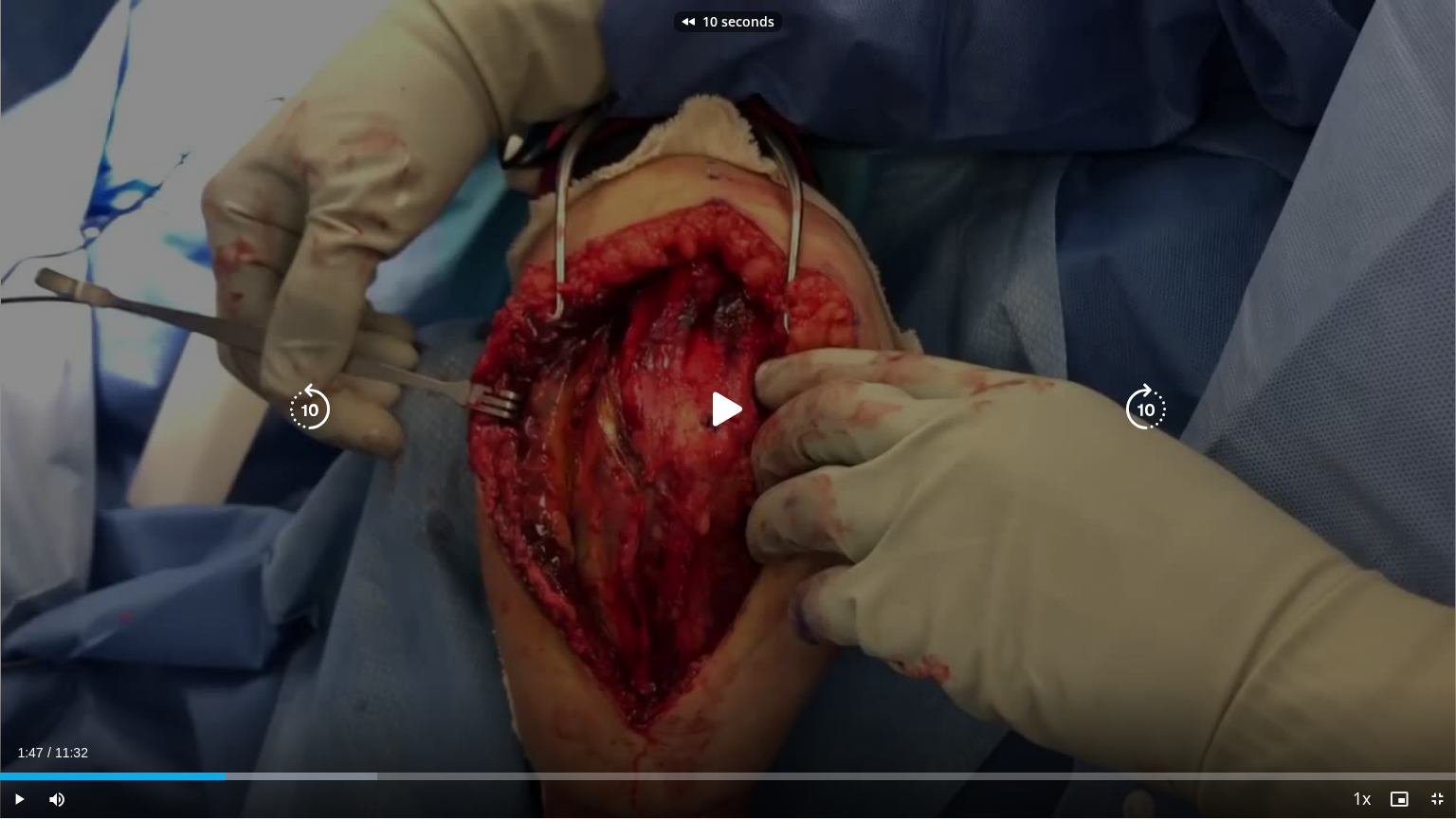 click at bounding box center [310, 410] 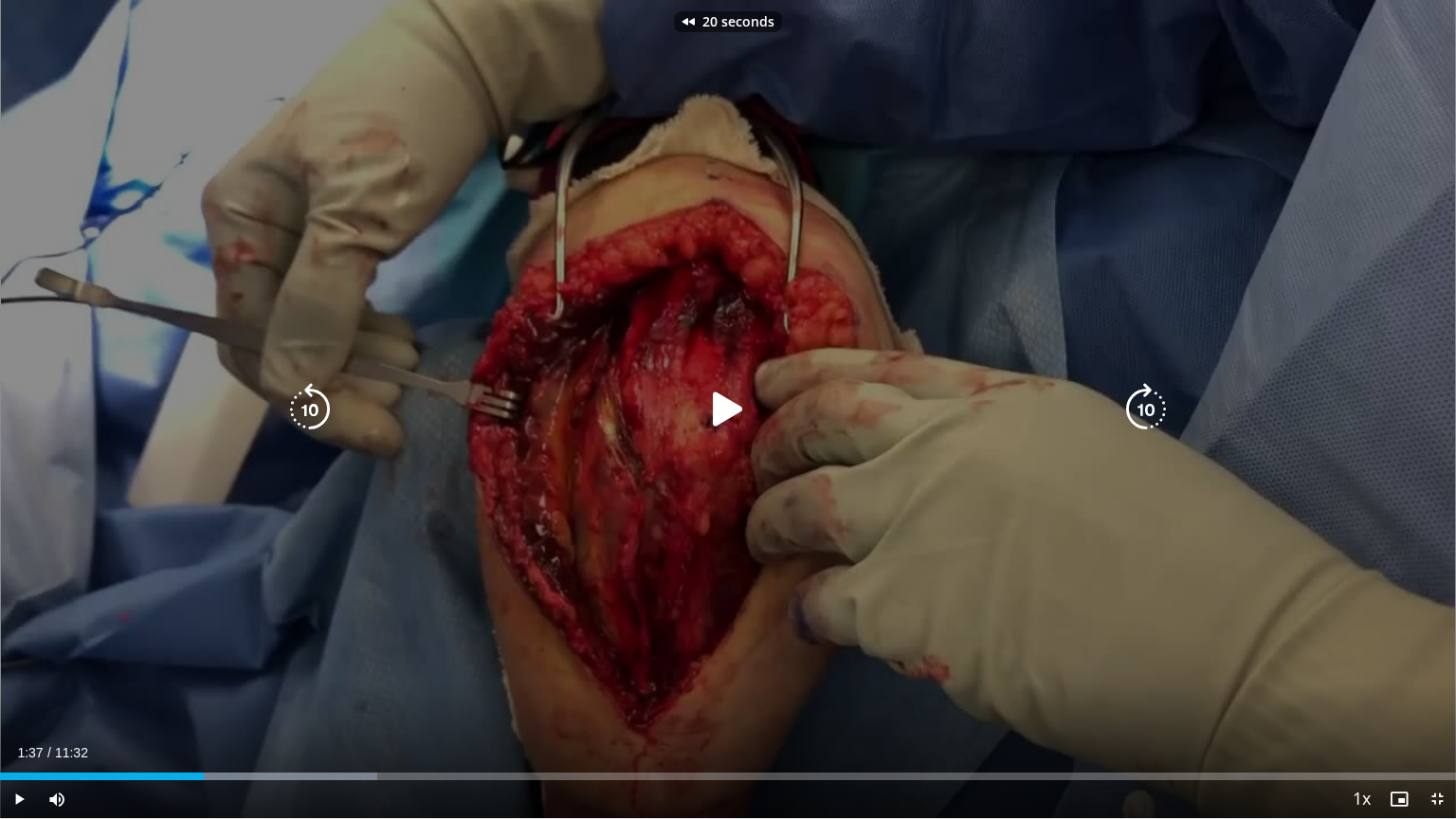click at bounding box center (310, 410) 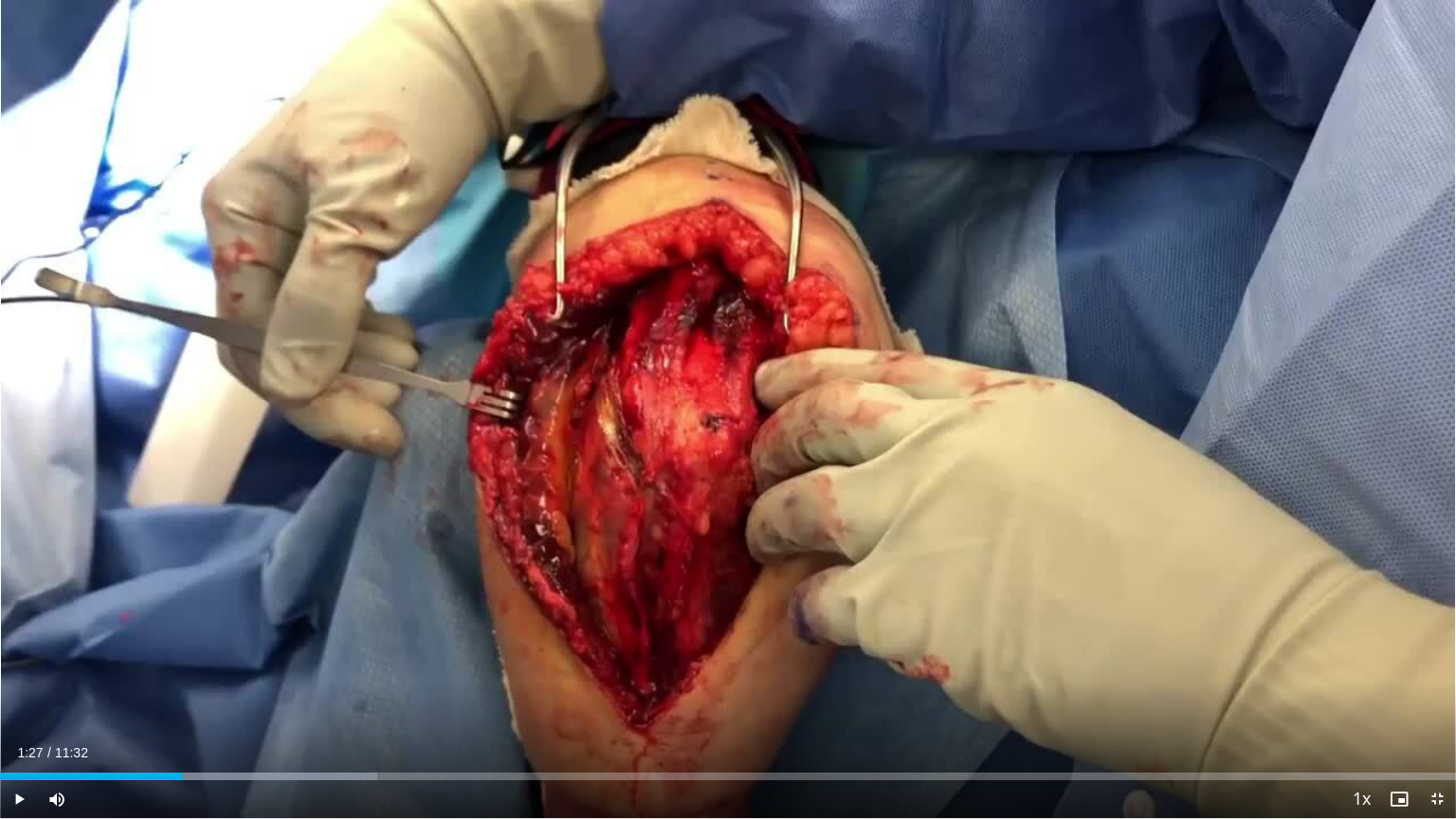 type 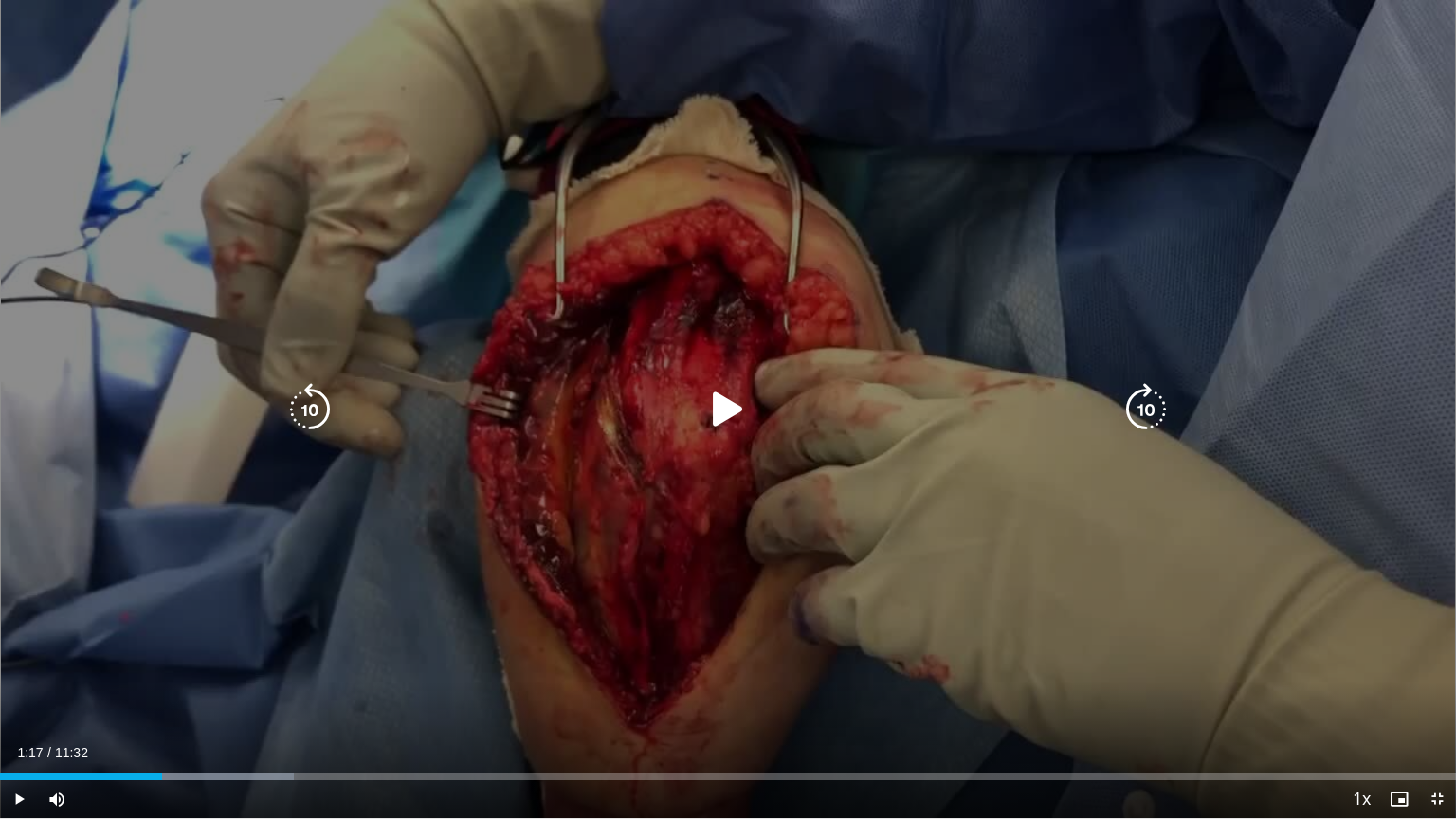 click on "10 seconds
Tap to unmute" at bounding box center (728, 409) 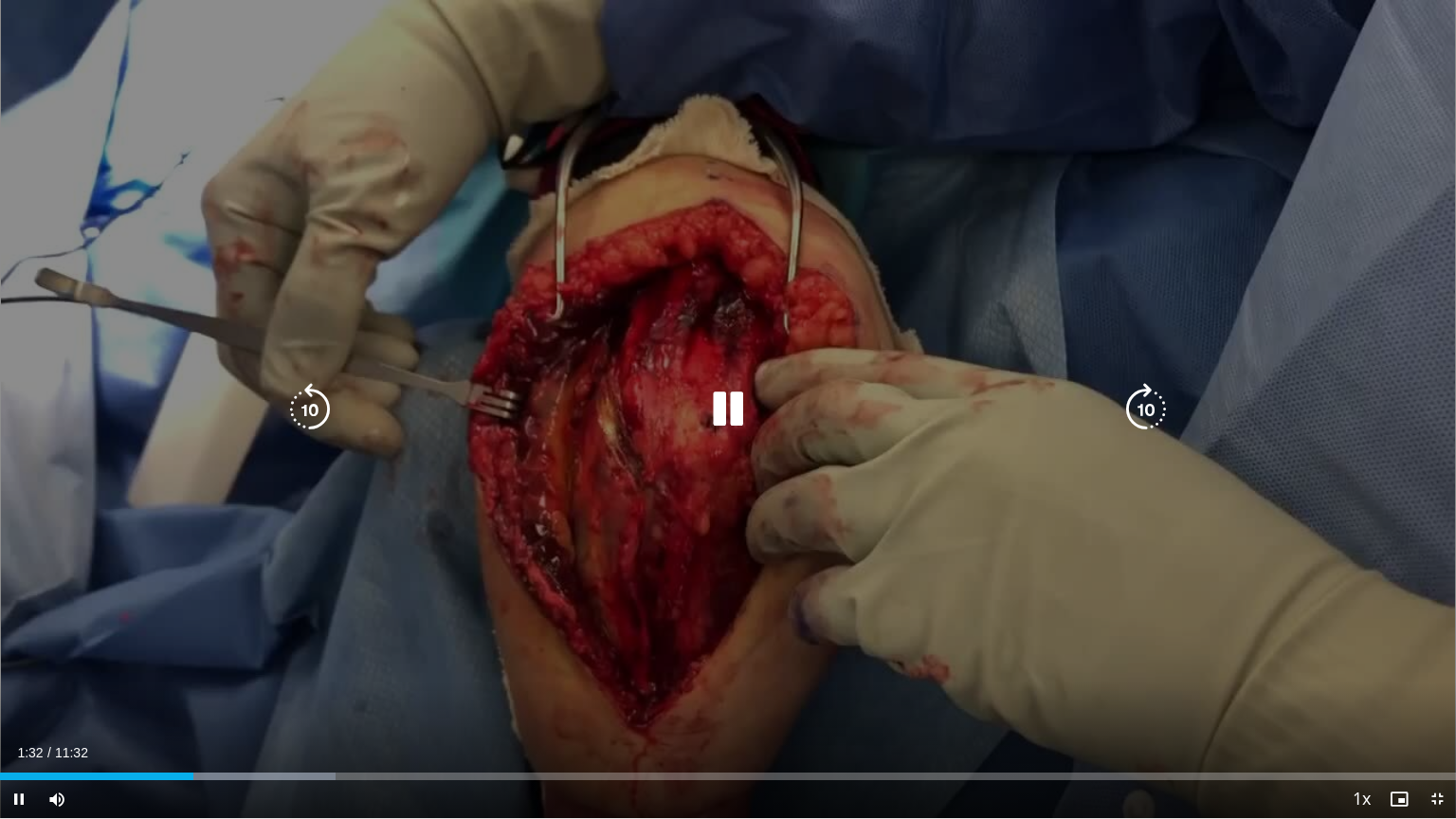 click on "10 seconds
Tap to unmute" at bounding box center (728, 409) 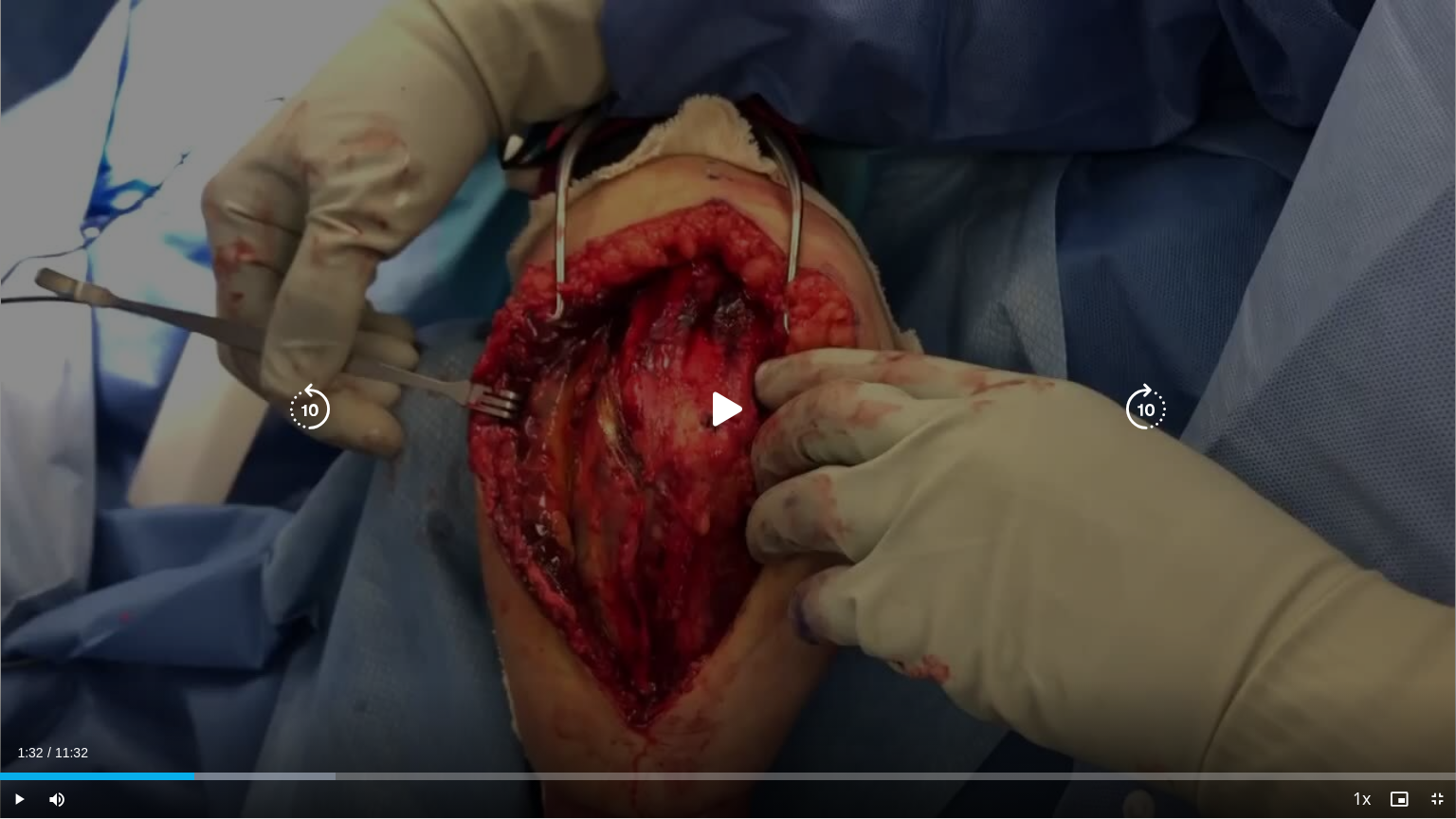 click on "10 seconds
Tap to unmute" at bounding box center [728, 409] 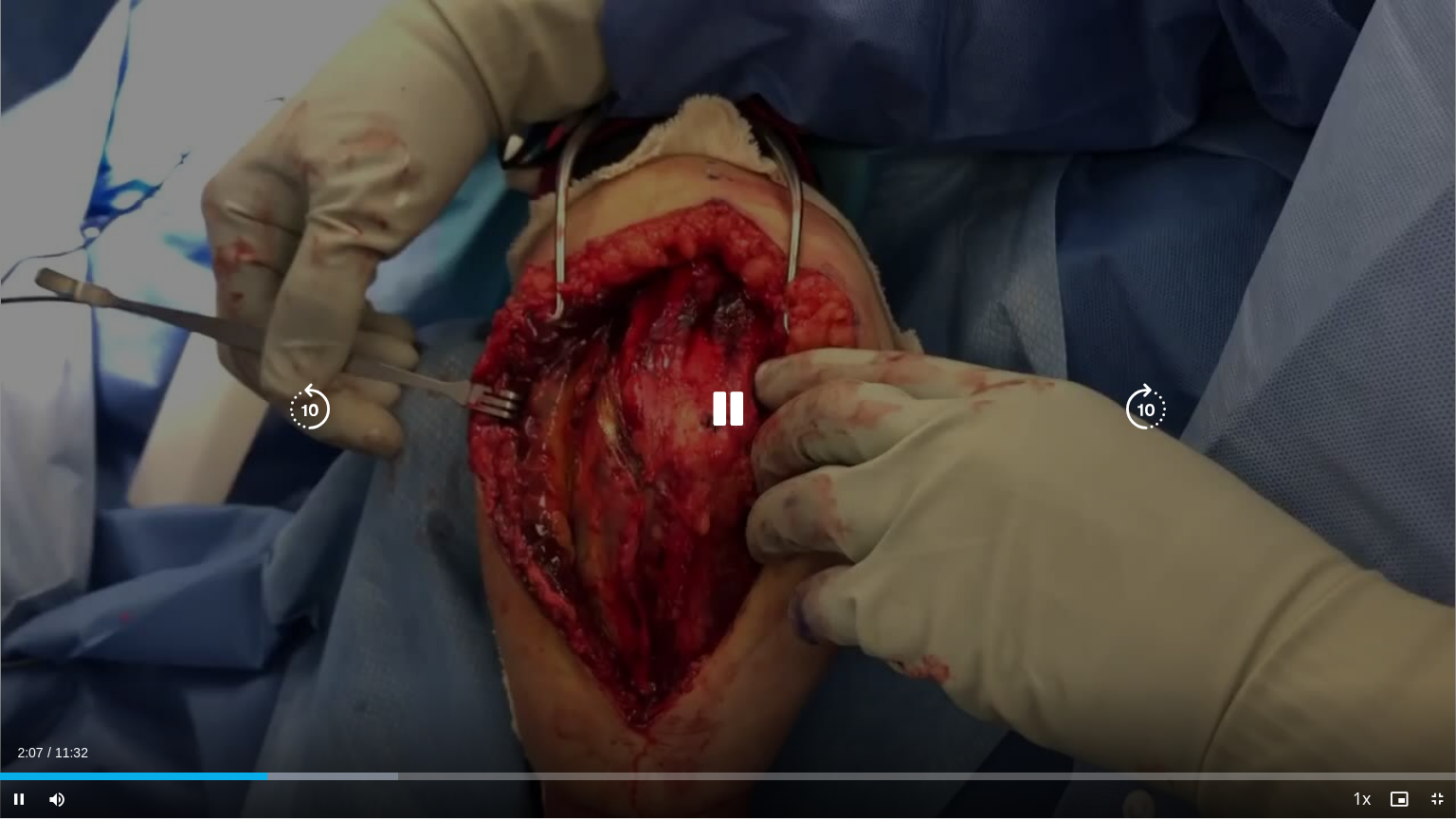 click on "10 seconds
Tap to unmute" at bounding box center (728, 409) 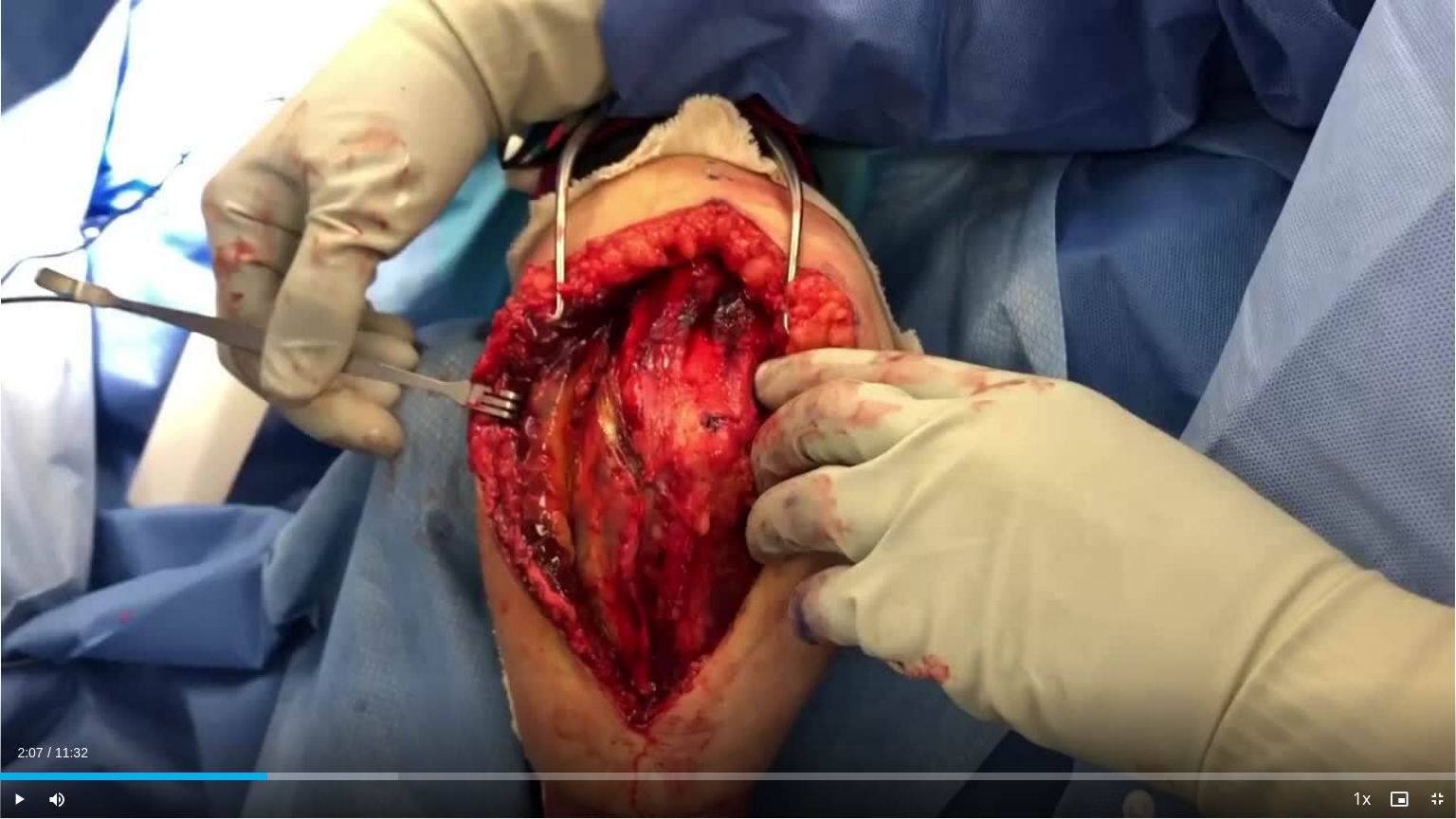 click on "10 seconds
Tap to unmute" at bounding box center (728, 409) 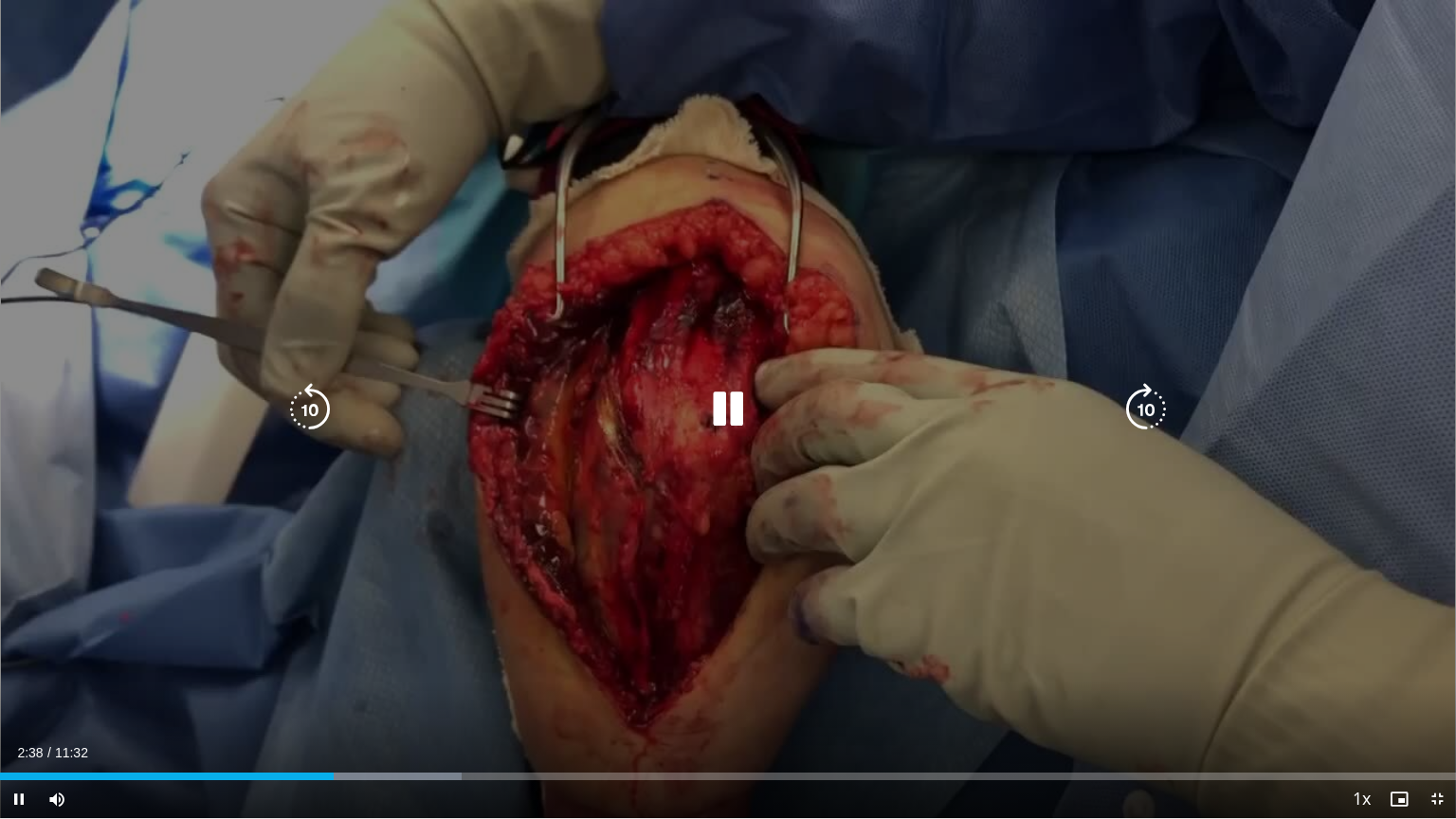 click on "10 seconds
Tap to unmute" at bounding box center (728, 409) 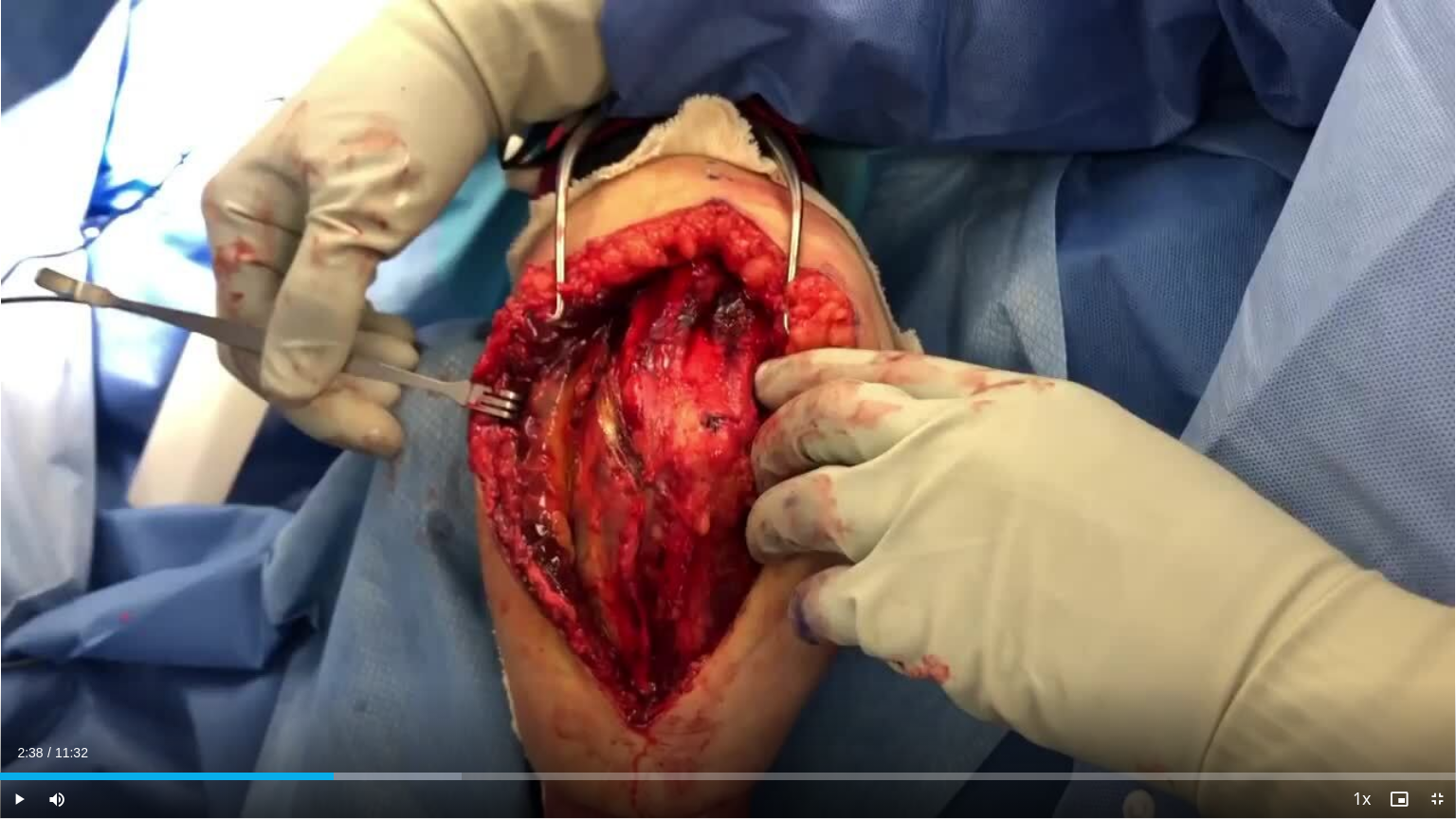 click on "10 seconds
Tap to unmute" at bounding box center [728, 409] 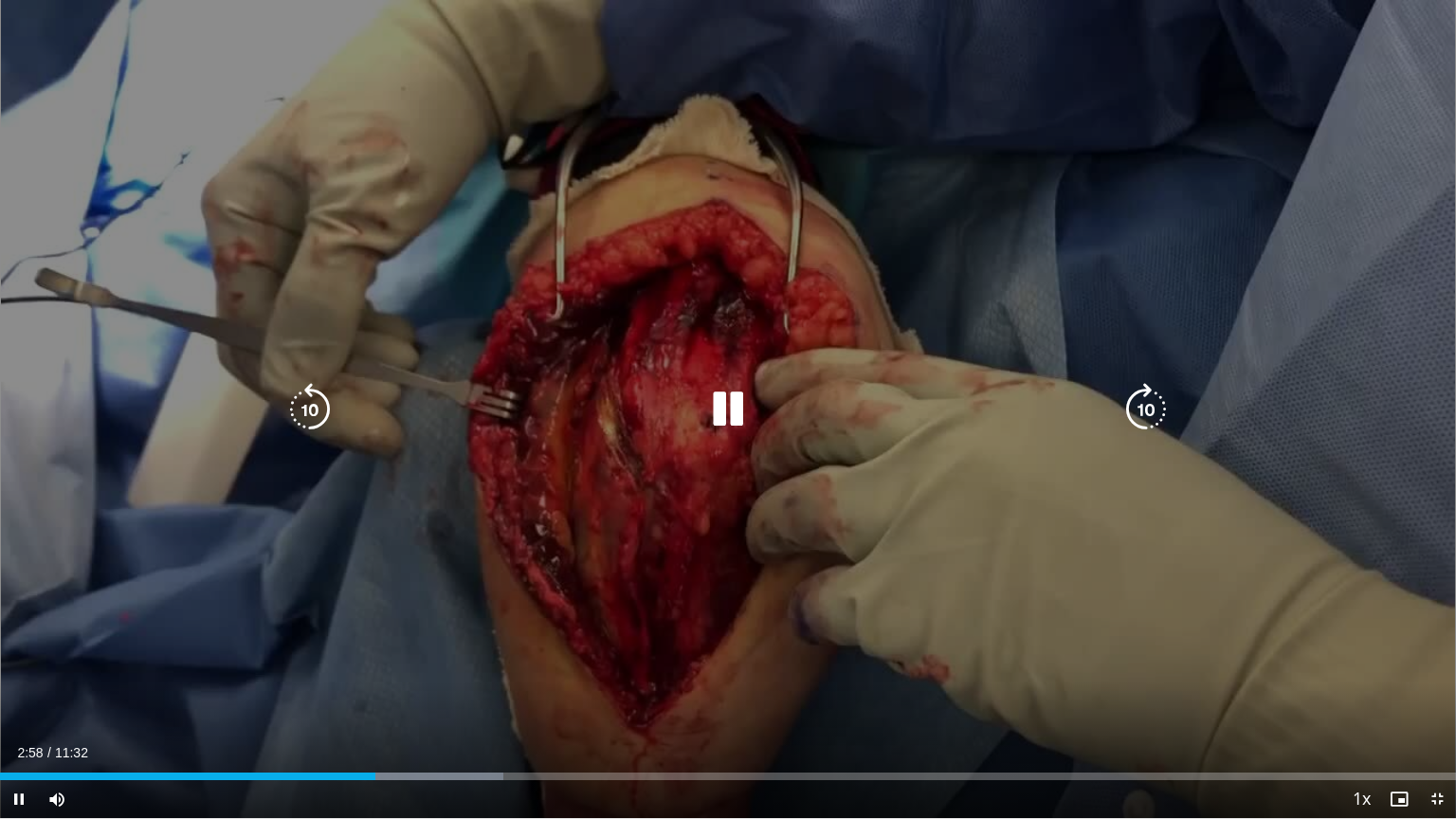 click on "10 seconds
Tap to unmute" at bounding box center (728, 409) 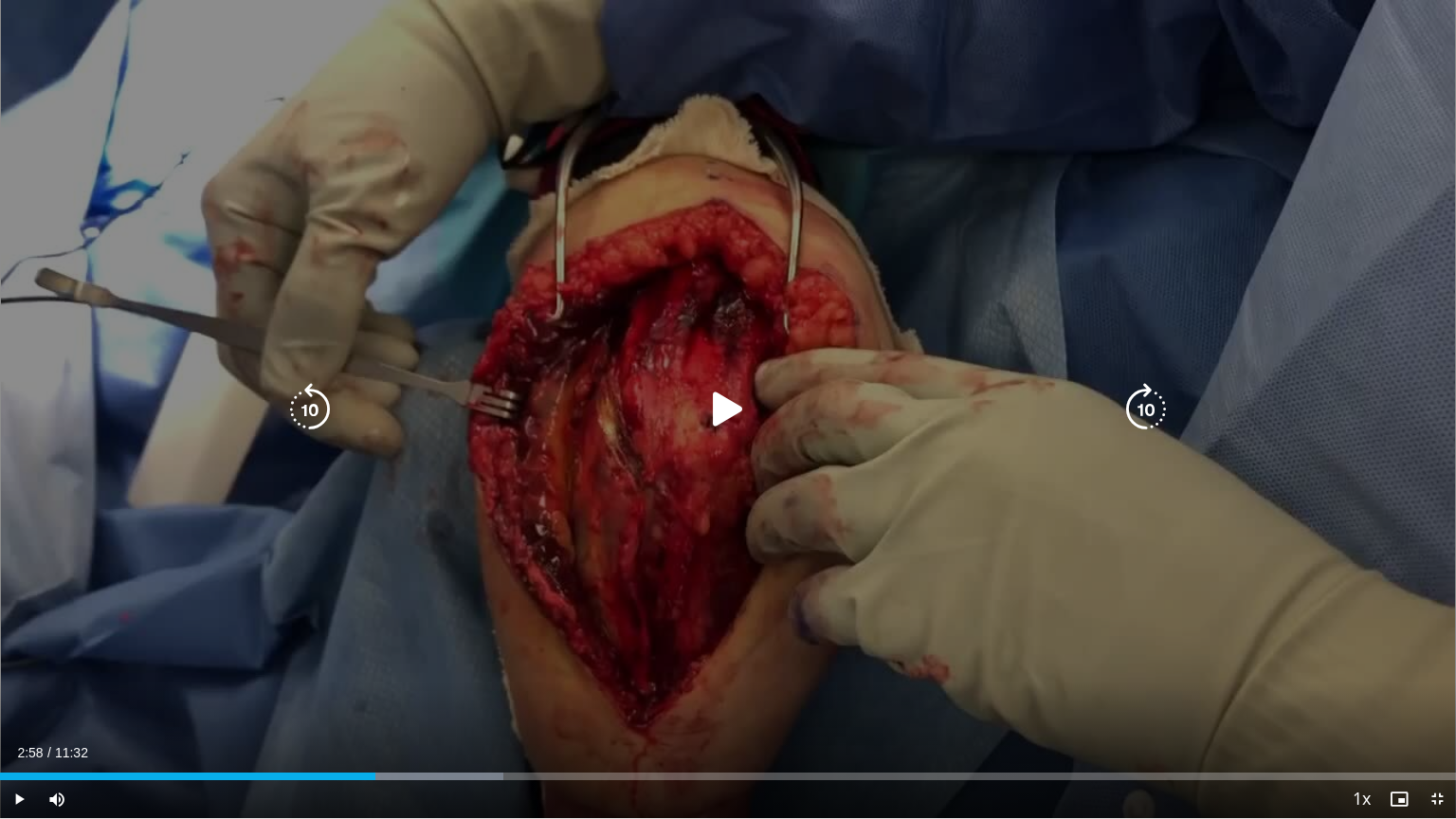 click on "10 seconds
Tap to unmute" at bounding box center [728, 409] 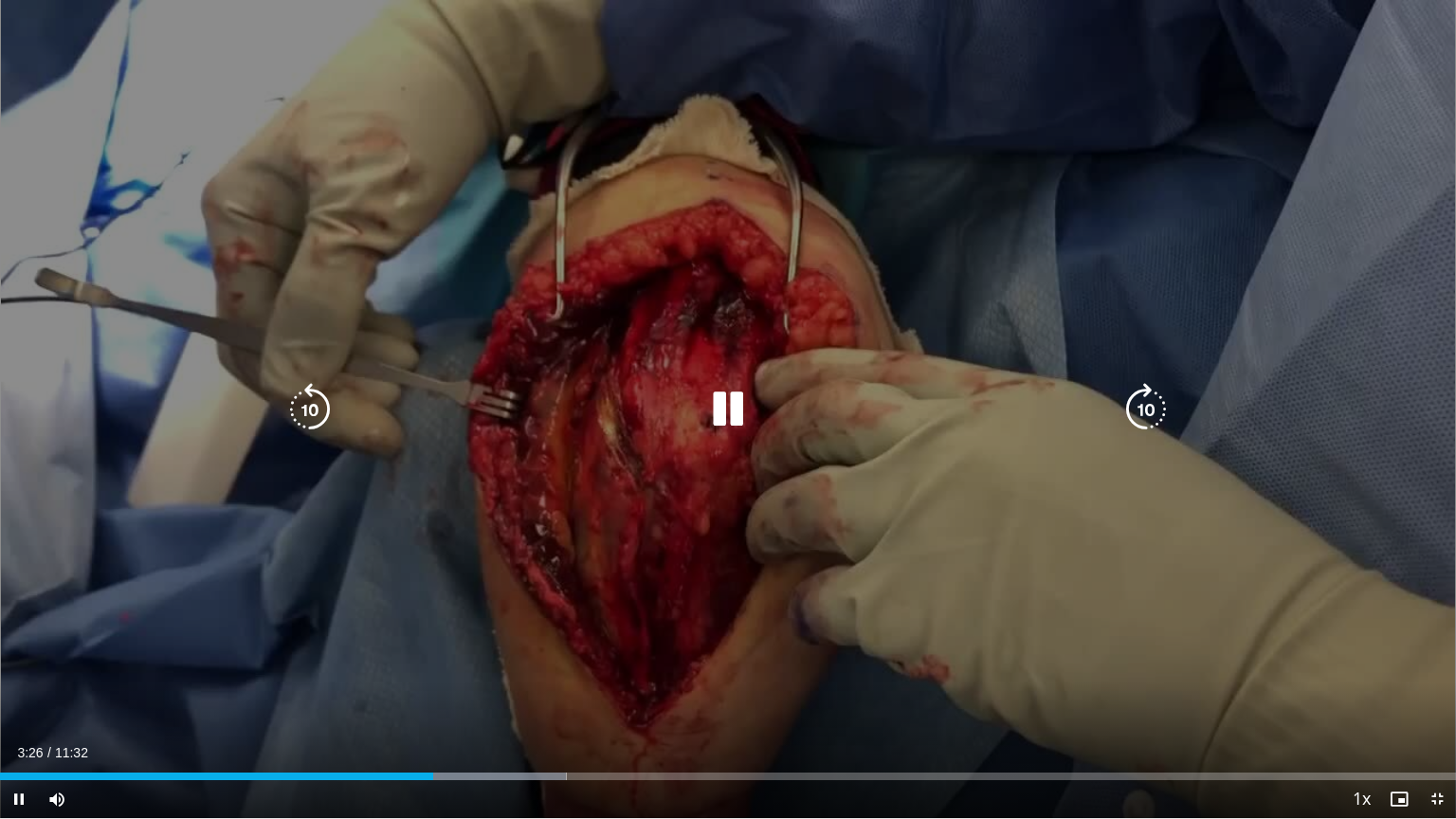 click on "10 seconds
Tap to unmute" at bounding box center [728, 409] 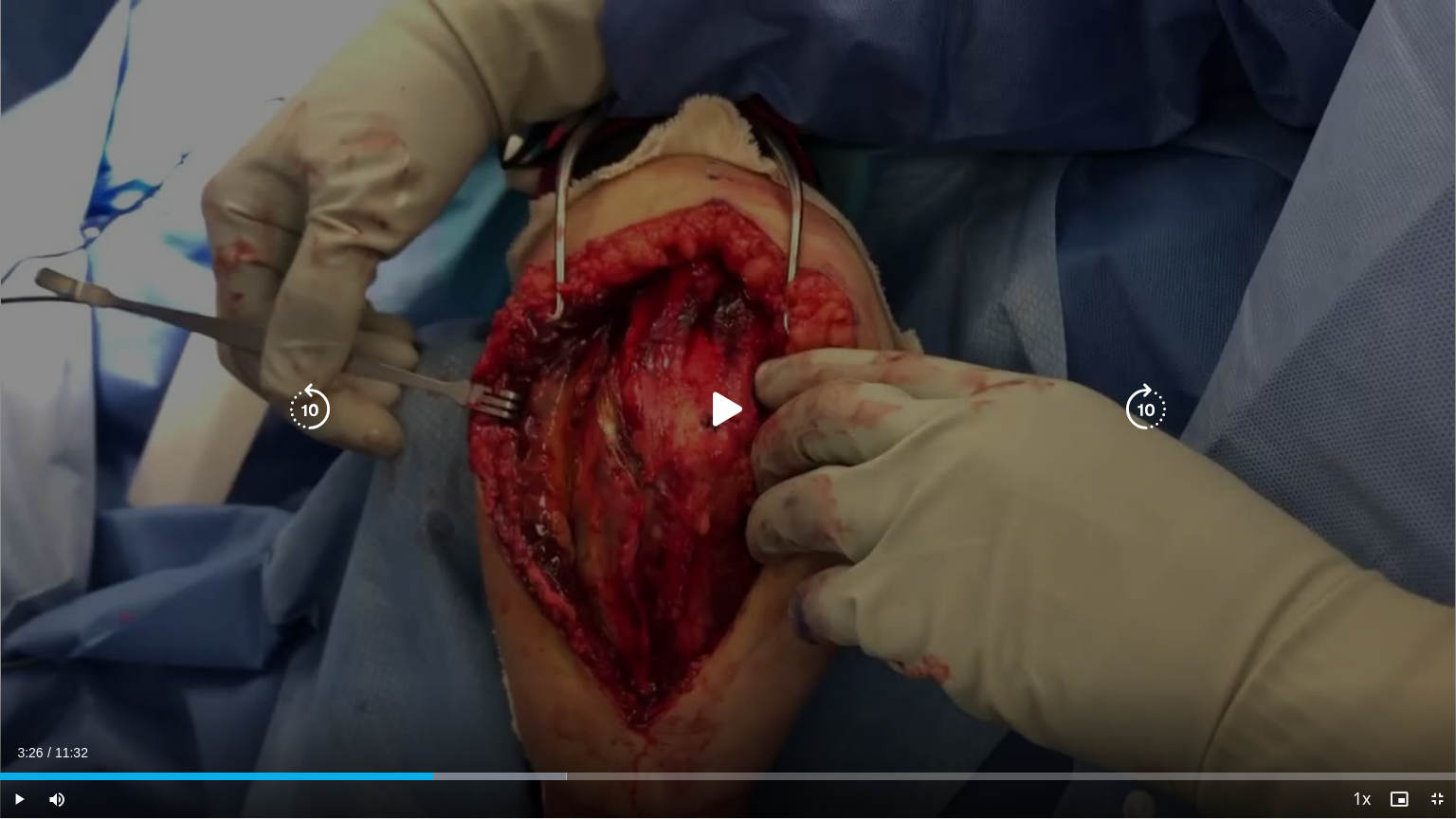 click on "10 seconds
Tap to unmute" at bounding box center [728, 409] 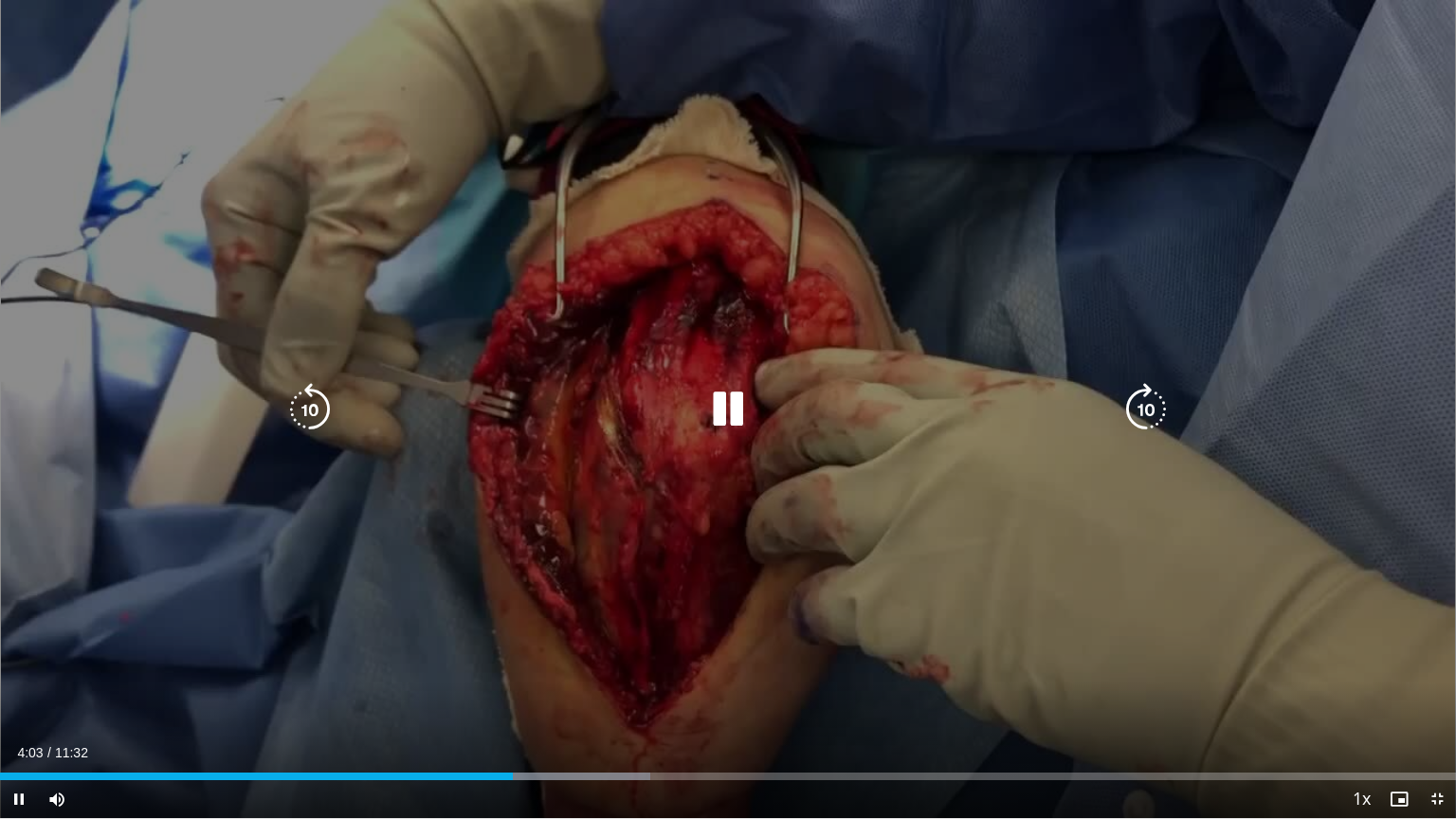 click on "10 seconds
Tap to unmute" at bounding box center [728, 409] 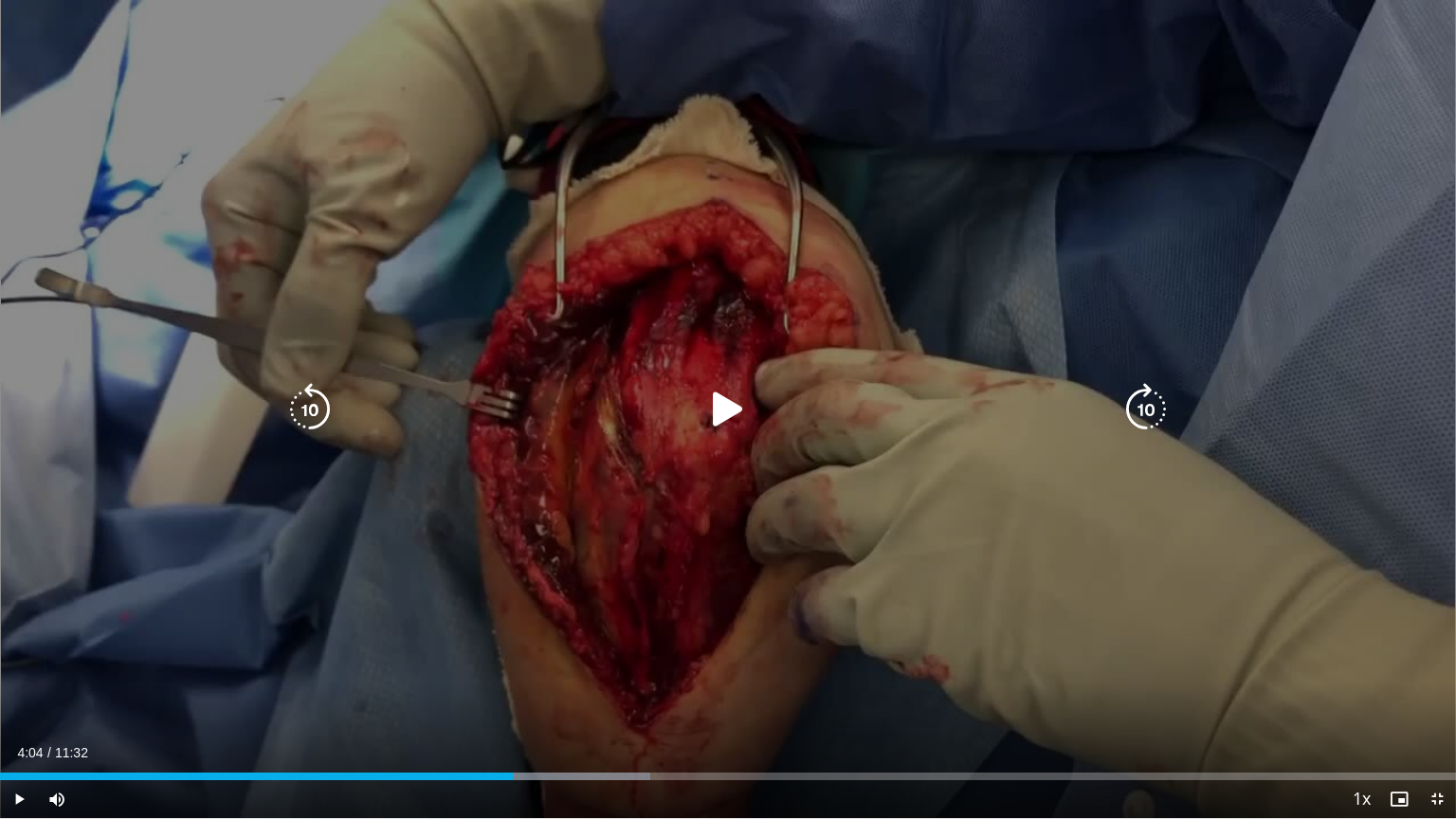 click at bounding box center (728, 410) 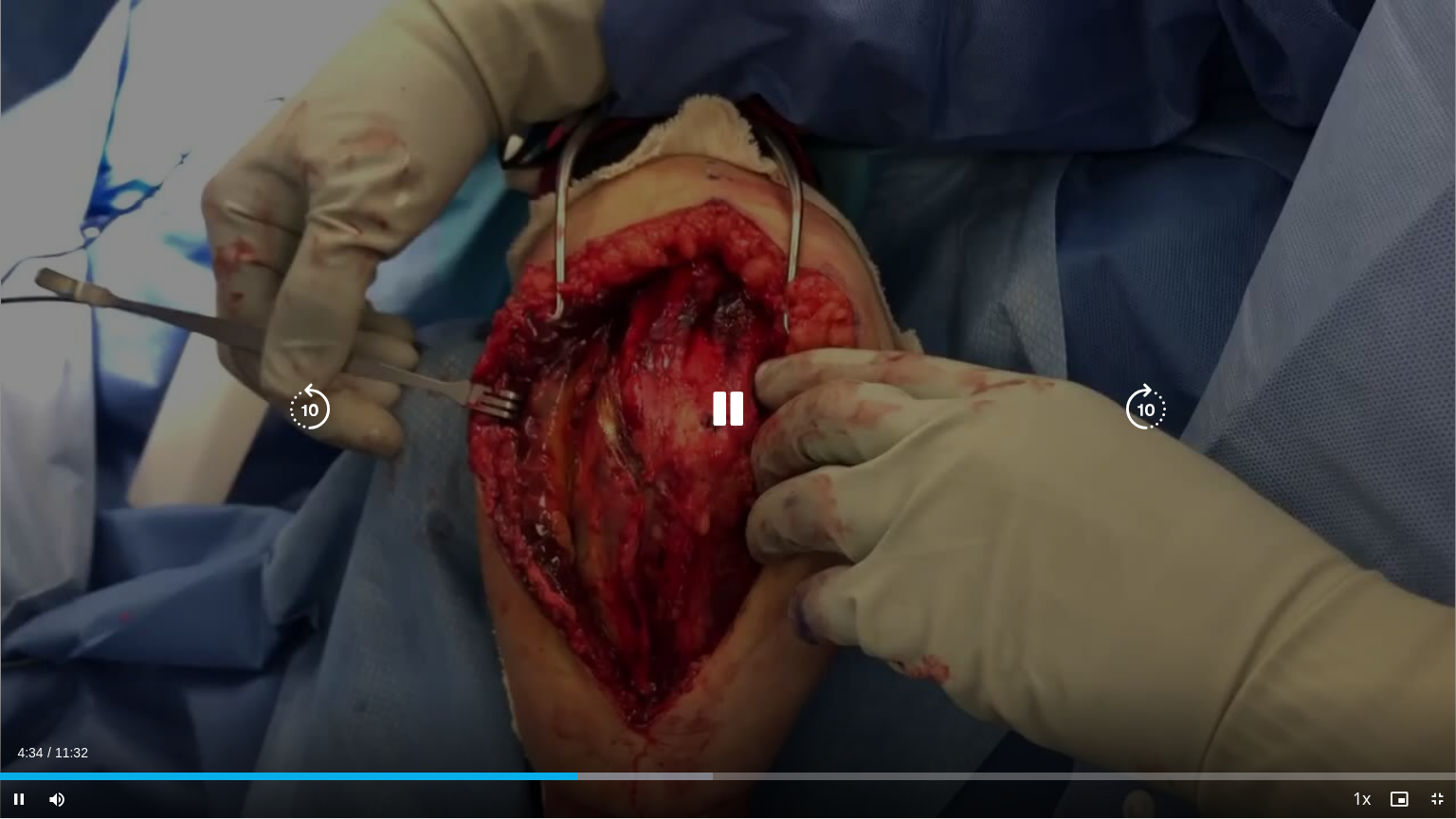 click on "10 seconds
Tap to unmute" at bounding box center (728, 409) 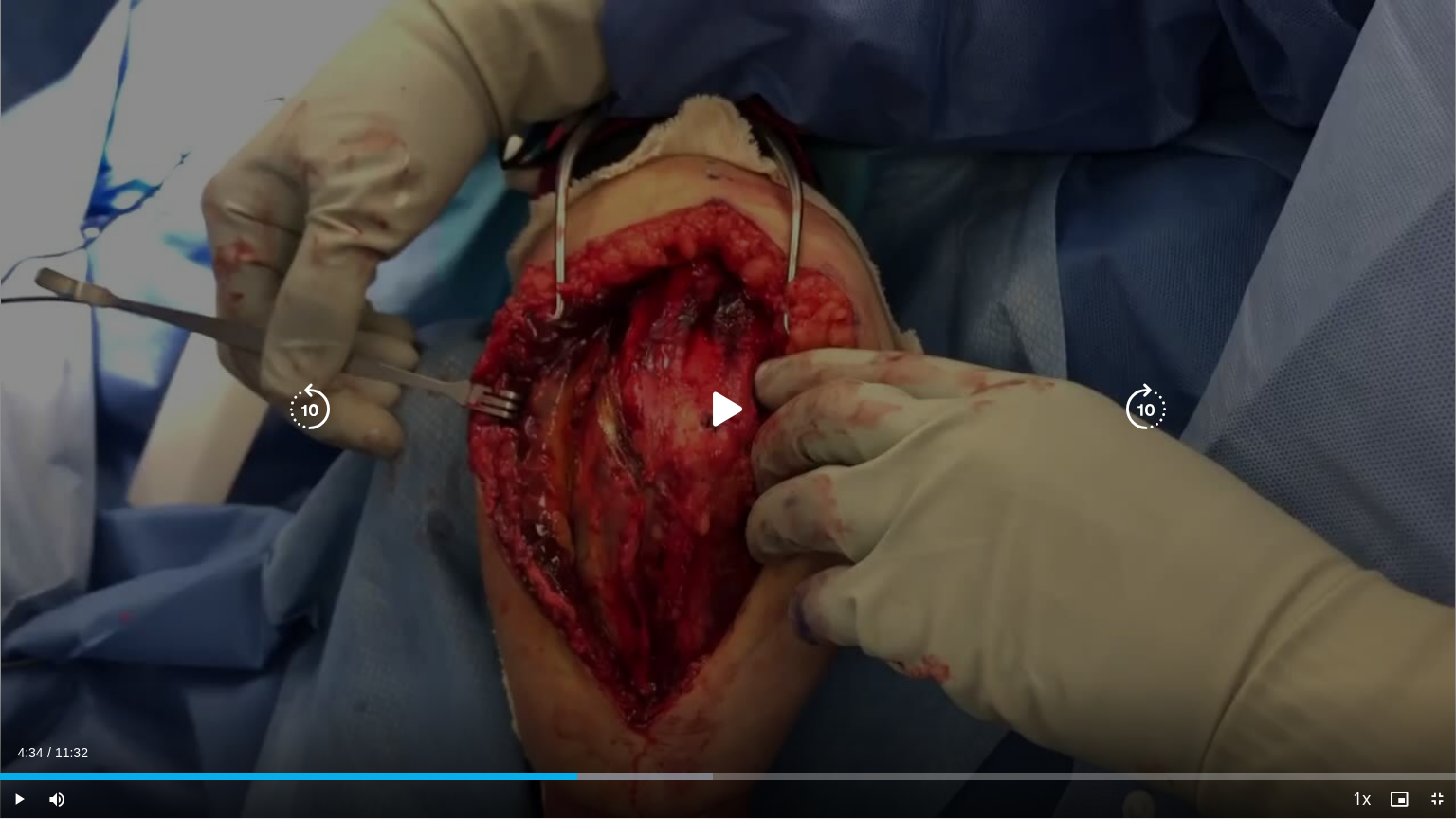 click on "10 seconds
Tap to unmute" at bounding box center (728, 409) 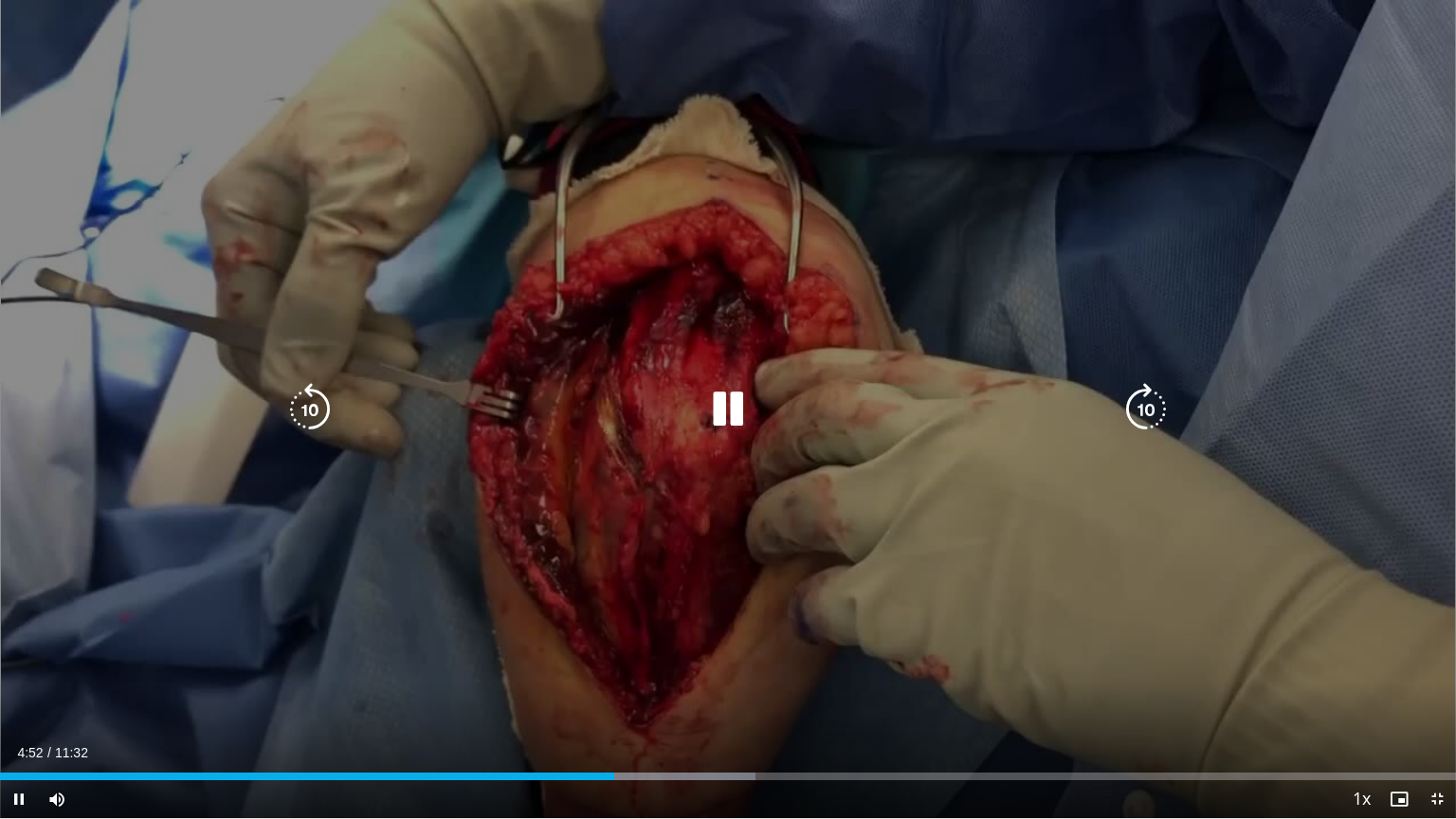 click on "10 seconds
Tap to unmute" at bounding box center [728, 409] 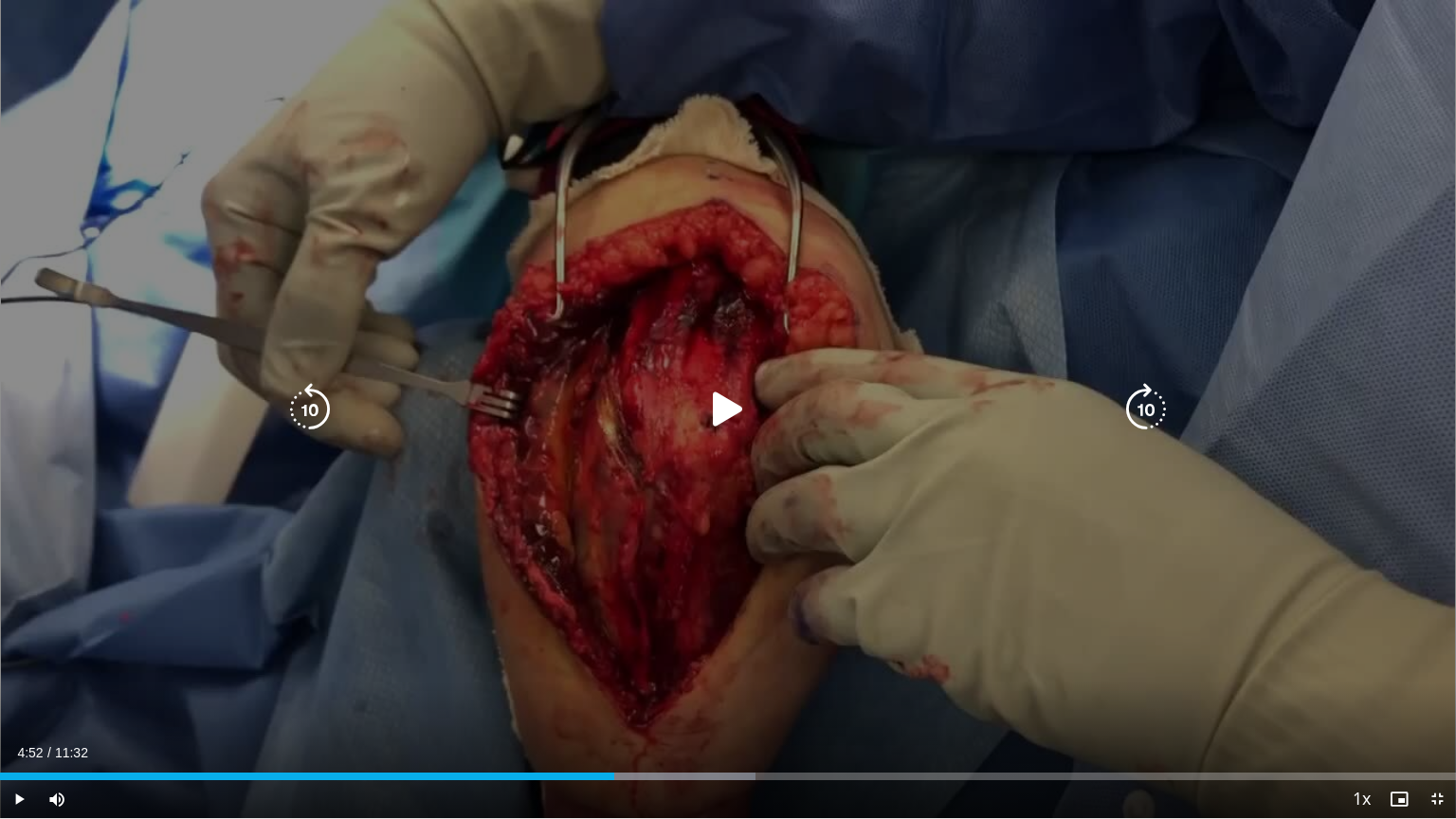 click on "10 seconds
Tap to unmute" at bounding box center (728, 409) 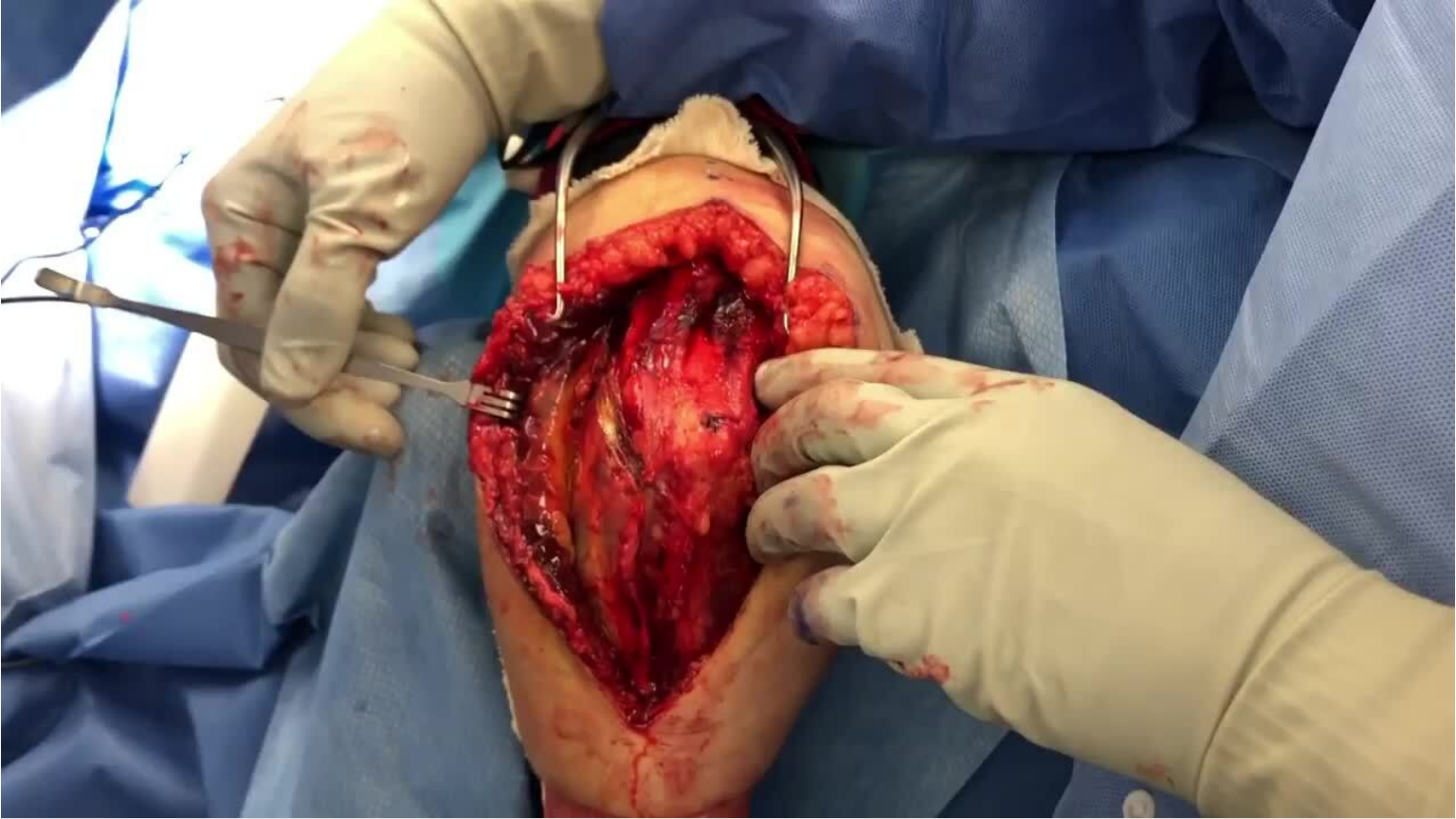 click on "10 seconds
Tap to unmute" at bounding box center (728, 409) 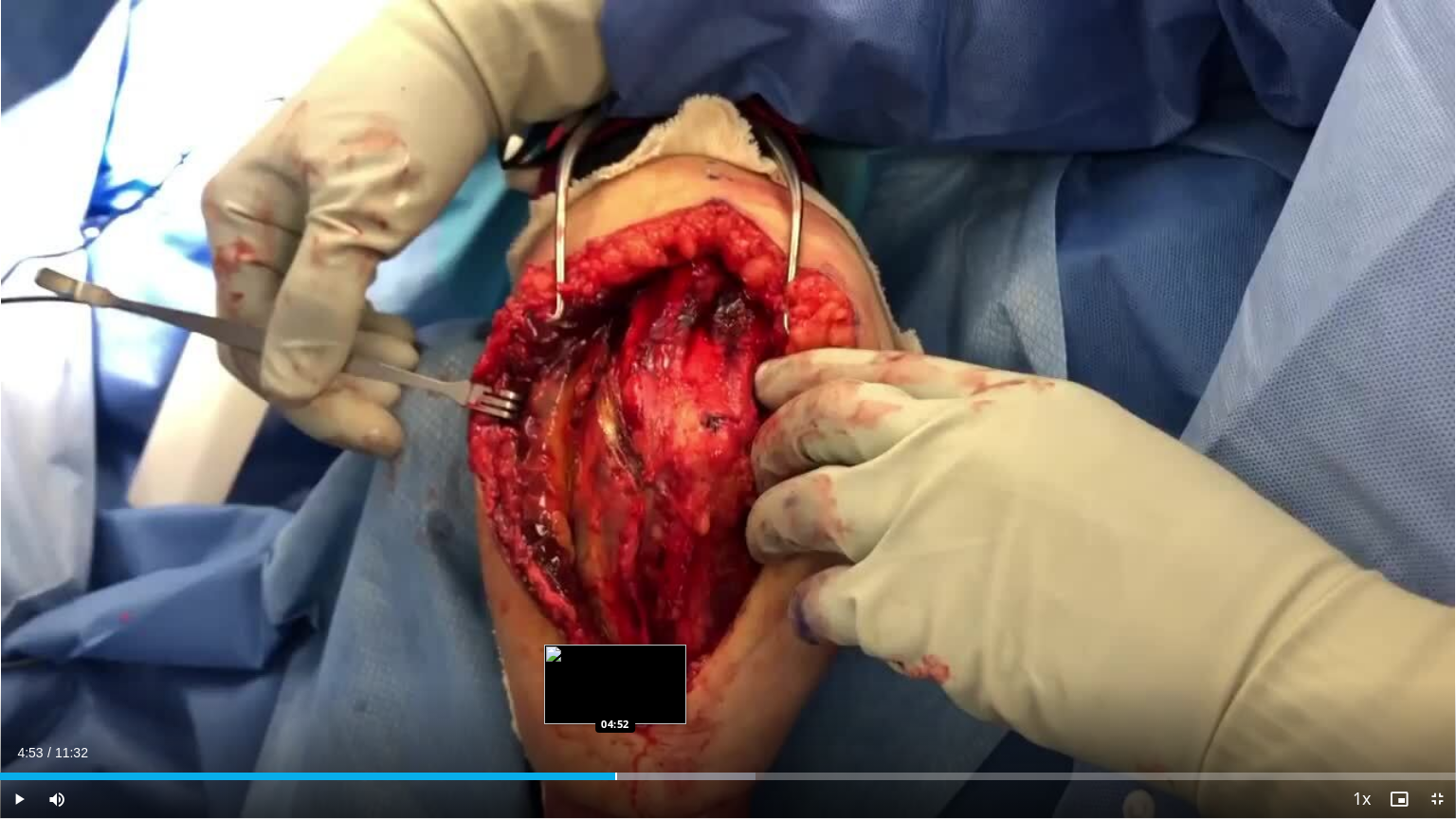 click at bounding box center (616, 776) 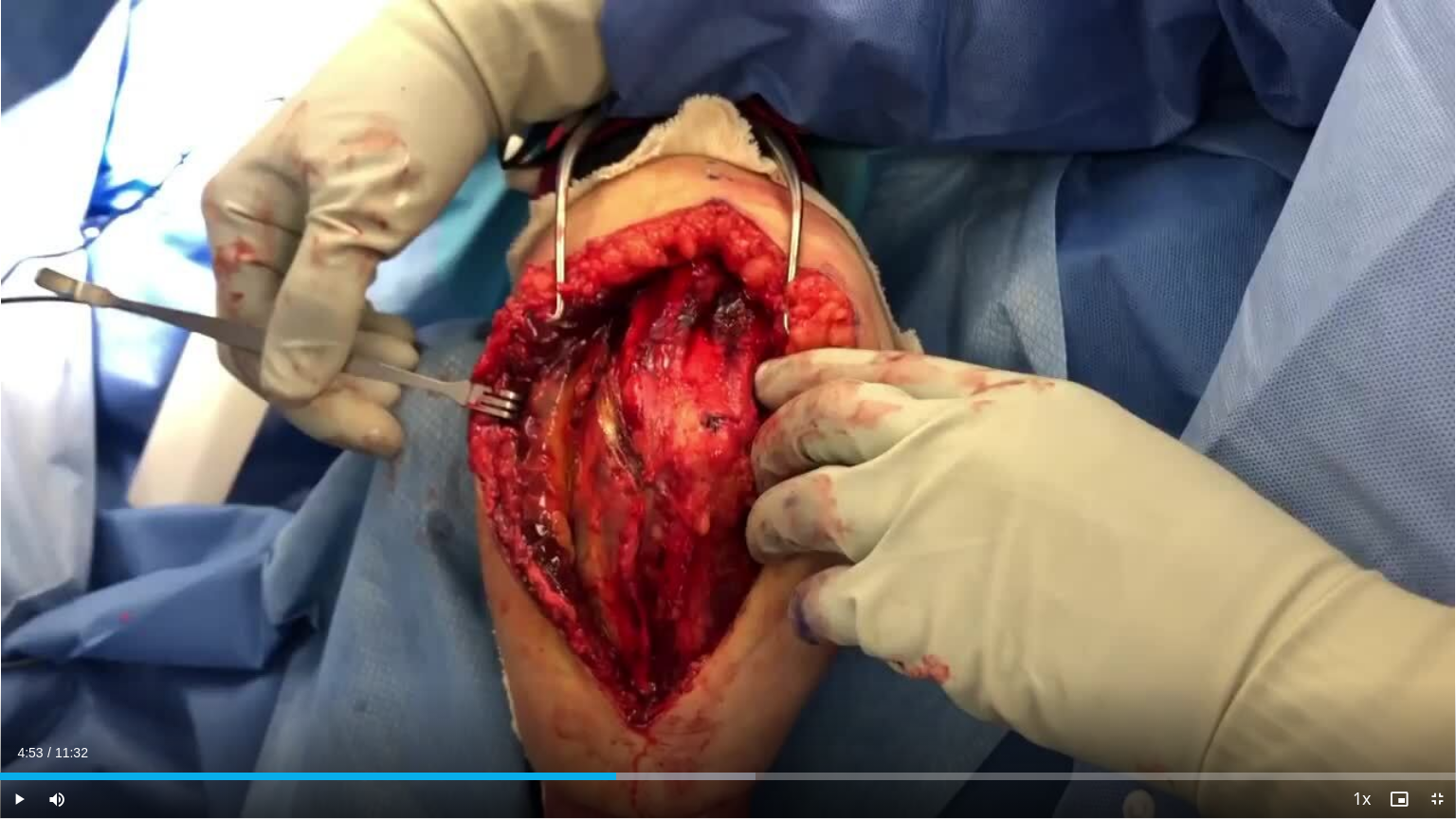 click on "10 seconds
Tap to unmute" at bounding box center [728, 409] 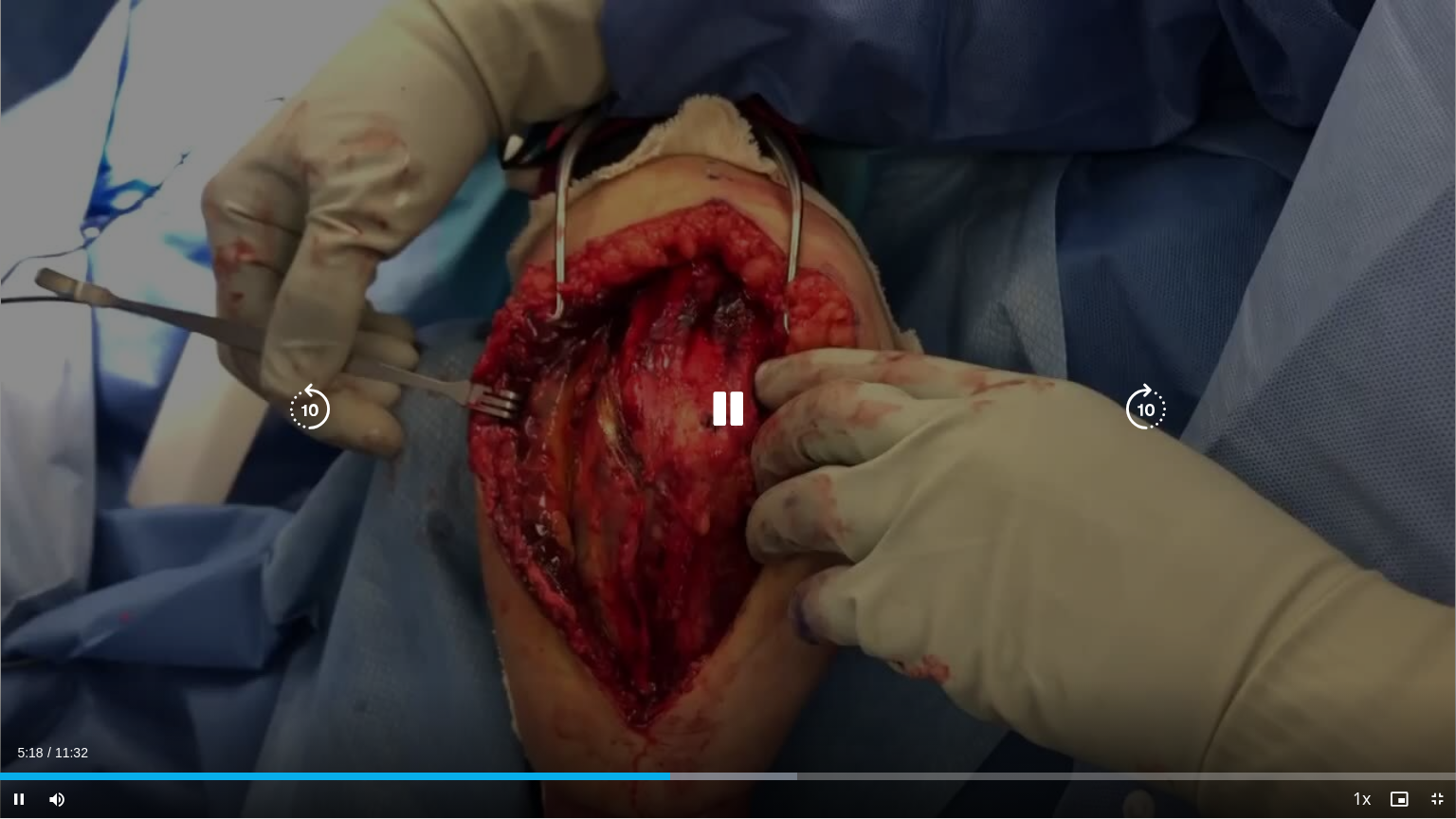 click at bounding box center (728, 410) 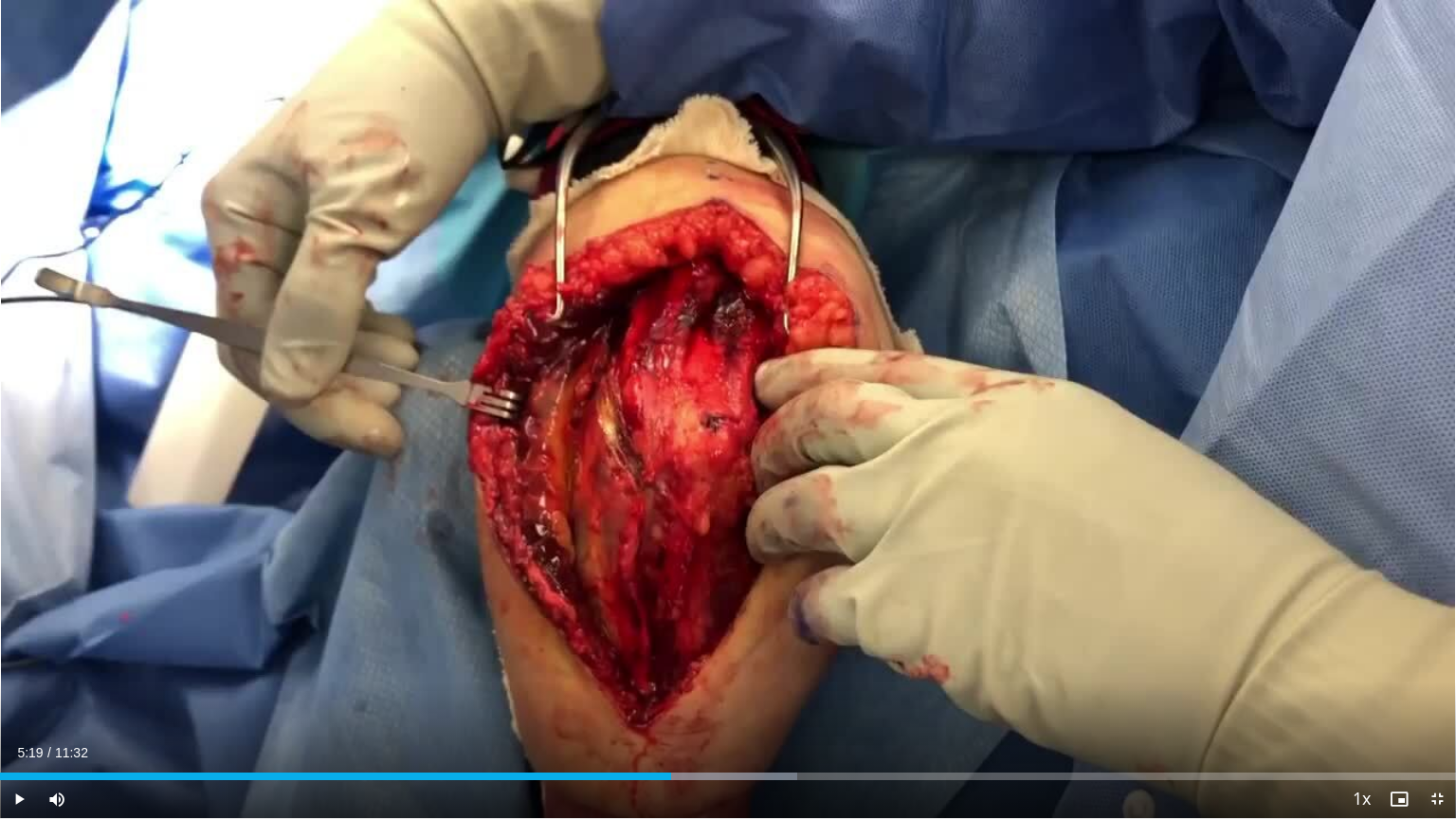 click on "10 seconds
Tap to unmute" at bounding box center (728, 409) 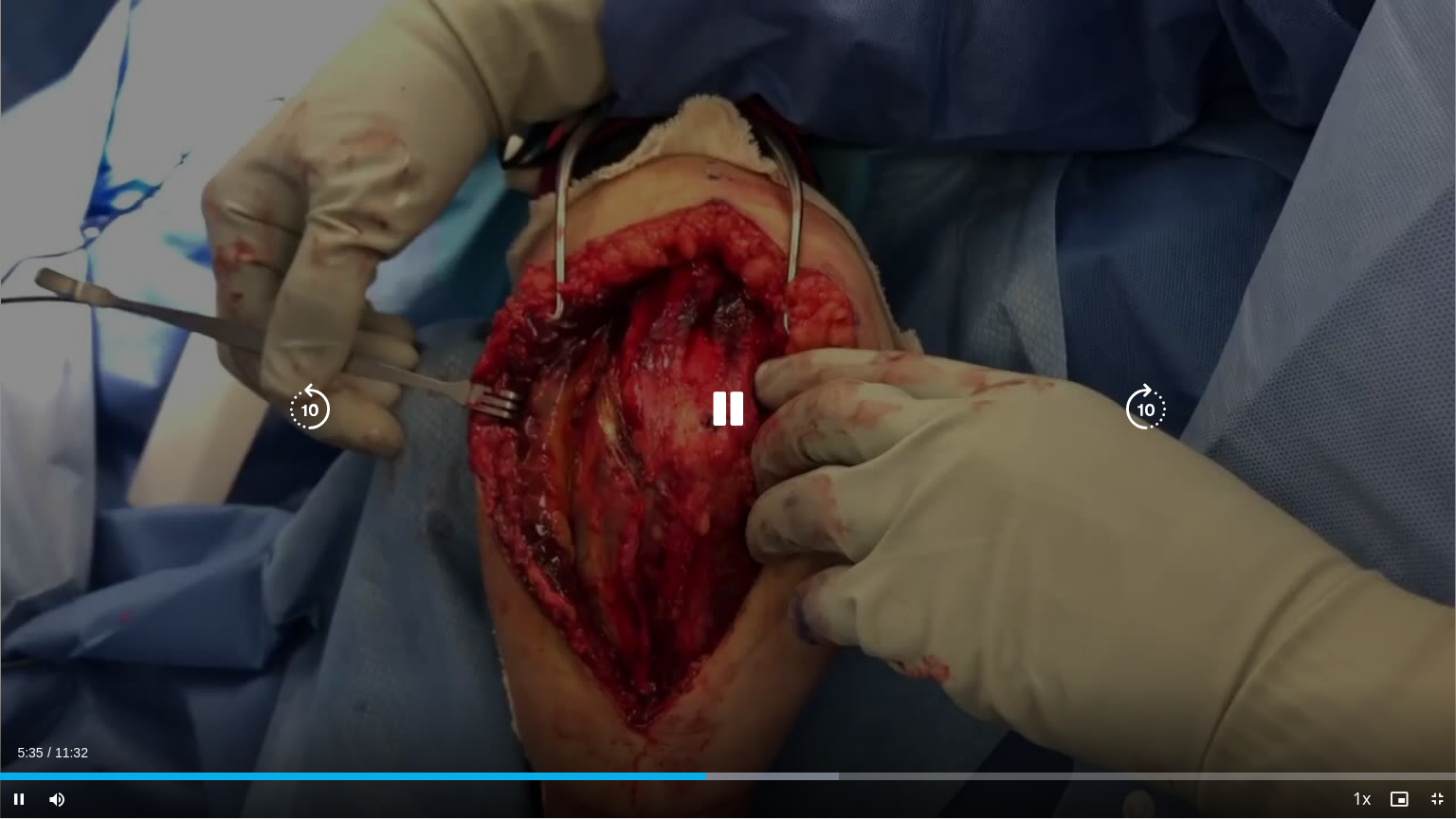 click on "10 seconds
Tap to unmute" at bounding box center (728, 409) 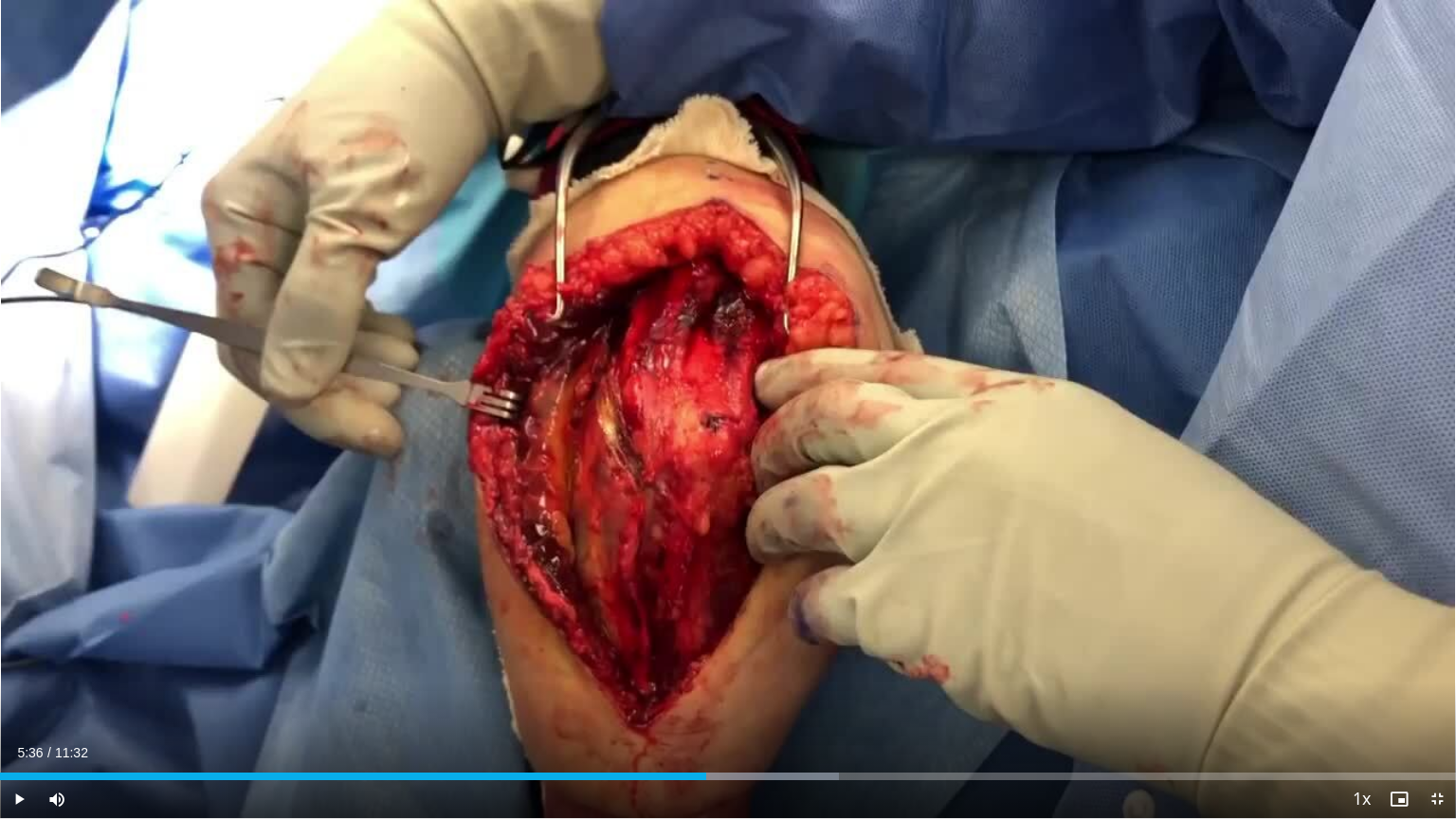 click on "10 seconds
Tap to unmute" at bounding box center (728, 409) 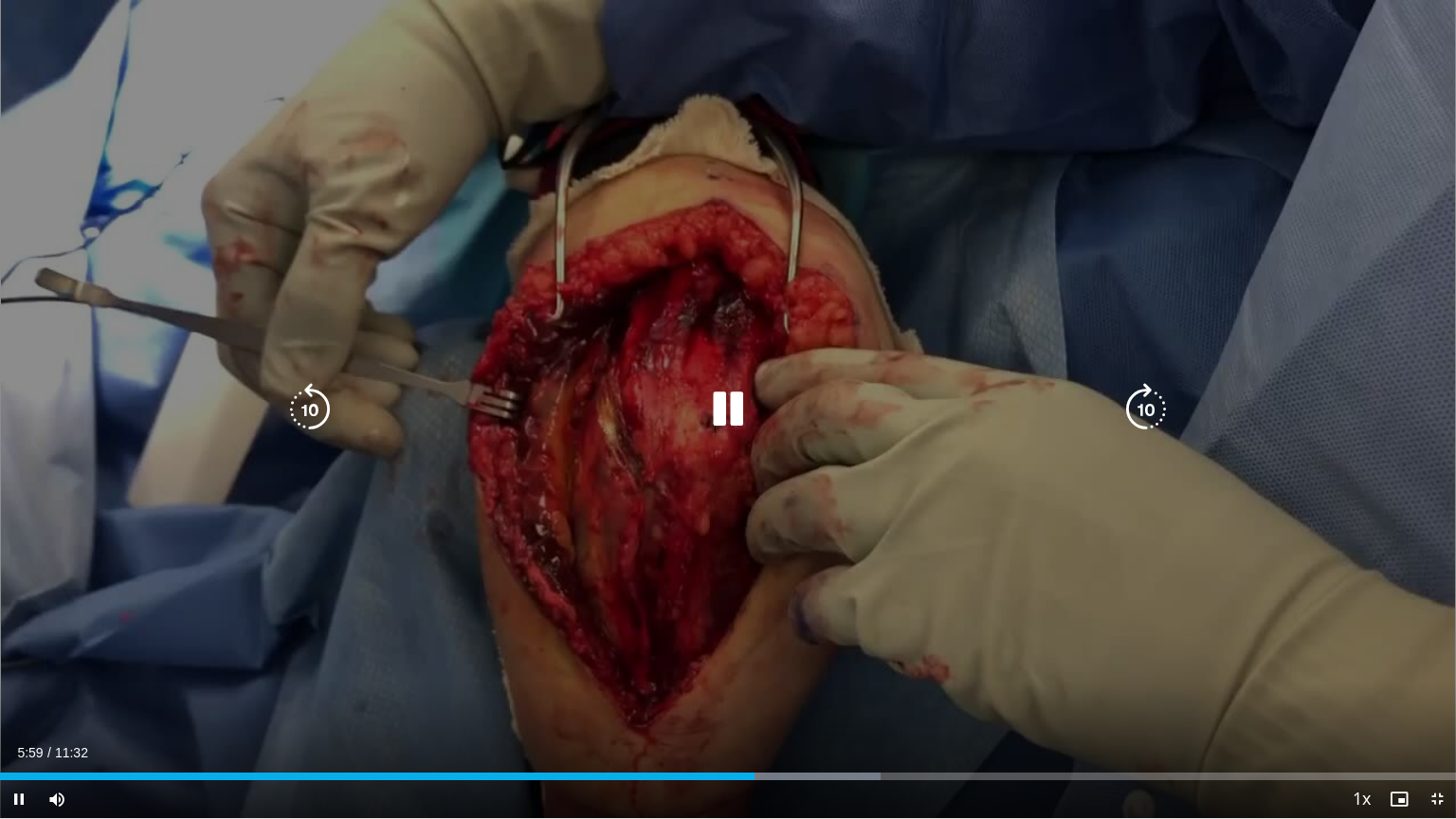 click on "10 seconds
Tap to unmute" at bounding box center (728, 409) 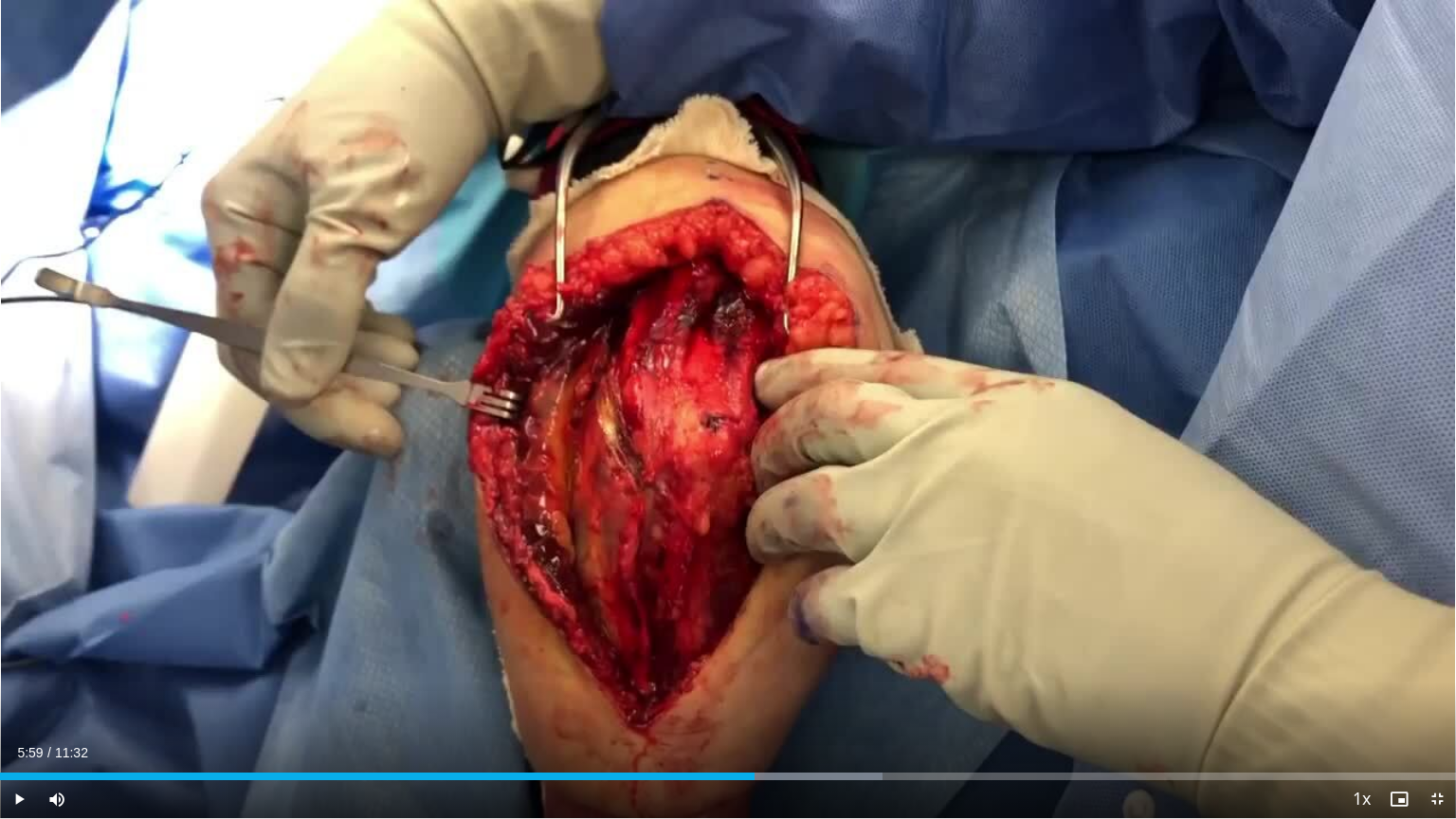 click on "10 seconds
Tap to unmute" at bounding box center [728, 409] 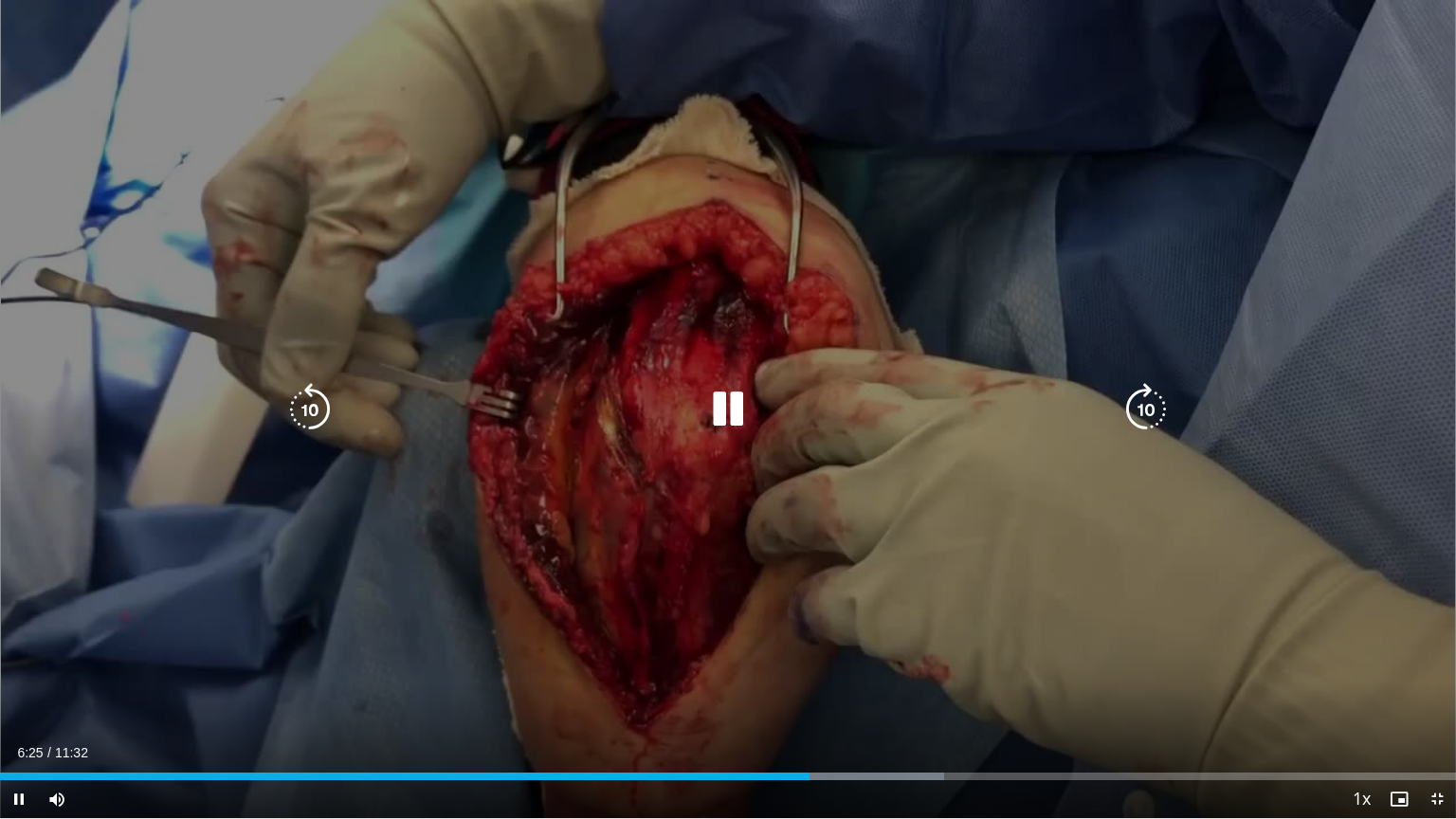 click on "10 seconds
Tap to unmute" at bounding box center (728, 409) 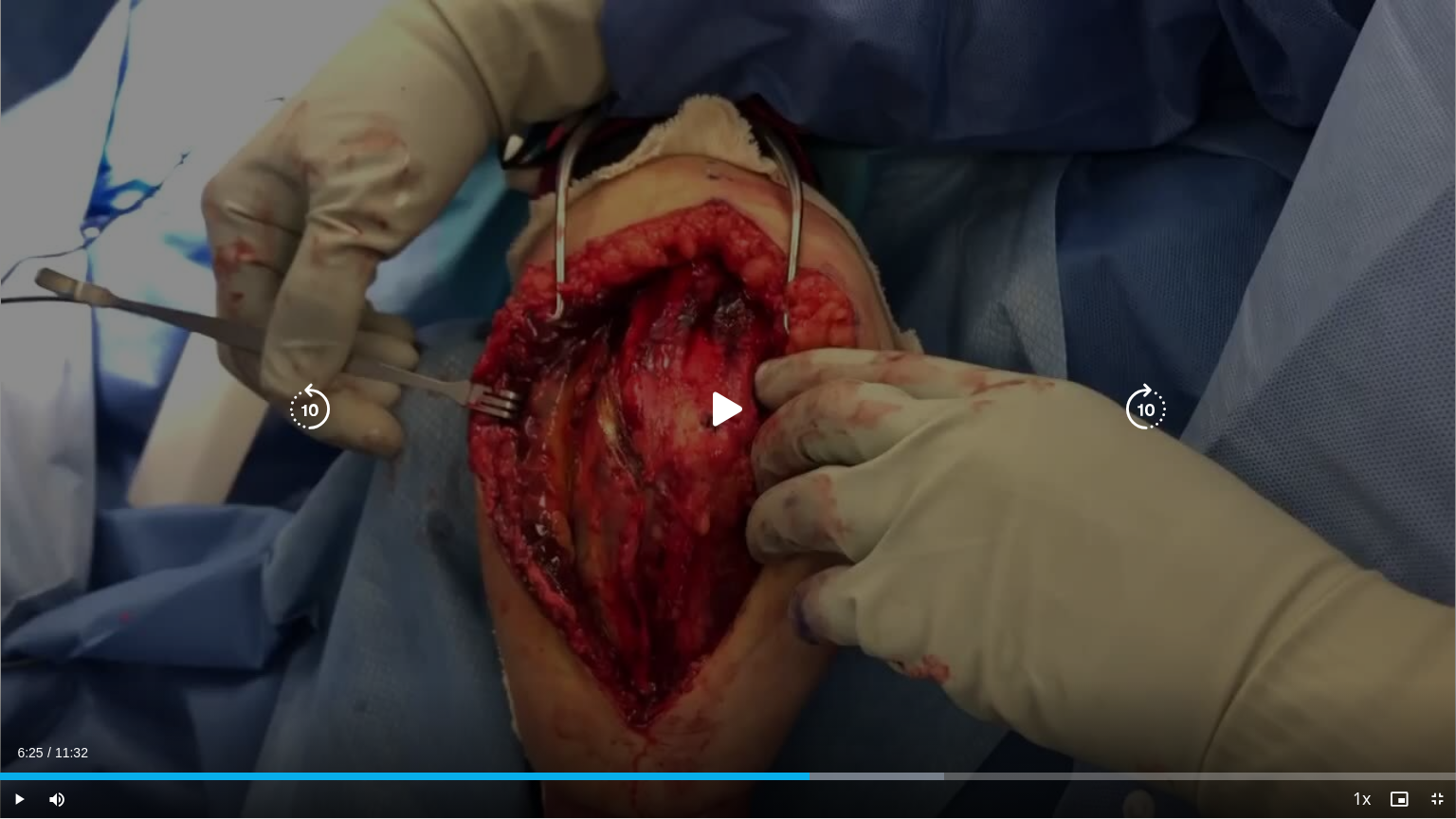 click on "10 seconds
Tap to unmute" at bounding box center [728, 409] 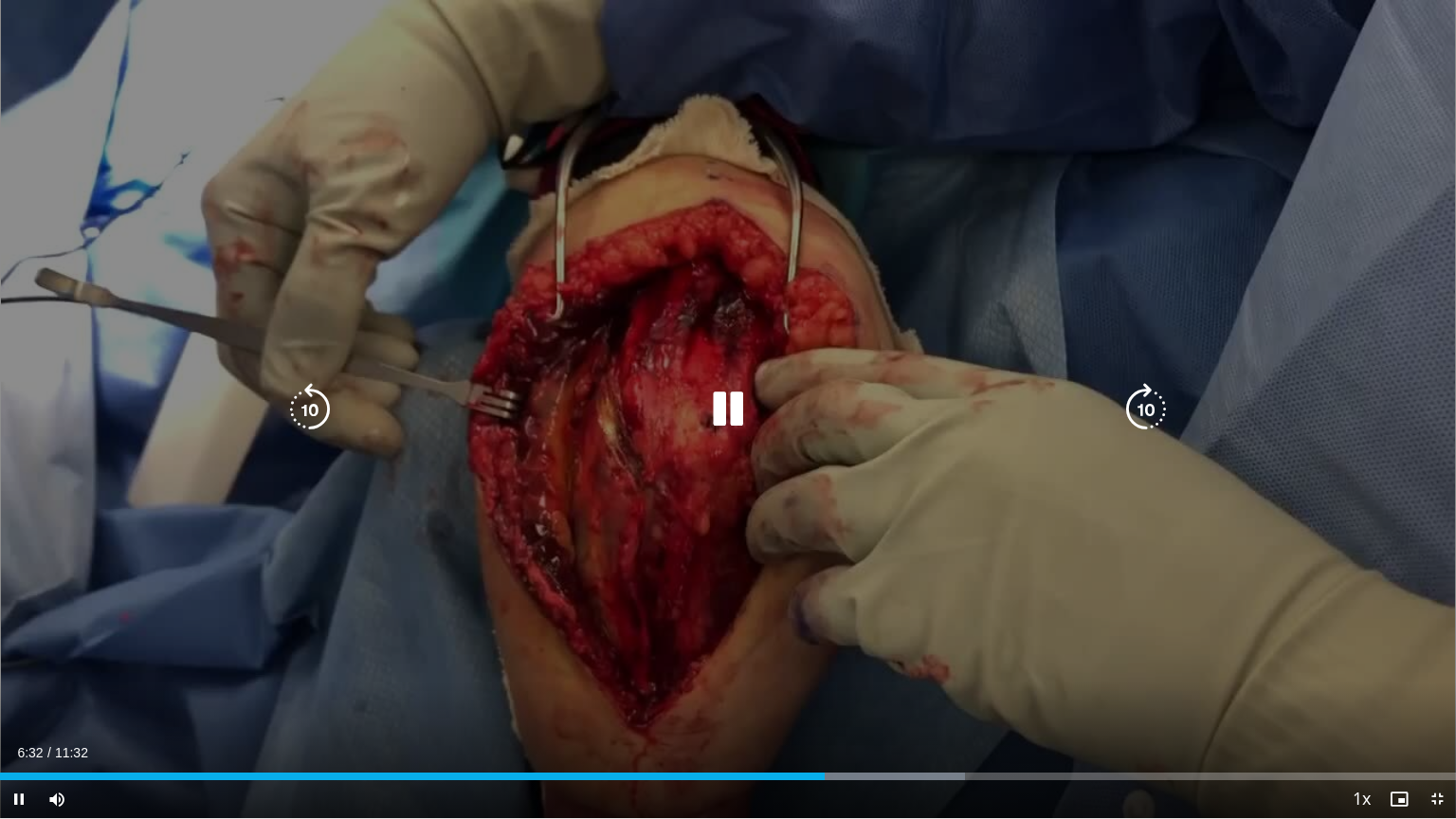 click on "10 seconds
Tap to unmute" at bounding box center [728, 409] 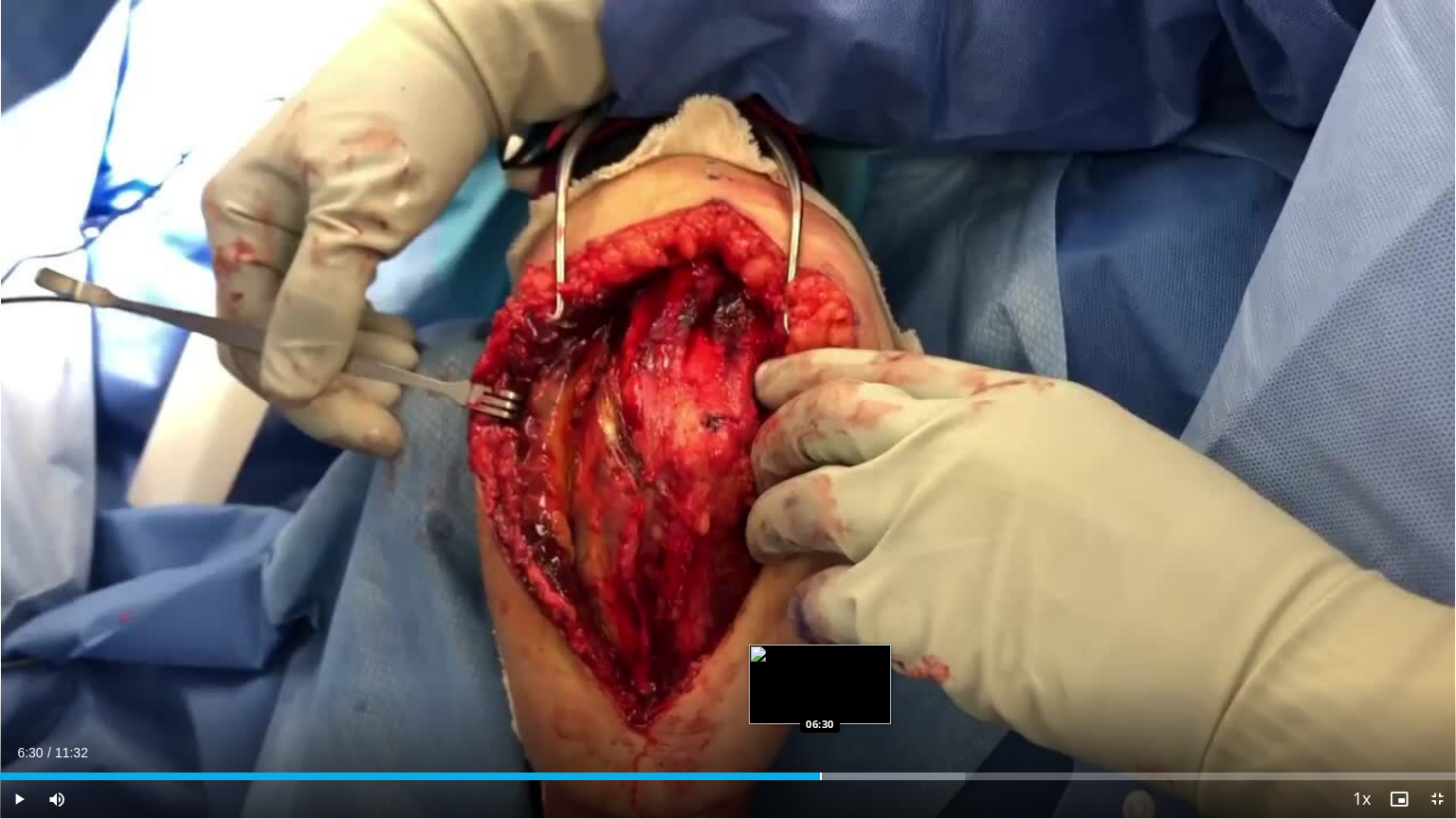 click at bounding box center (821, 776) 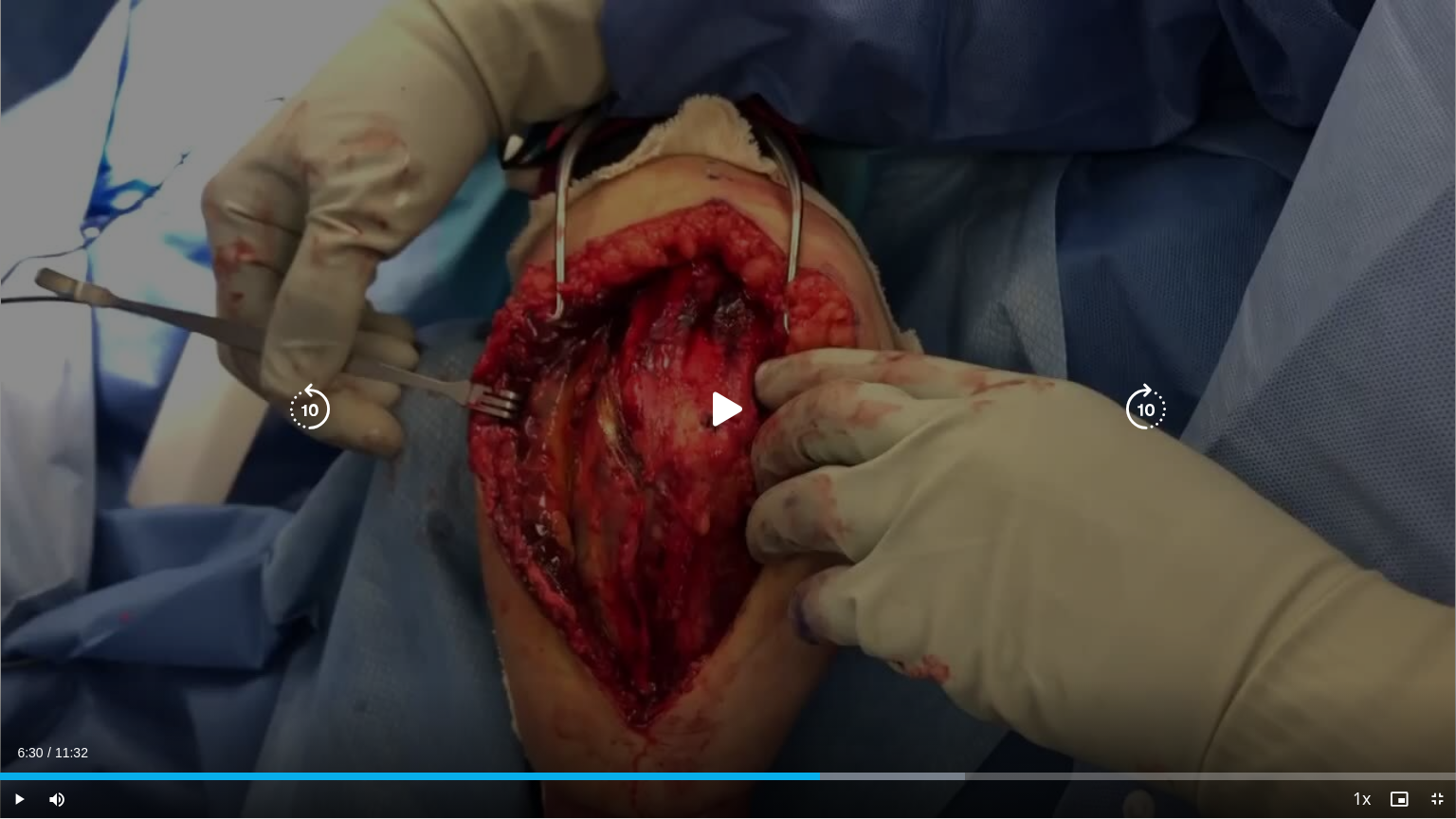 click on "10 seconds
Tap to unmute" at bounding box center (728, 409) 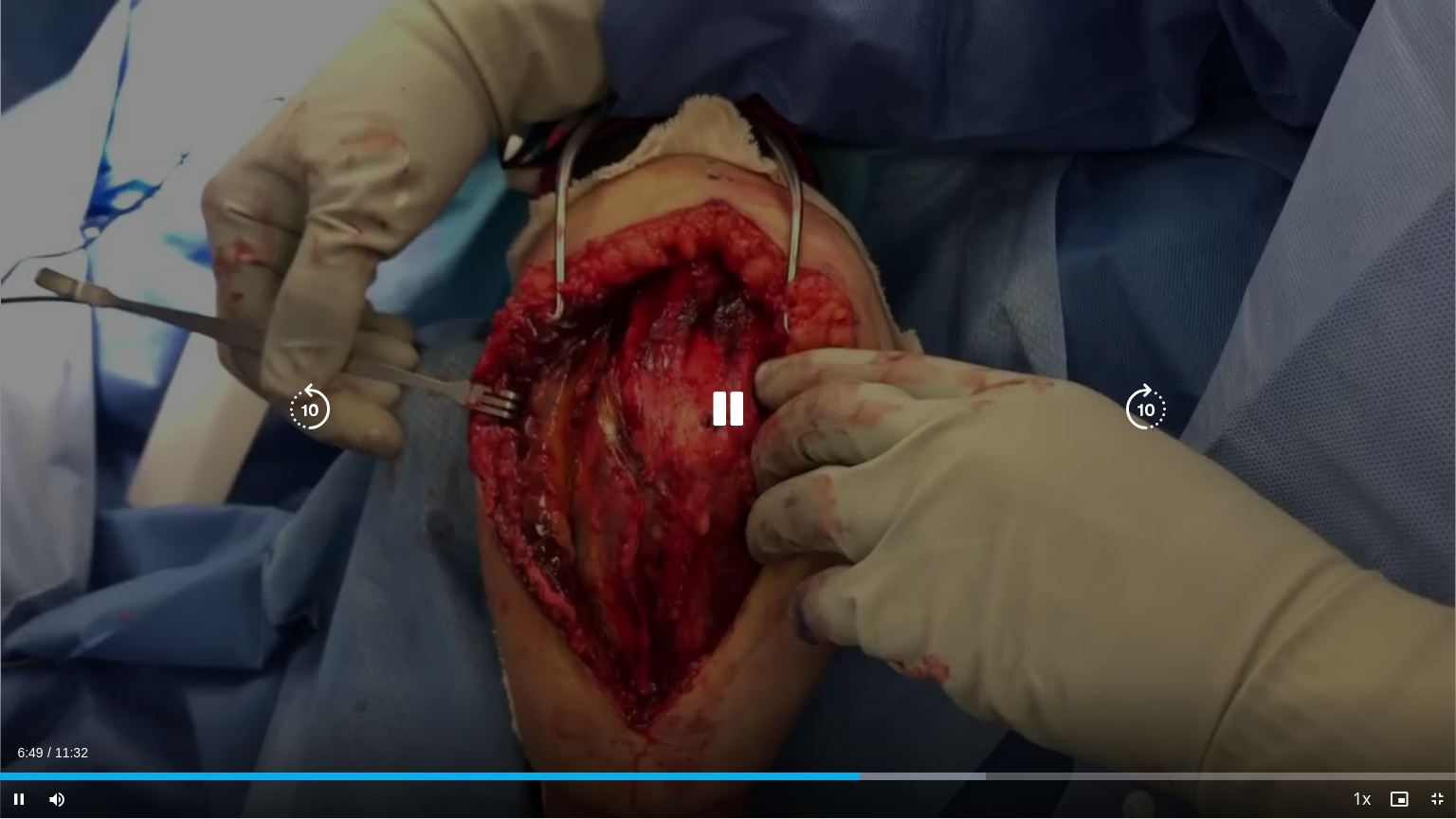 click on "10 seconds
Tap to unmute" at bounding box center (728, 409) 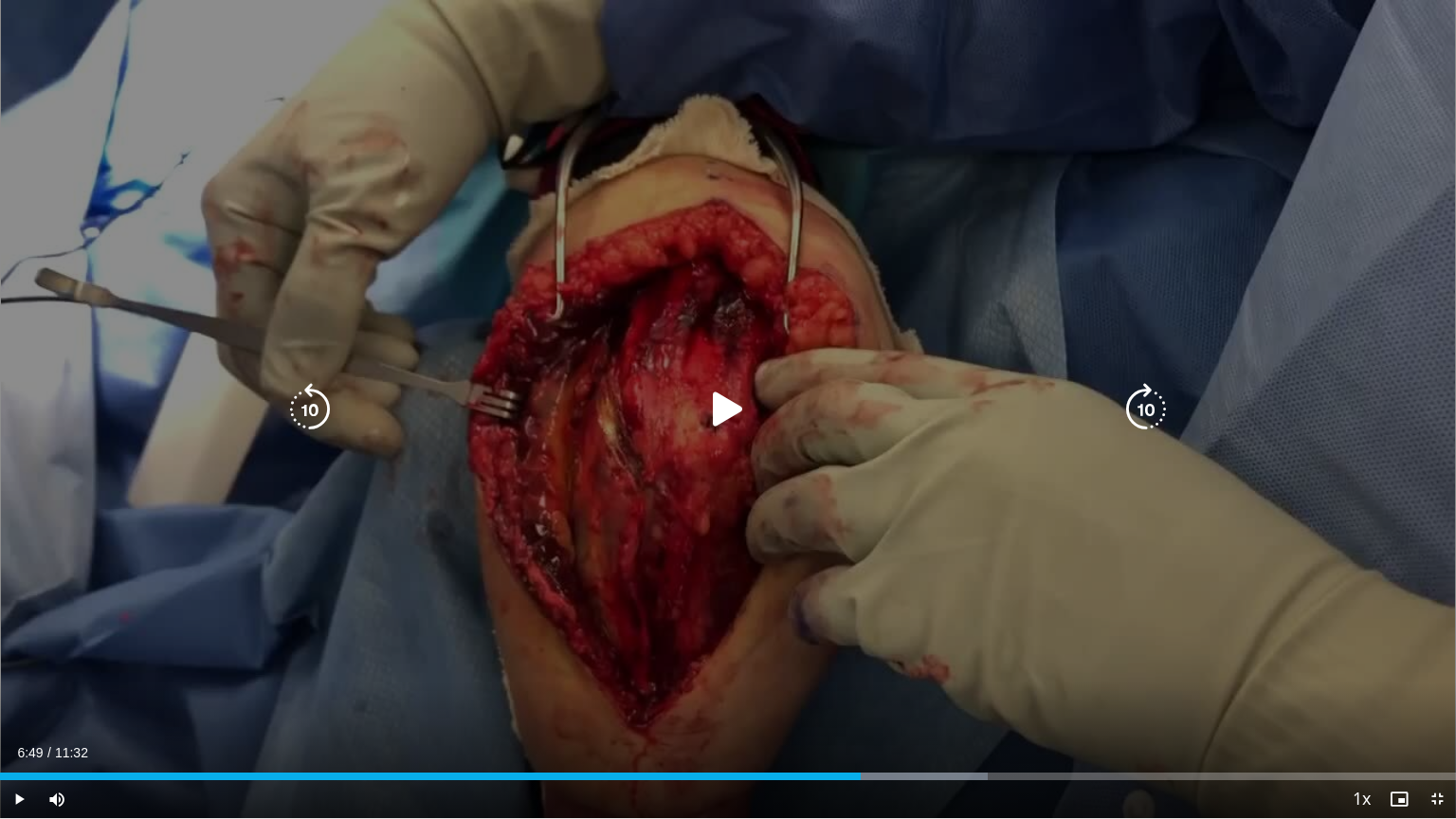 click on "10 seconds
Tap to unmute" at bounding box center [728, 409] 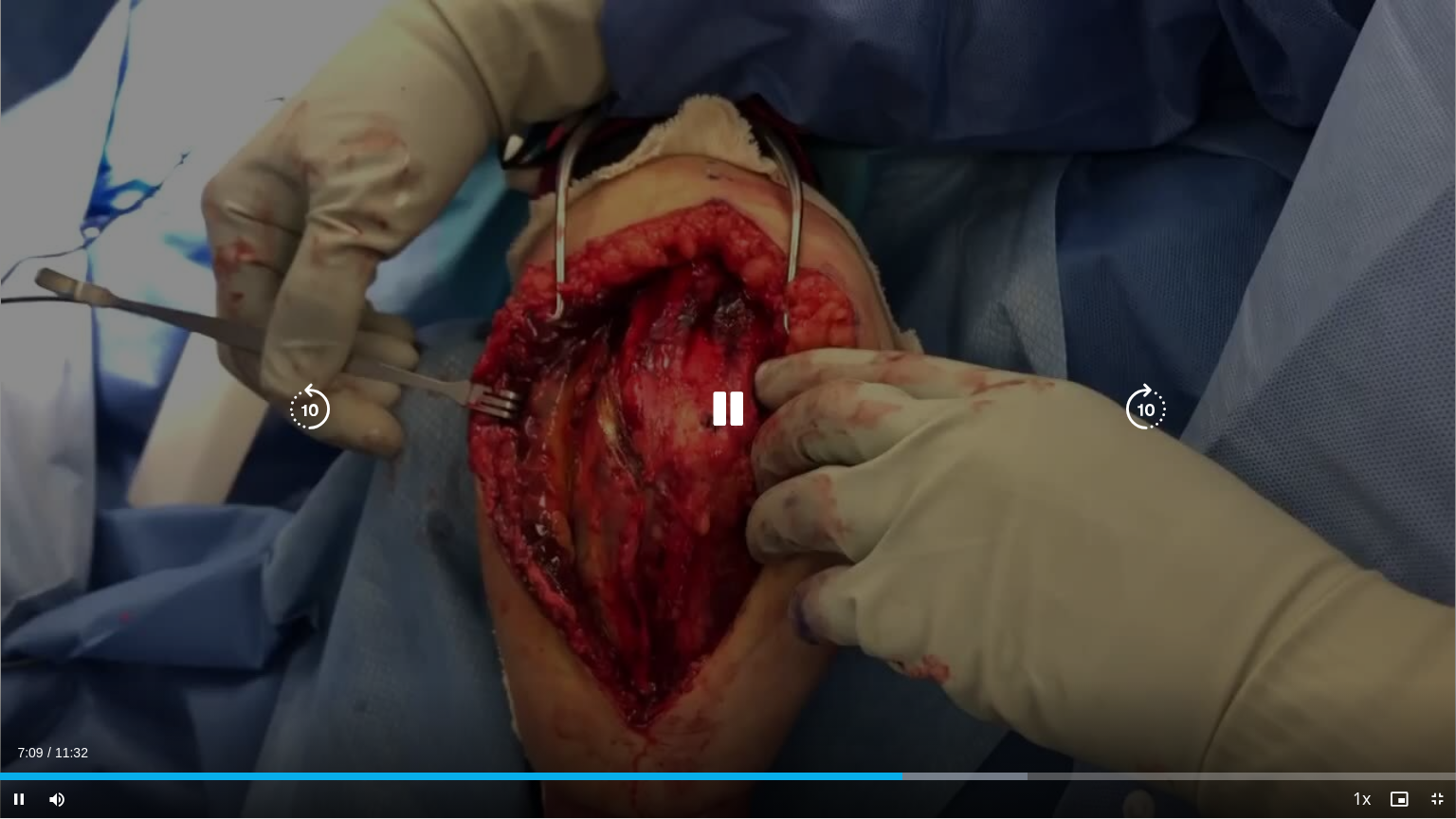 click on "10 seconds
Tap to unmute" at bounding box center (728, 409) 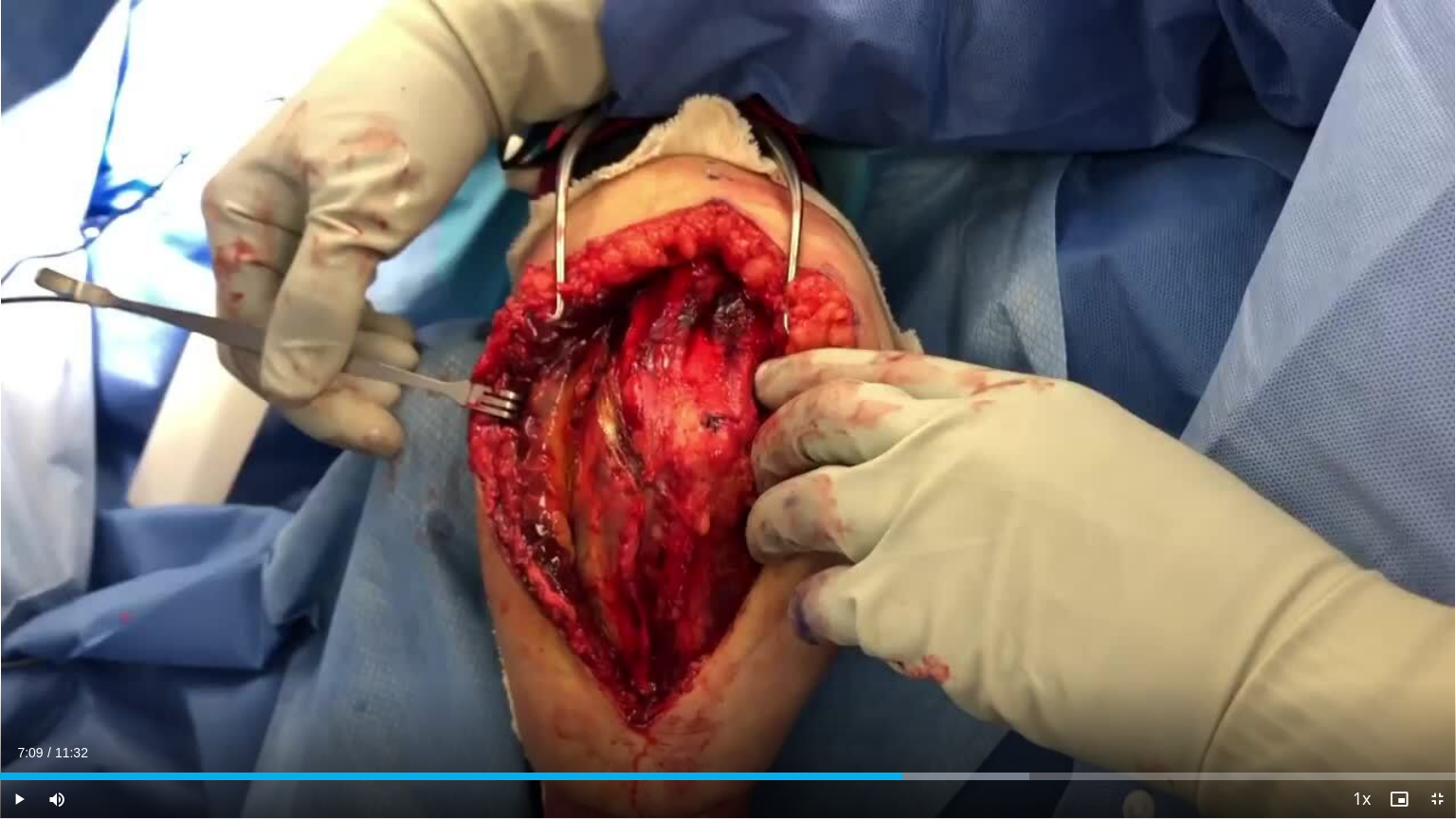 click on "10 seconds
Tap to unmute" at bounding box center [728, 409] 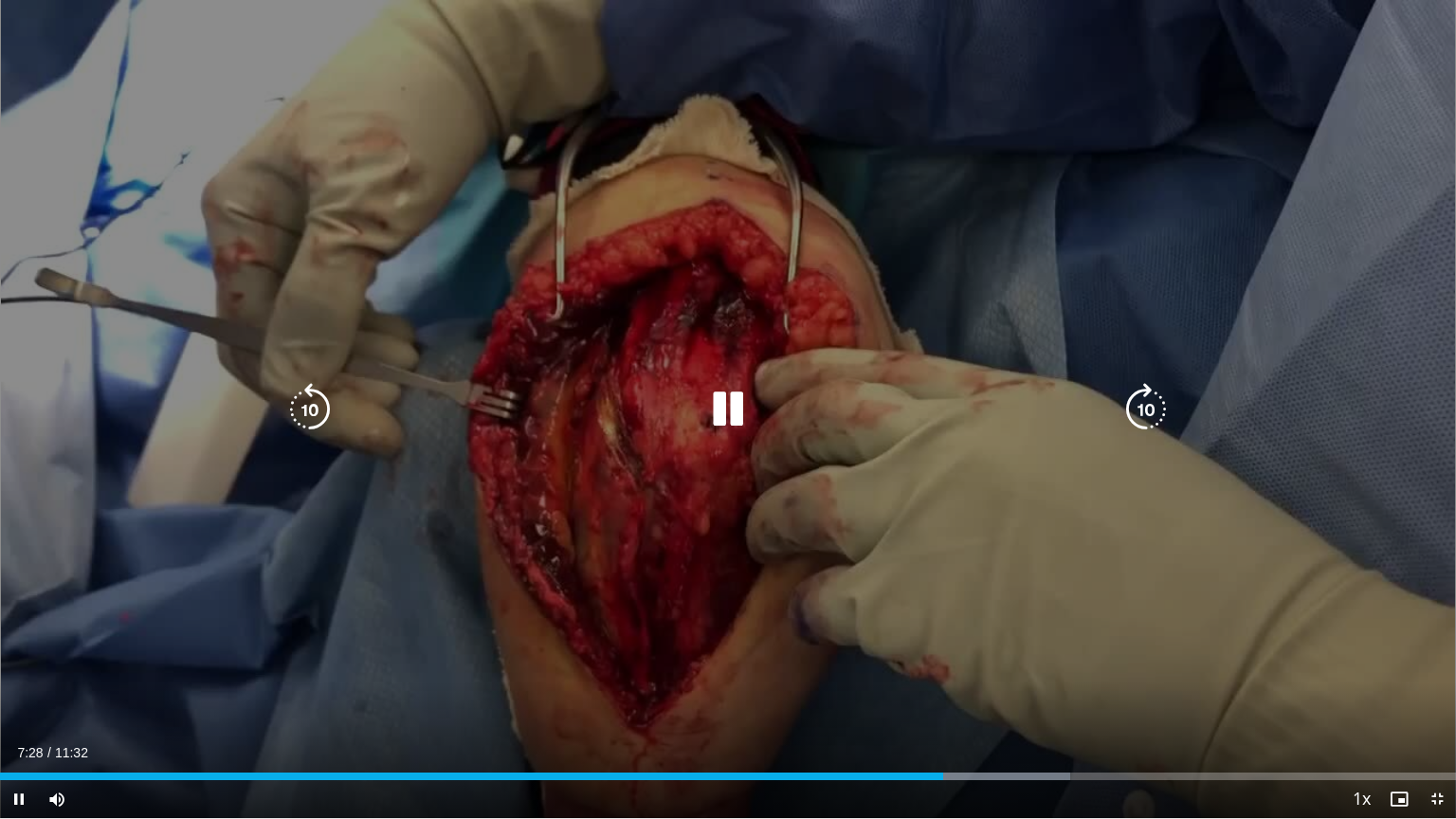 click on "10 seconds
Tap to unmute" at bounding box center [728, 409] 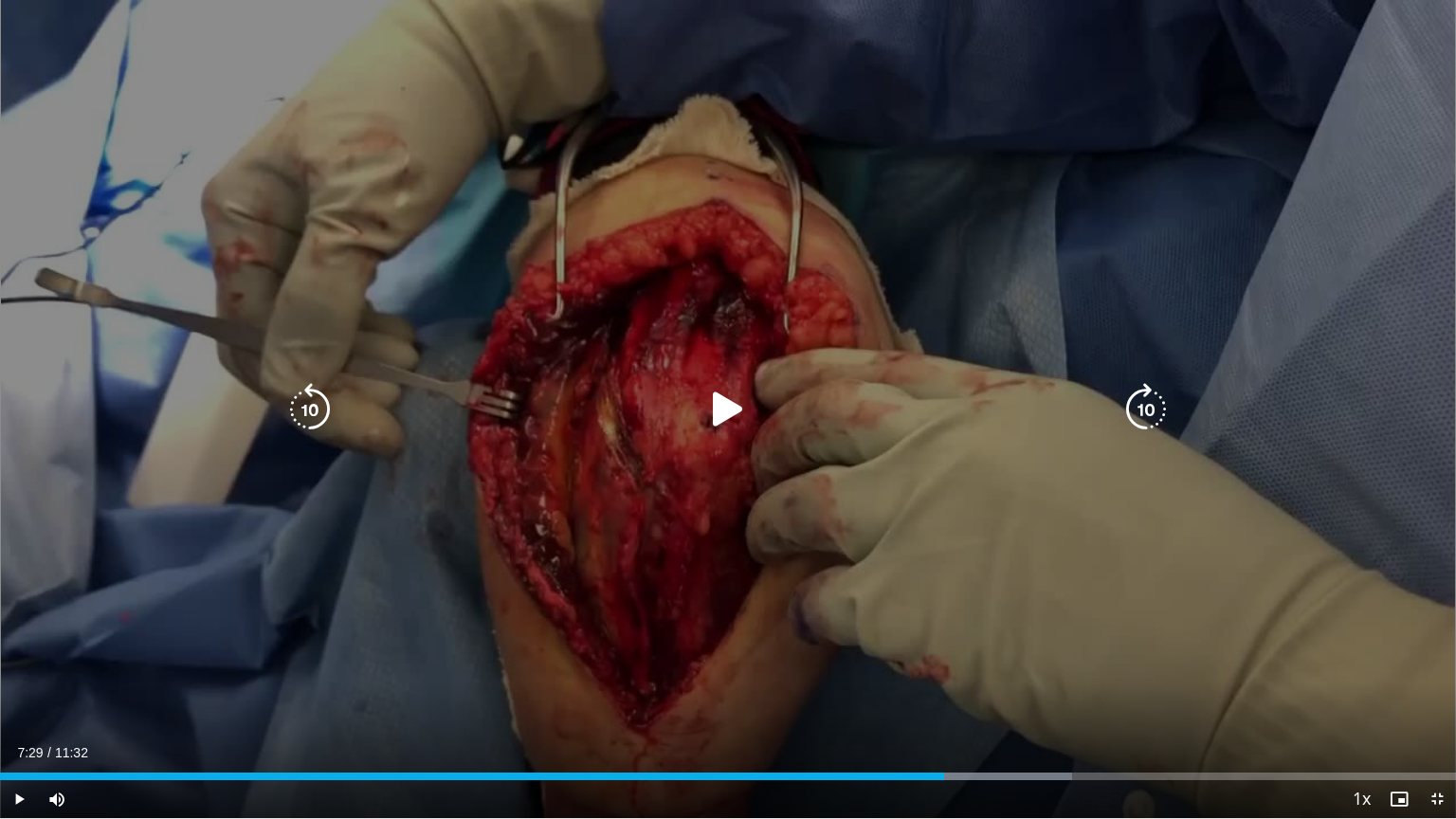 click on "10 seconds
Tap to unmute" at bounding box center [728, 409] 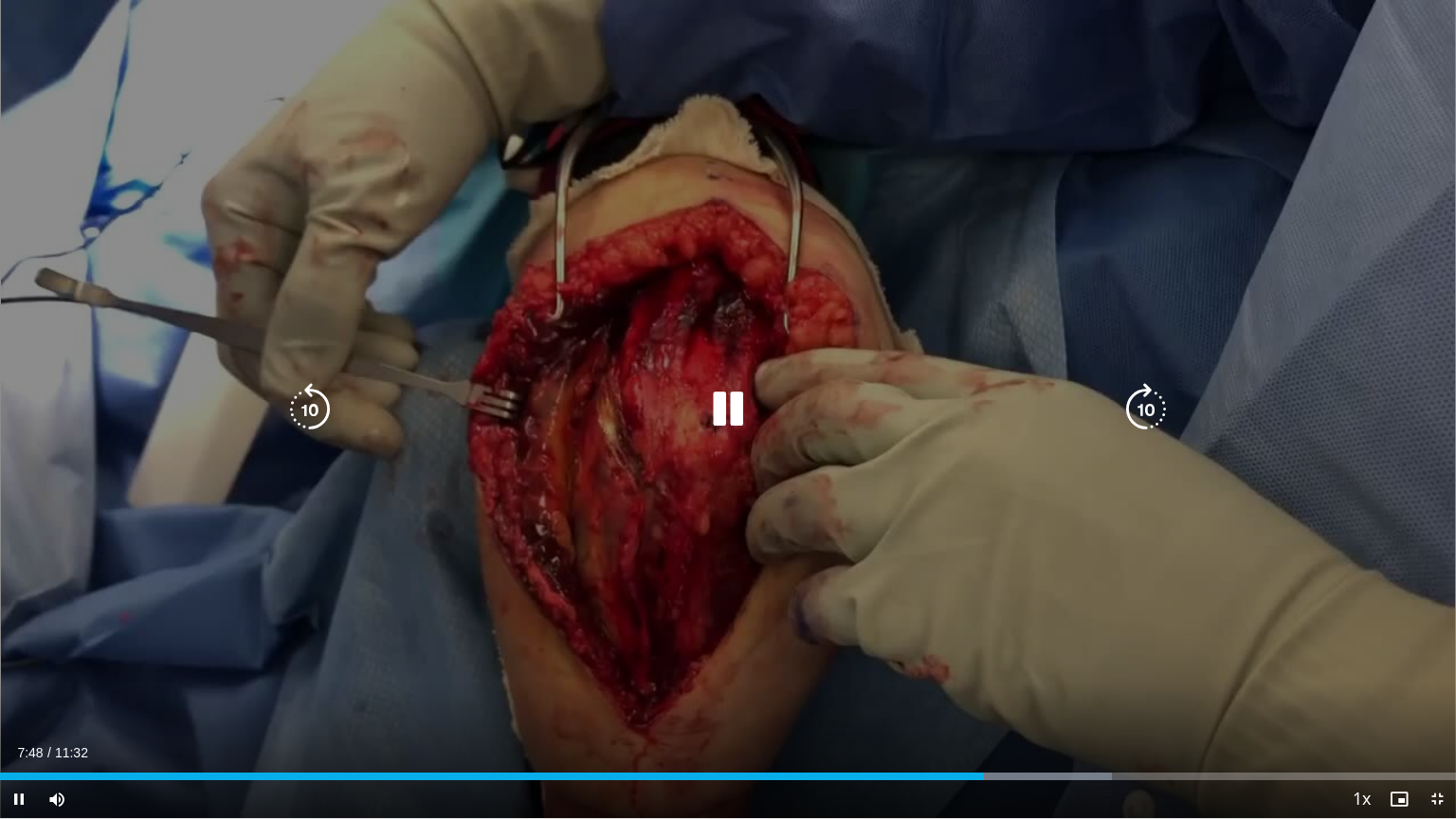 click on "10 seconds
Tap to unmute" at bounding box center [728, 409] 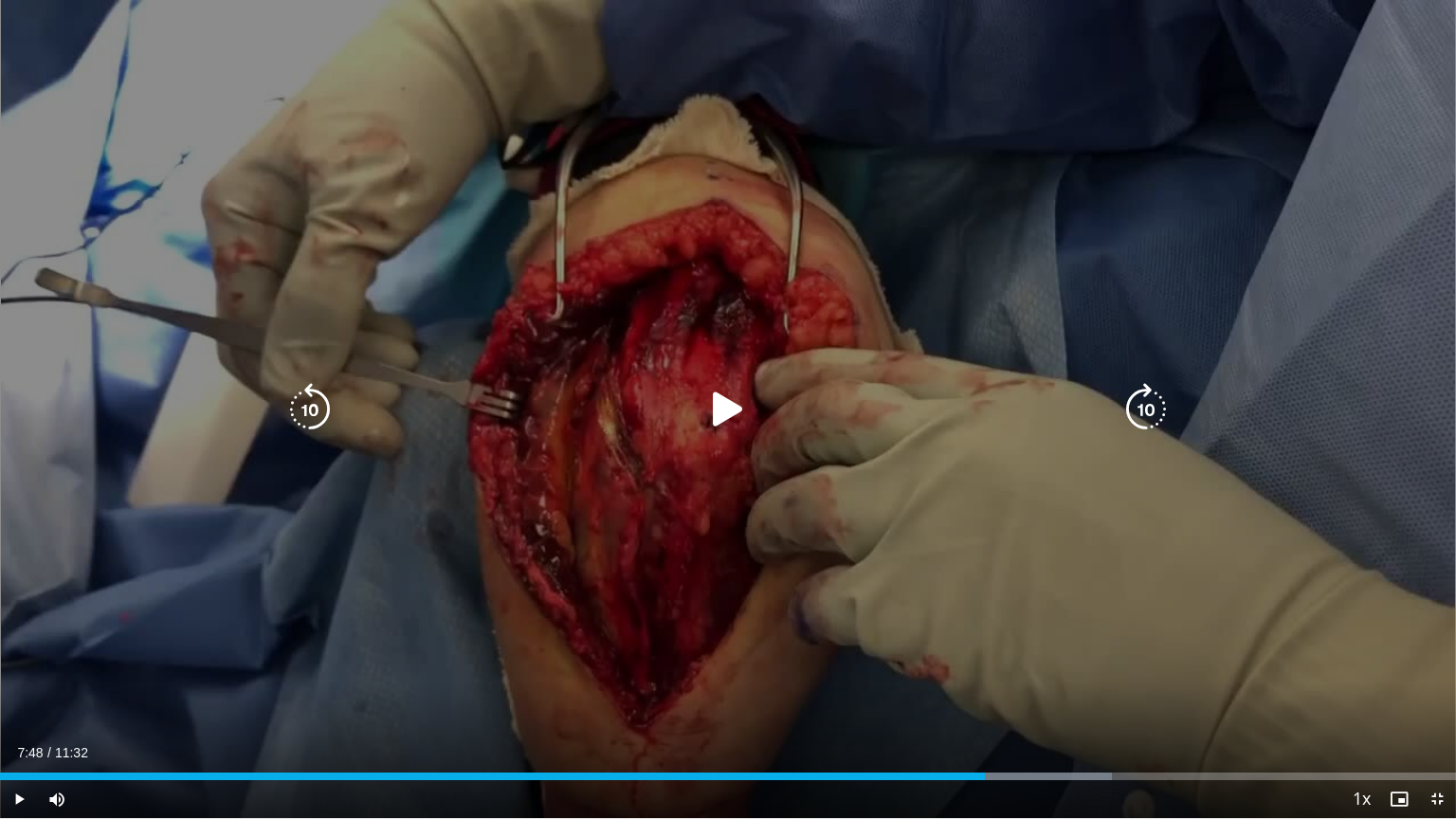 click on "10 seconds
Tap to unmute" at bounding box center [728, 409] 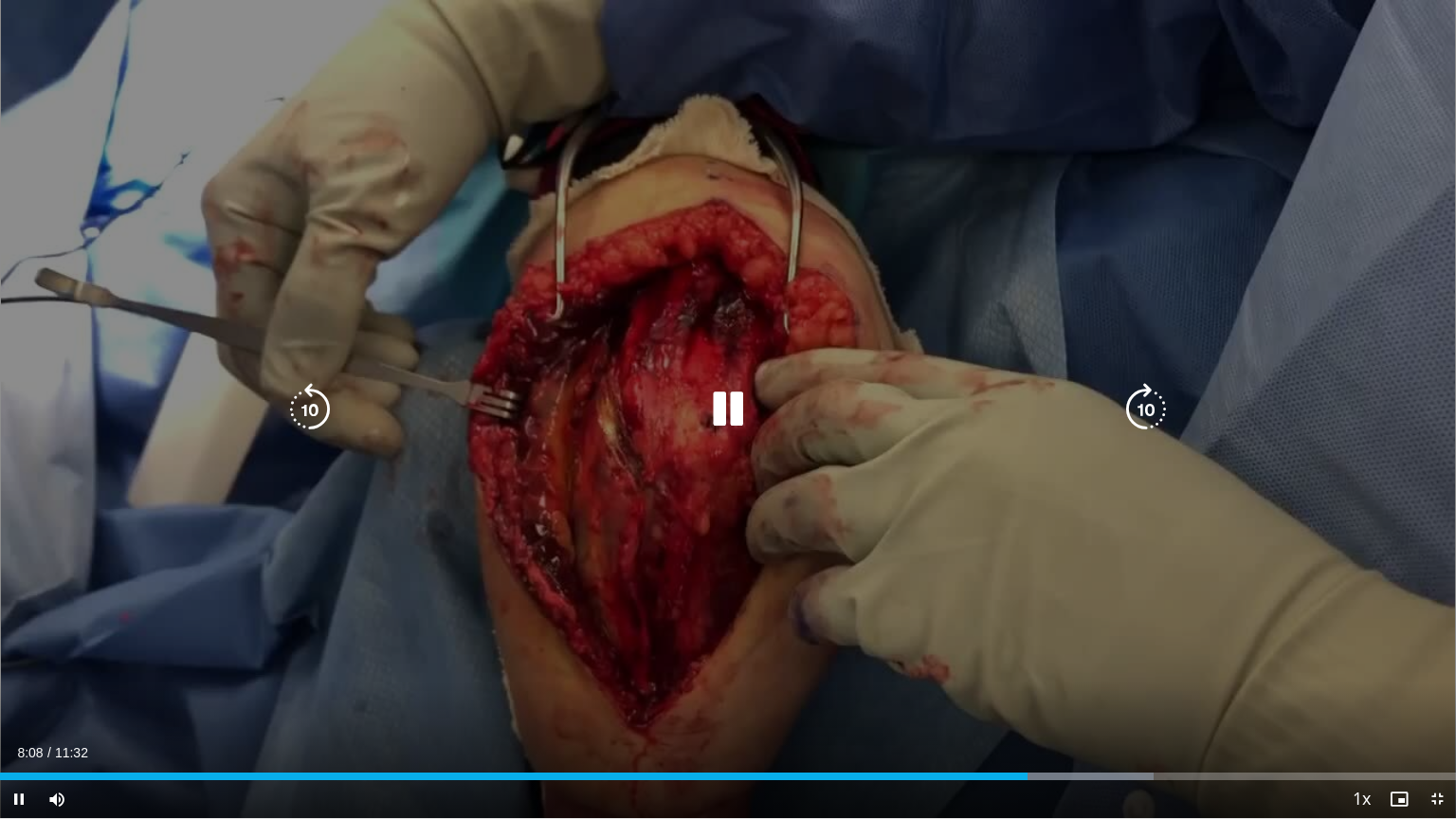 click at bounding box center [728, 410] 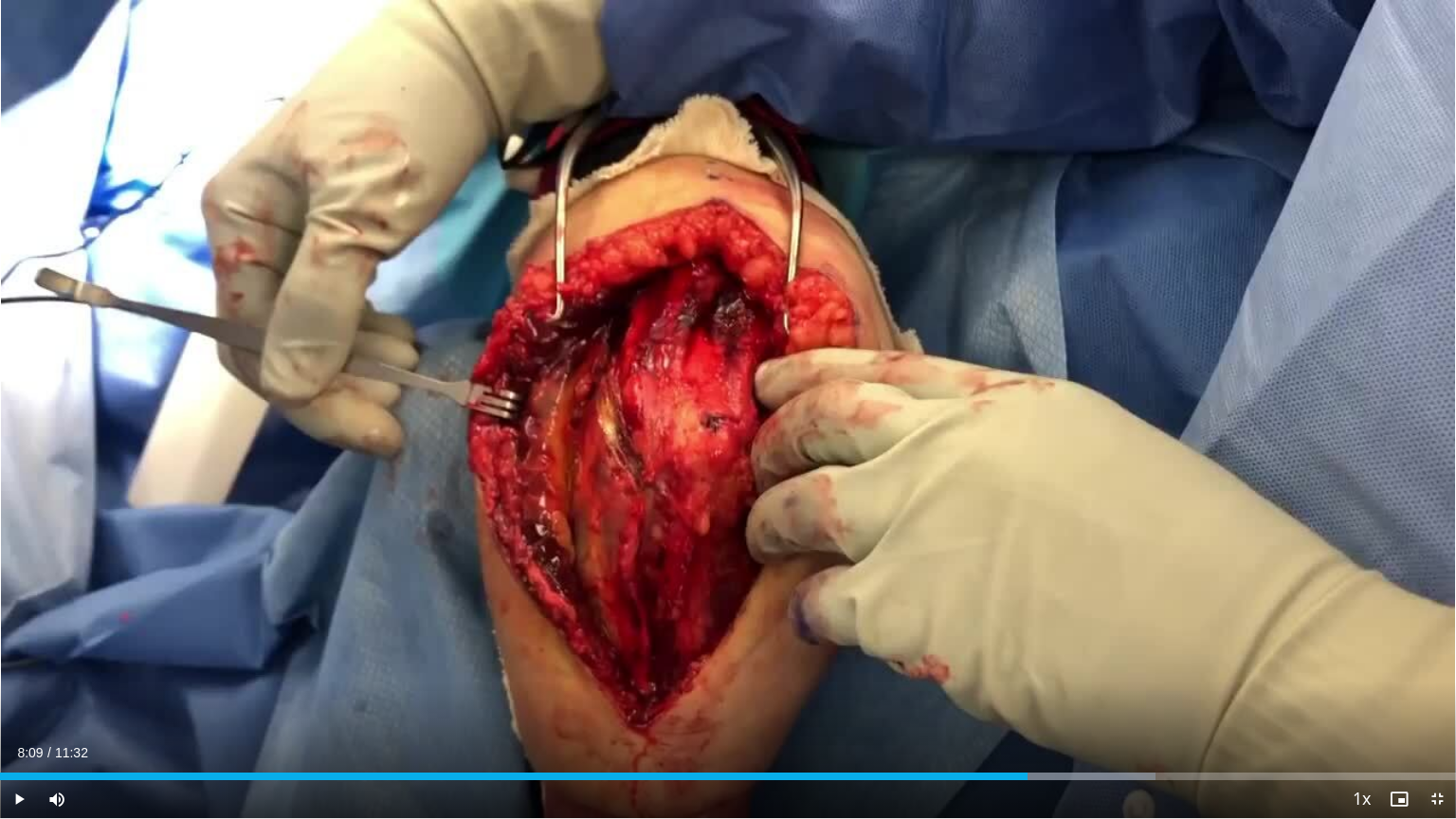 click on "10 seconds
Tap to unmute" at bounding box center (728, 409) 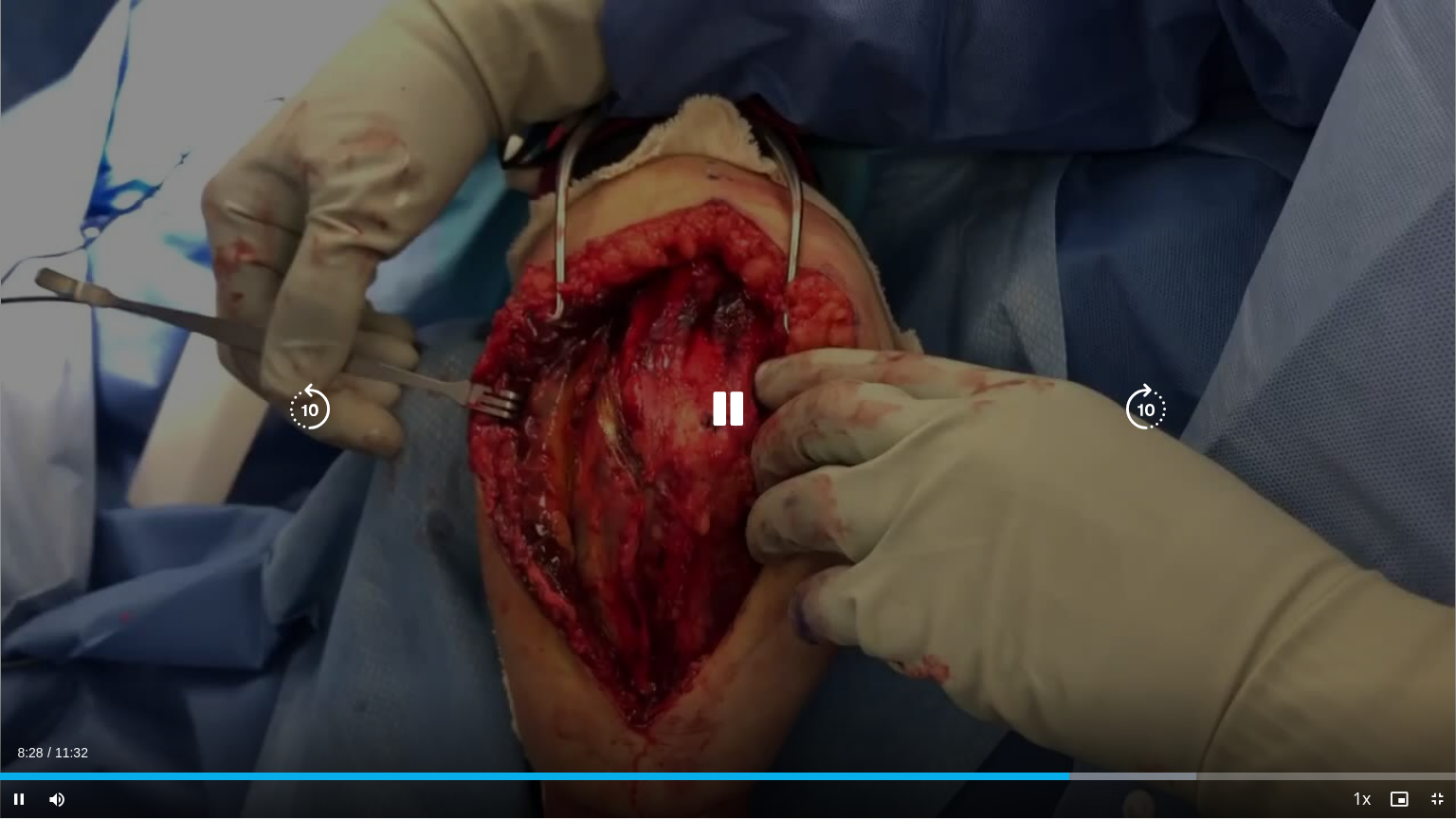 click at bounding box center (728, 410) 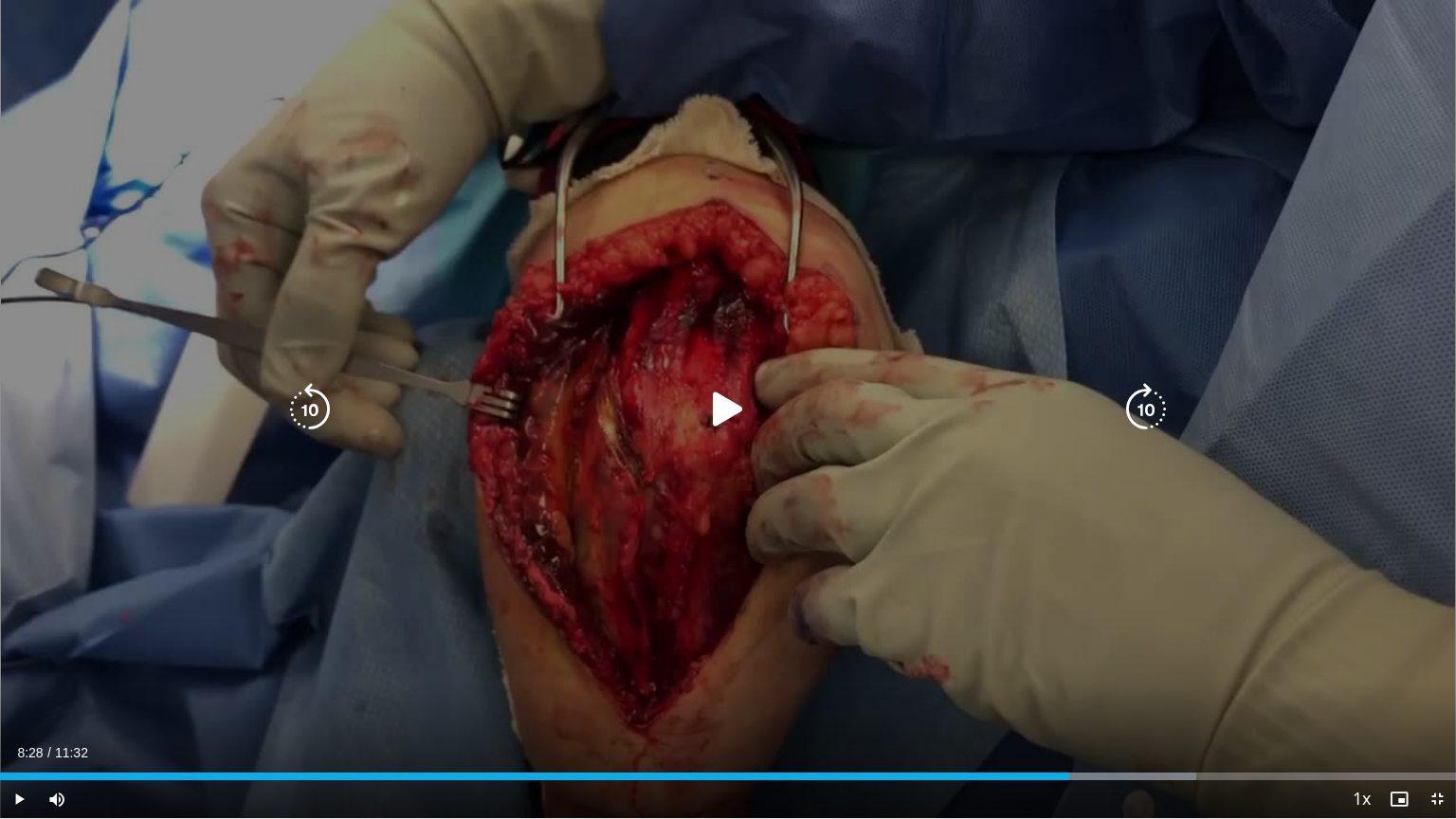 click at bounding box center (728, 410) 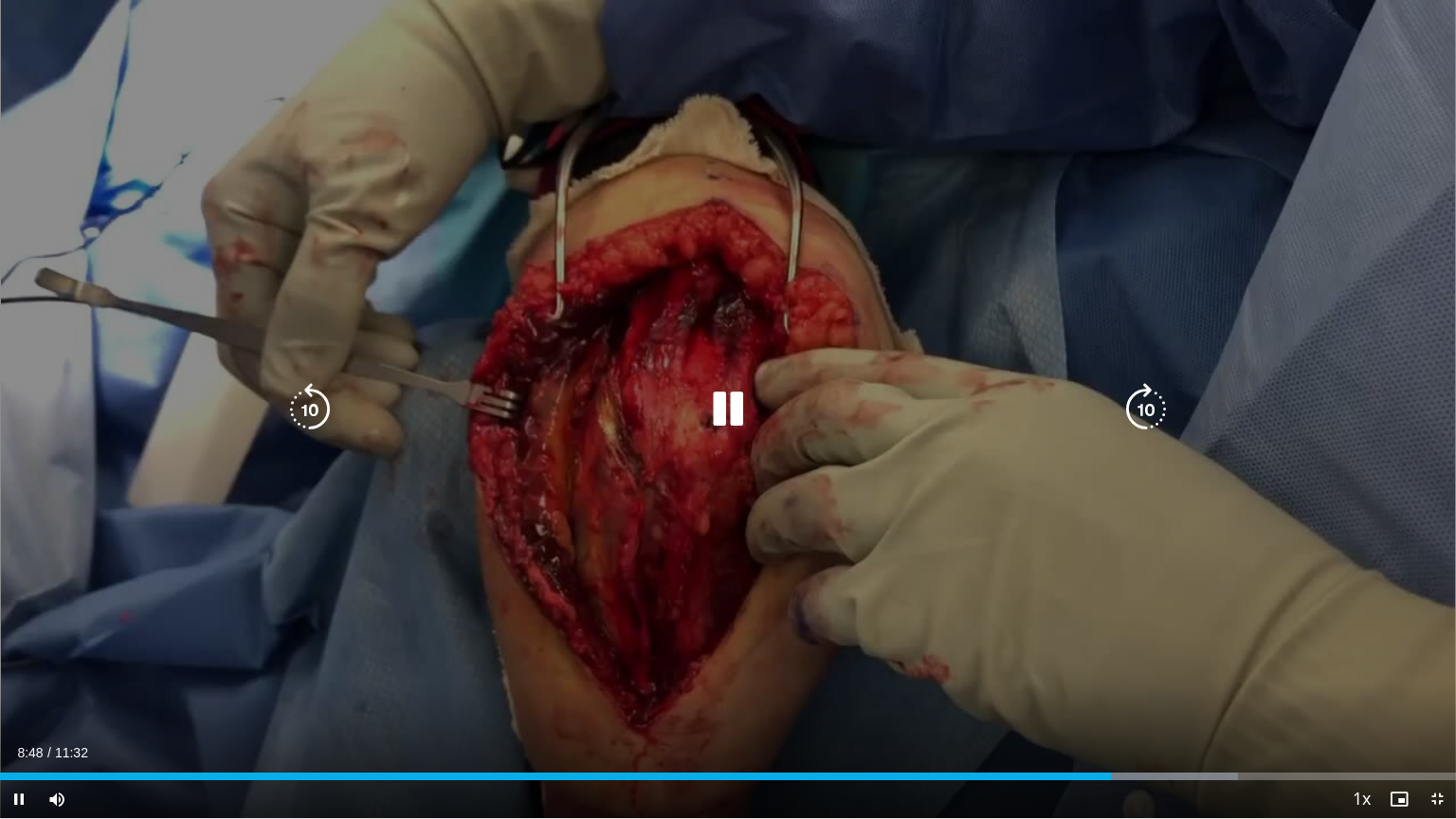 click on "10 seconds
Tap to unmute" at bounding box center [728, 409] 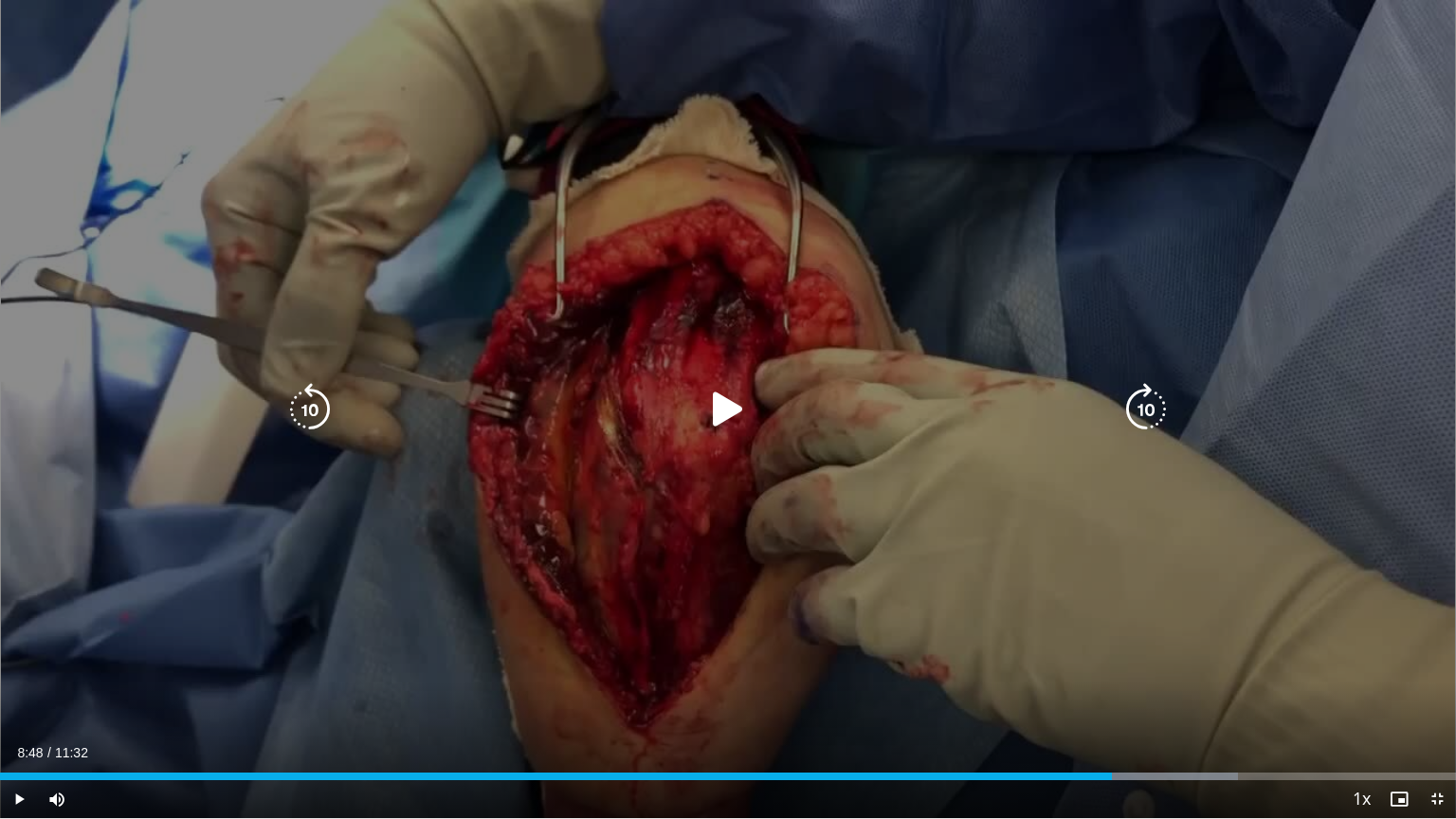 click at bounding box center (728, 410) 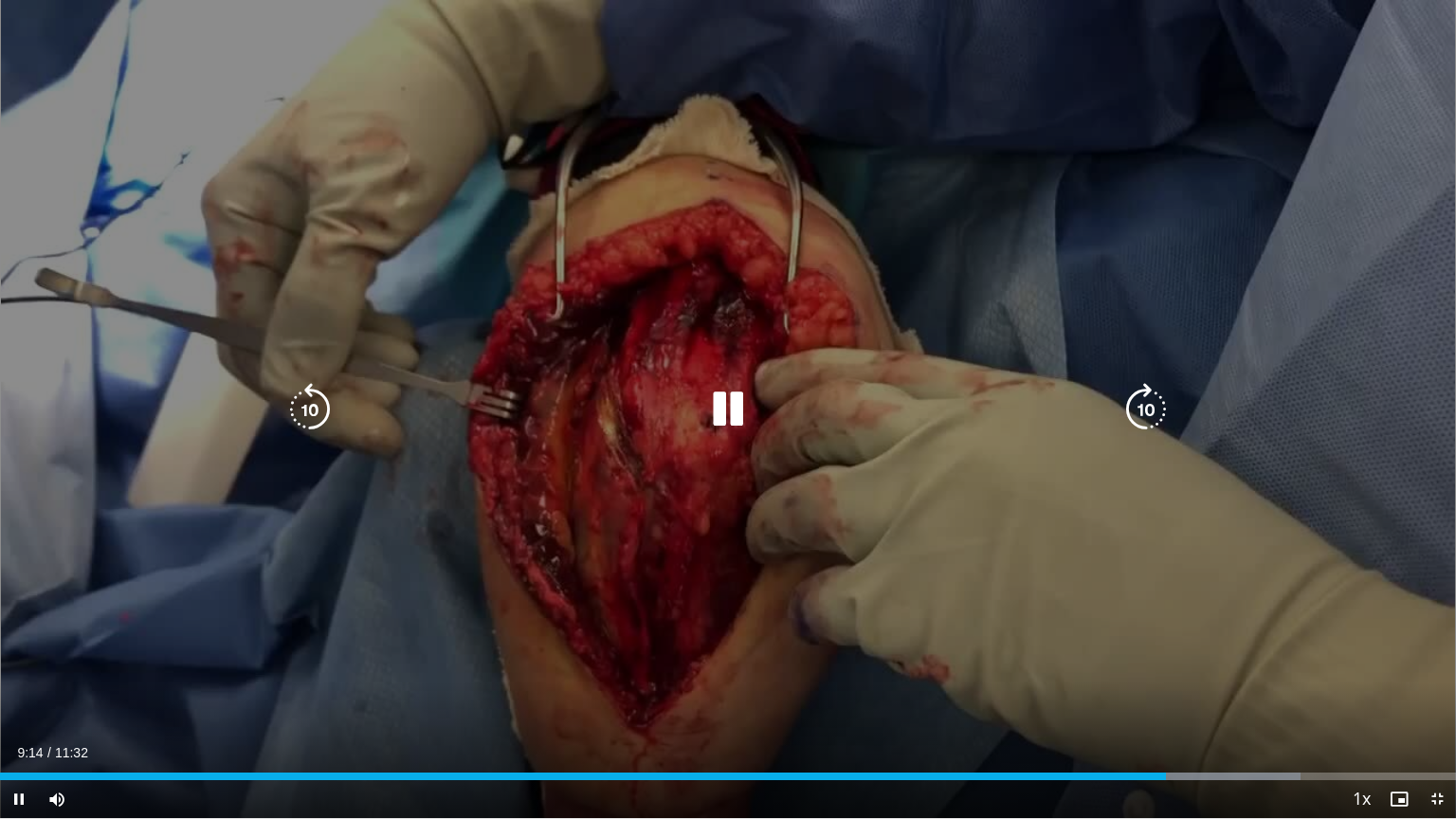 click on "10 seconds
Tap to unmute" at bounding box center [728, 409] 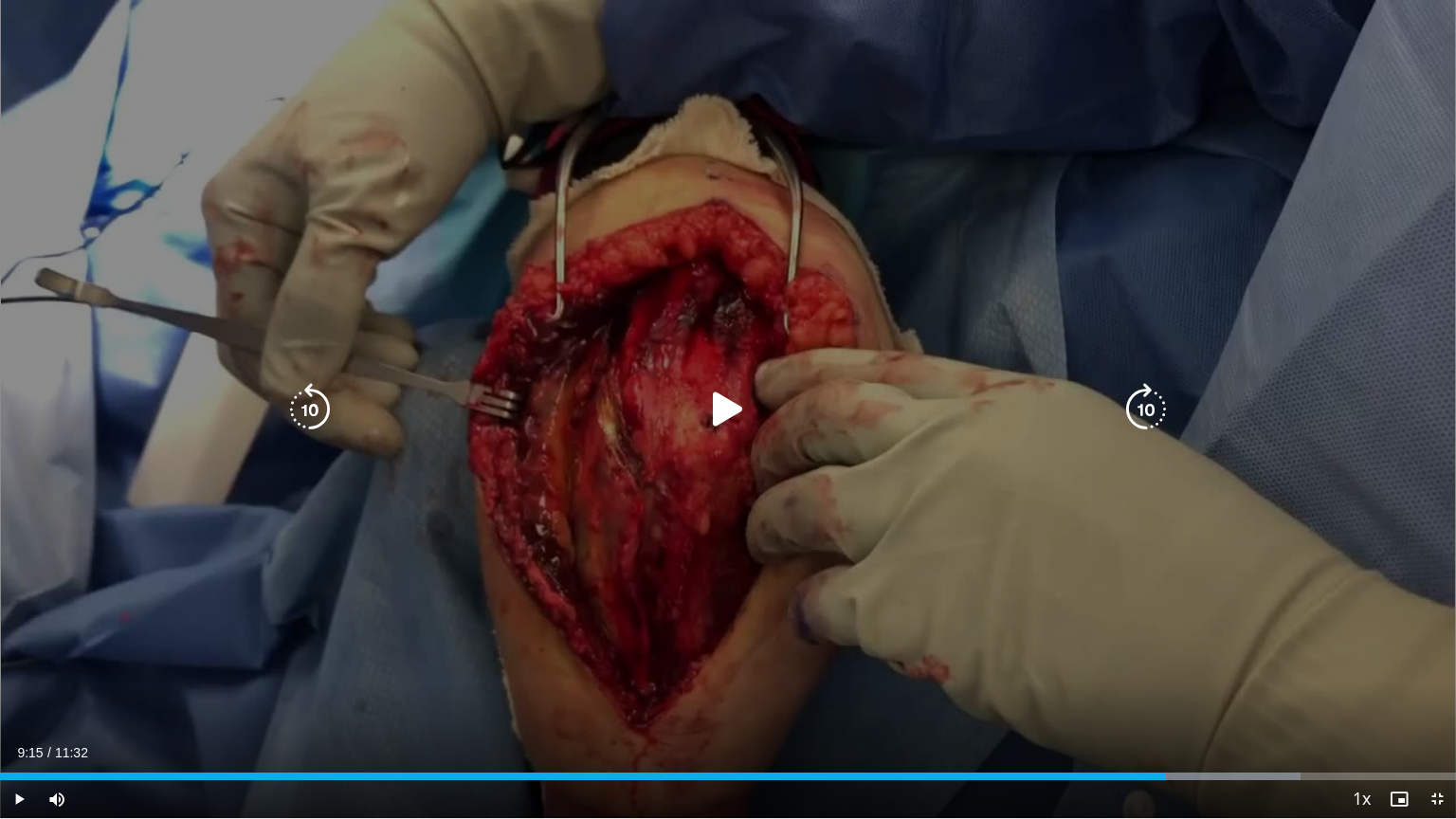 click at bounding box center (728, 410) 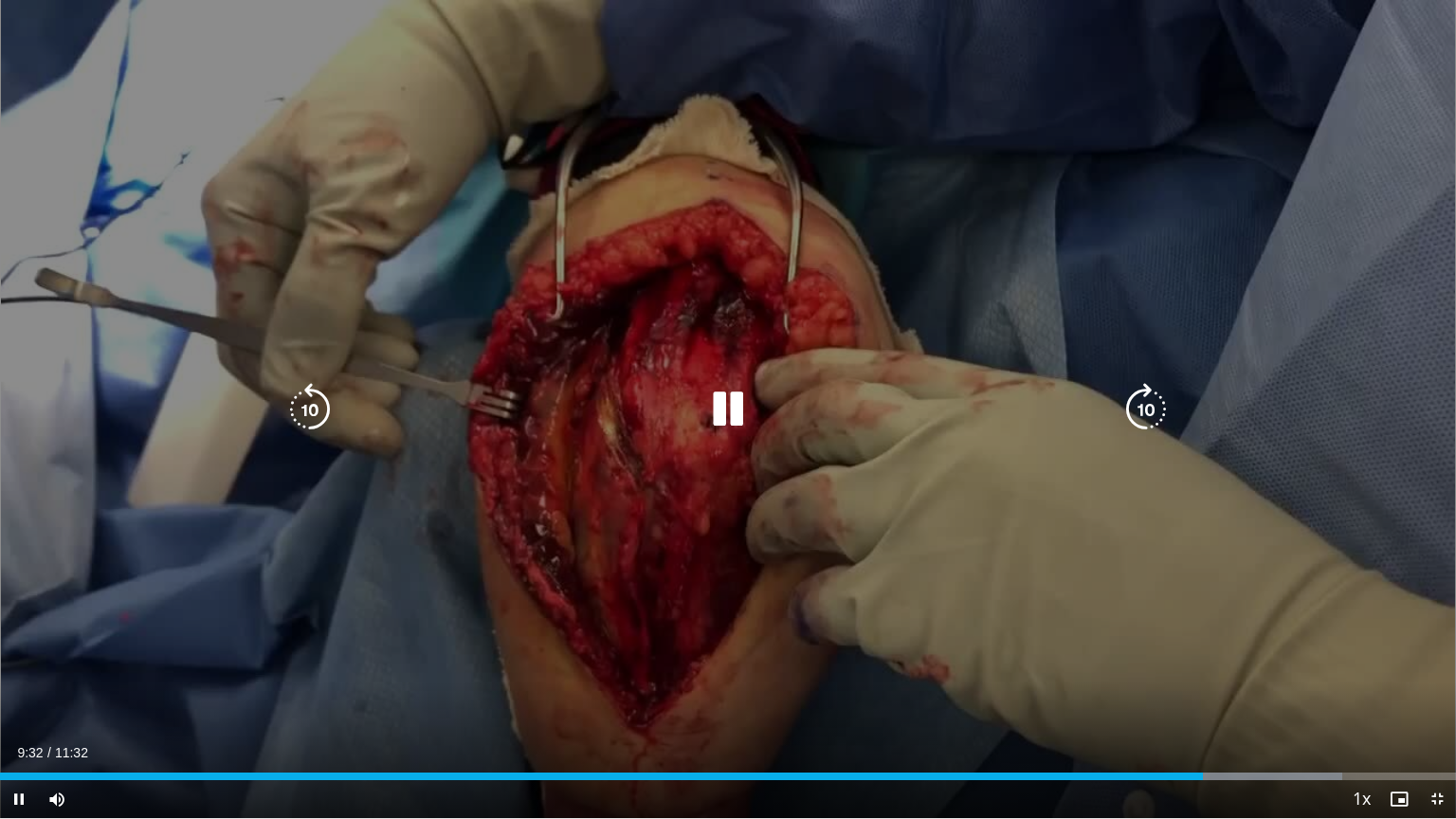 click on "10 seconds
Tap to unmute" at bounding box center [728, 409] 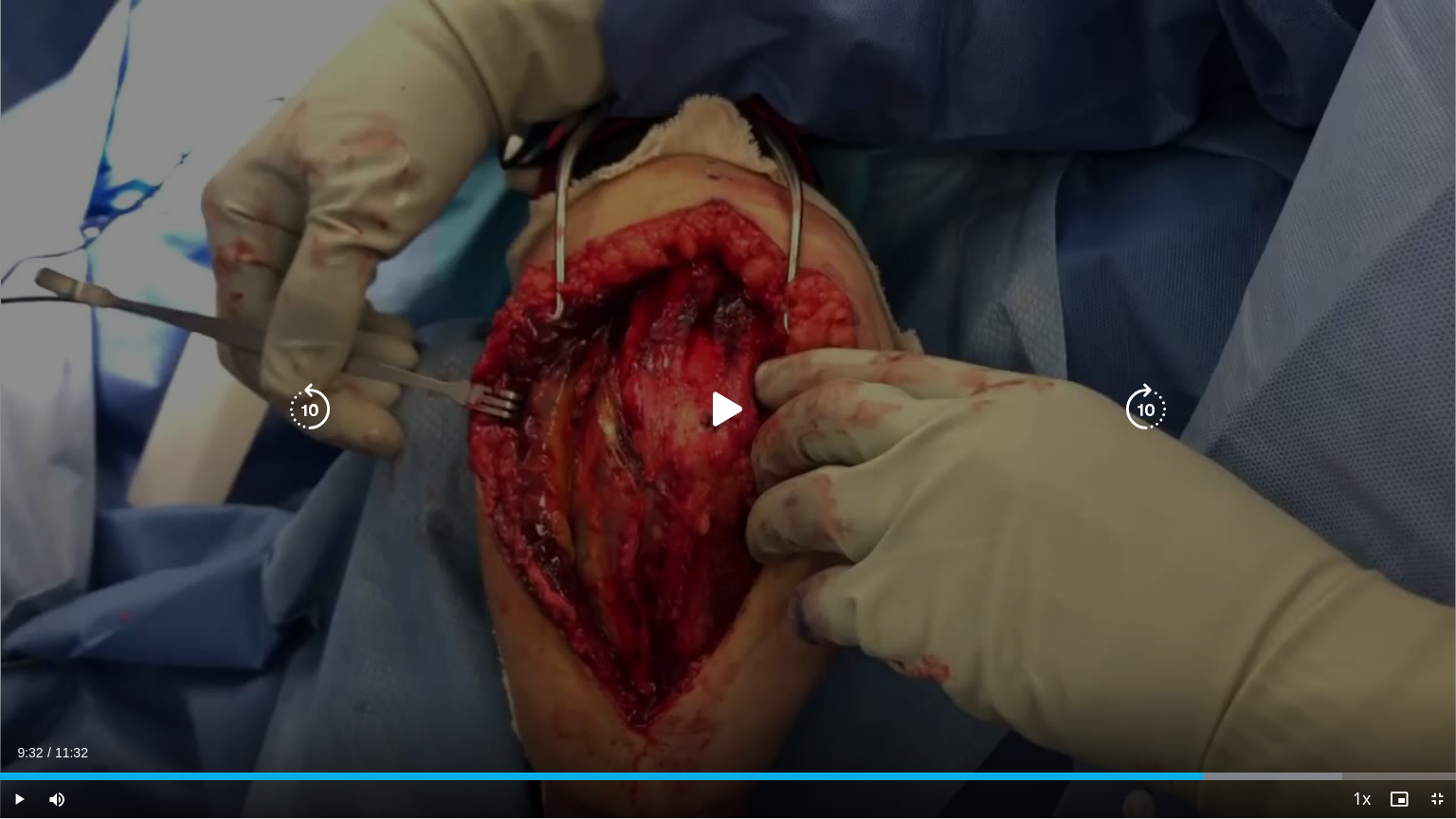 click at bounding box center (728, 410) 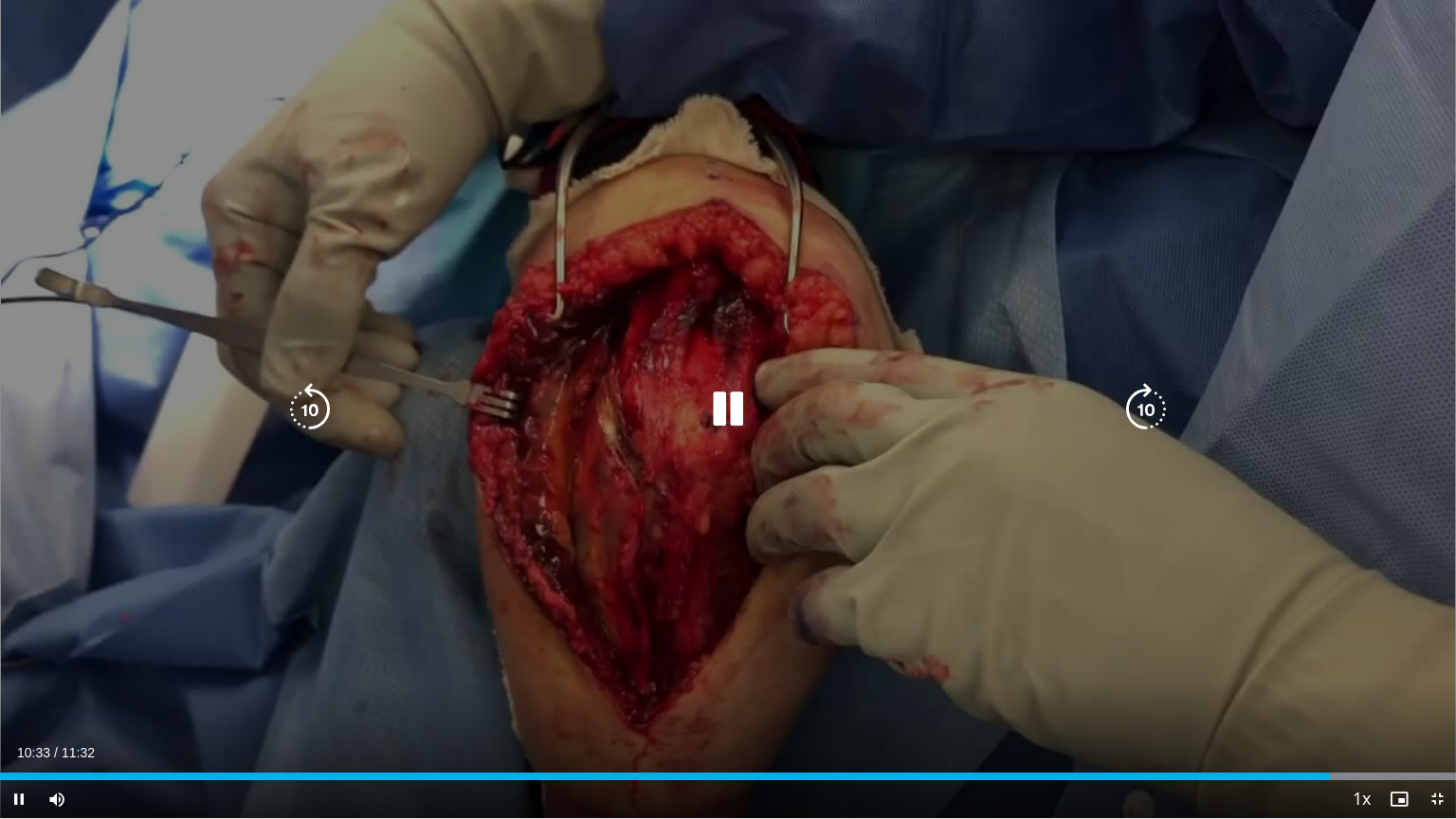 click at bounding box center (728, 410) 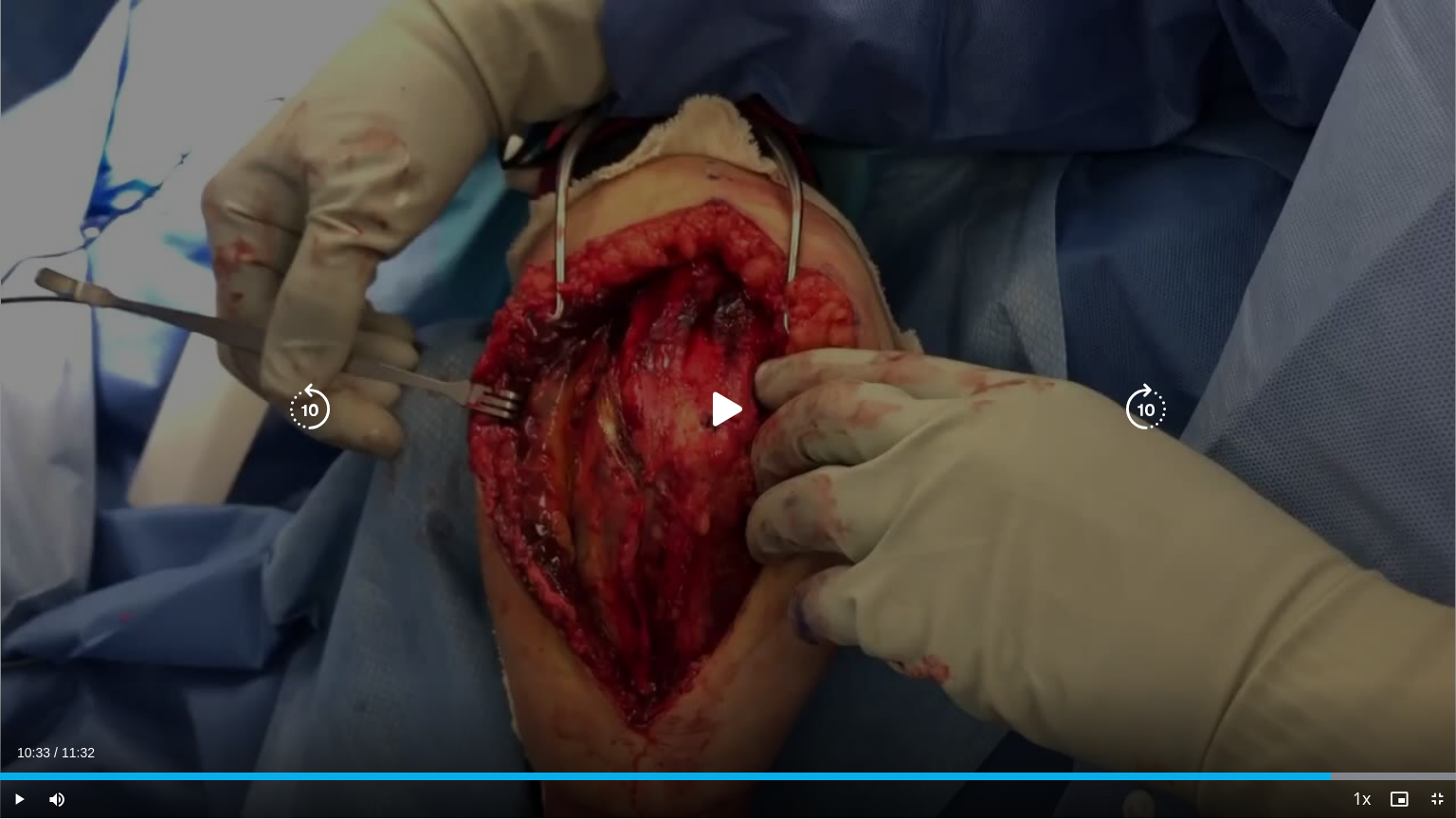 click at bounding box center (728, 410) 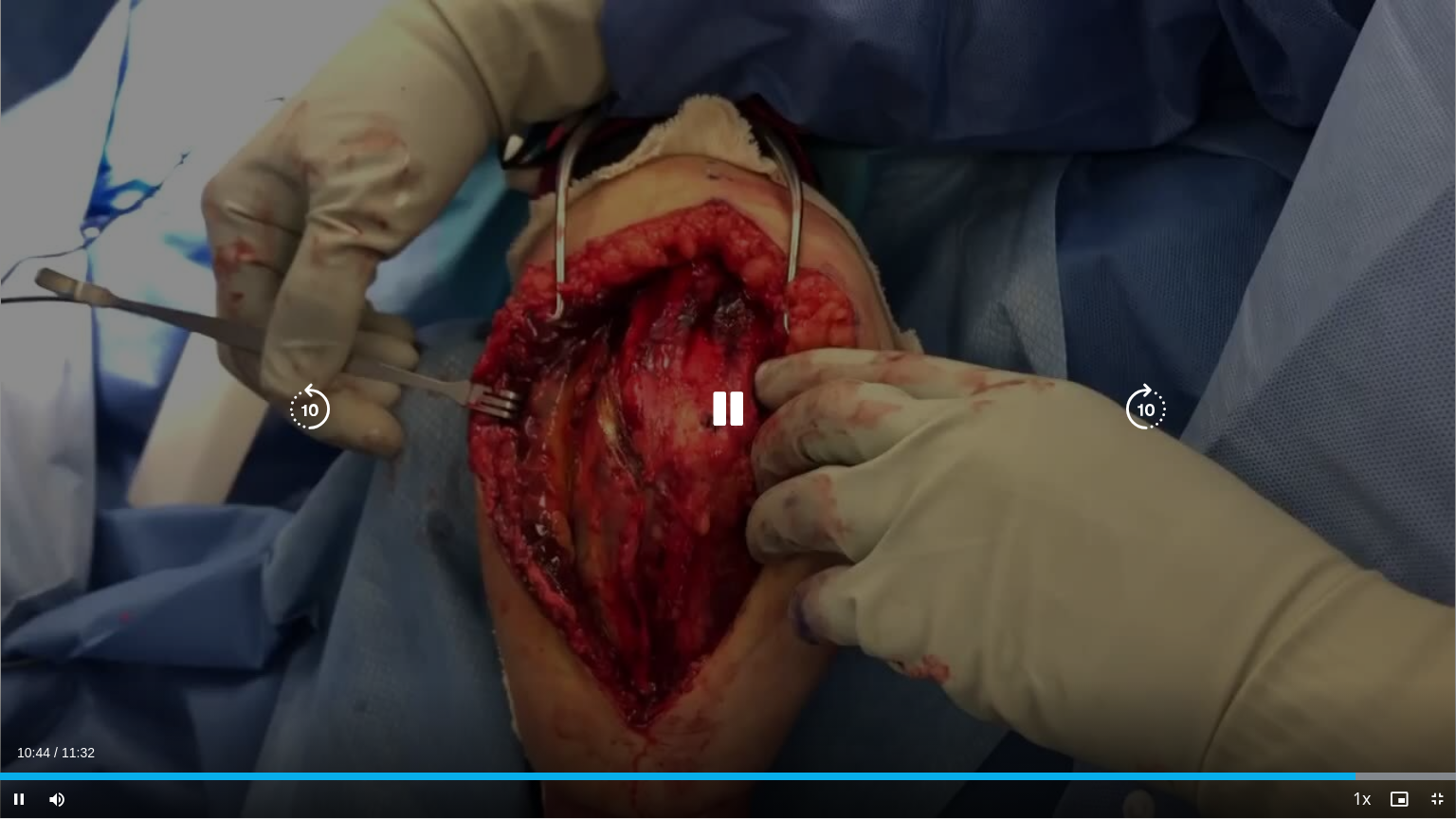 click at bounding box center [728, 410] 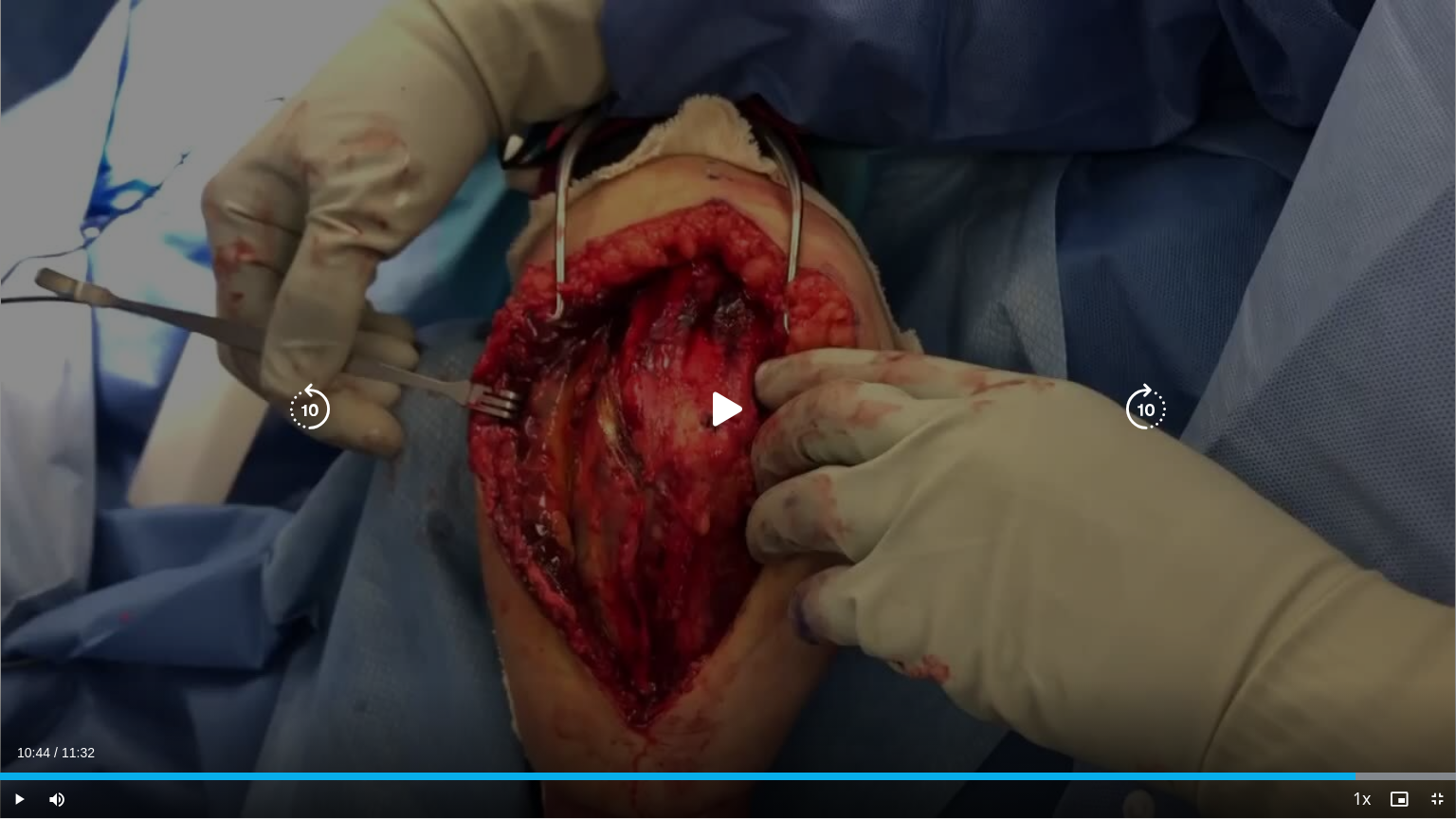 click at bounding box center (728, 410) 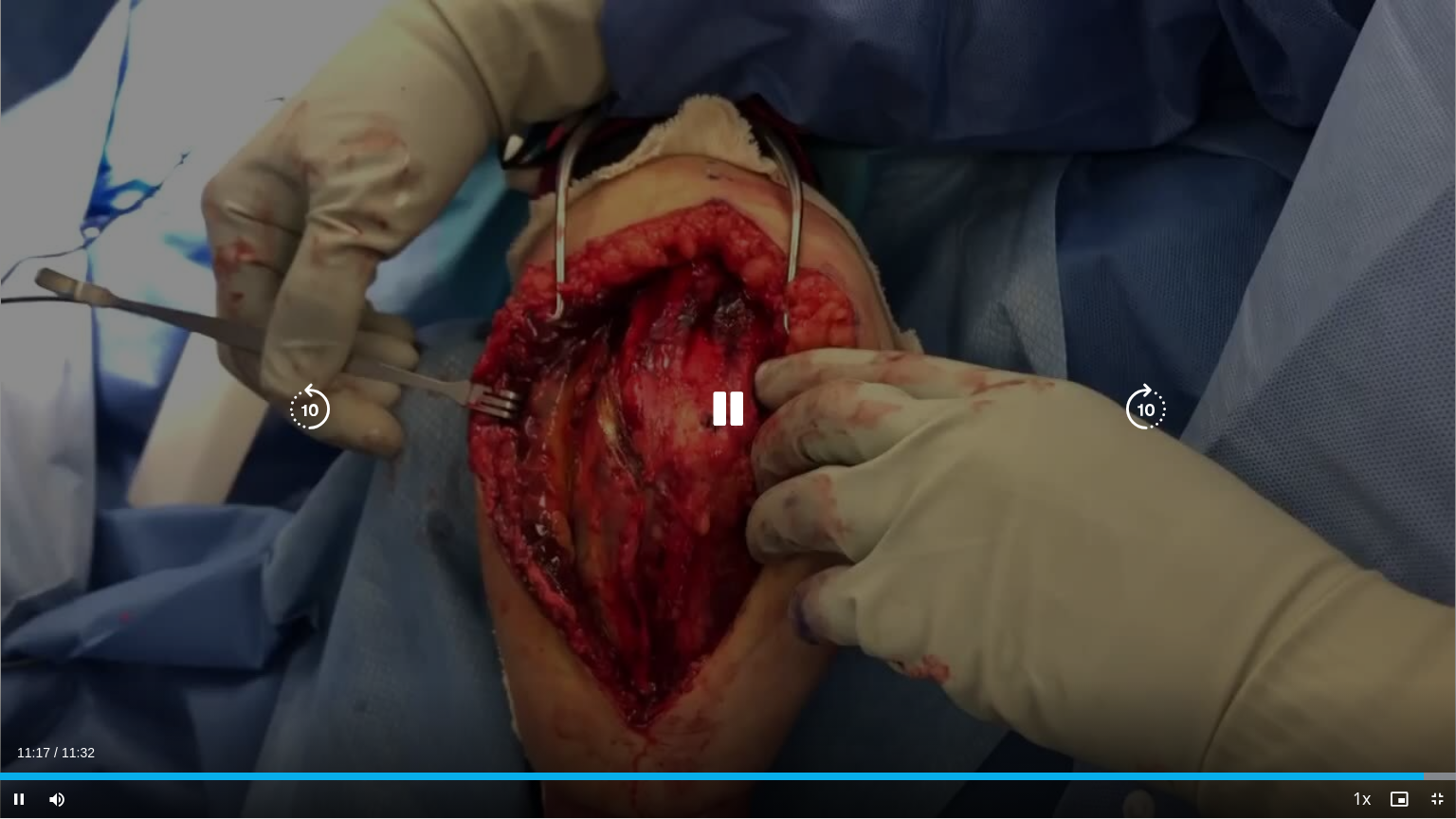 click on "10 seconds
Tap to unmute" at bounding box center [728, 409] 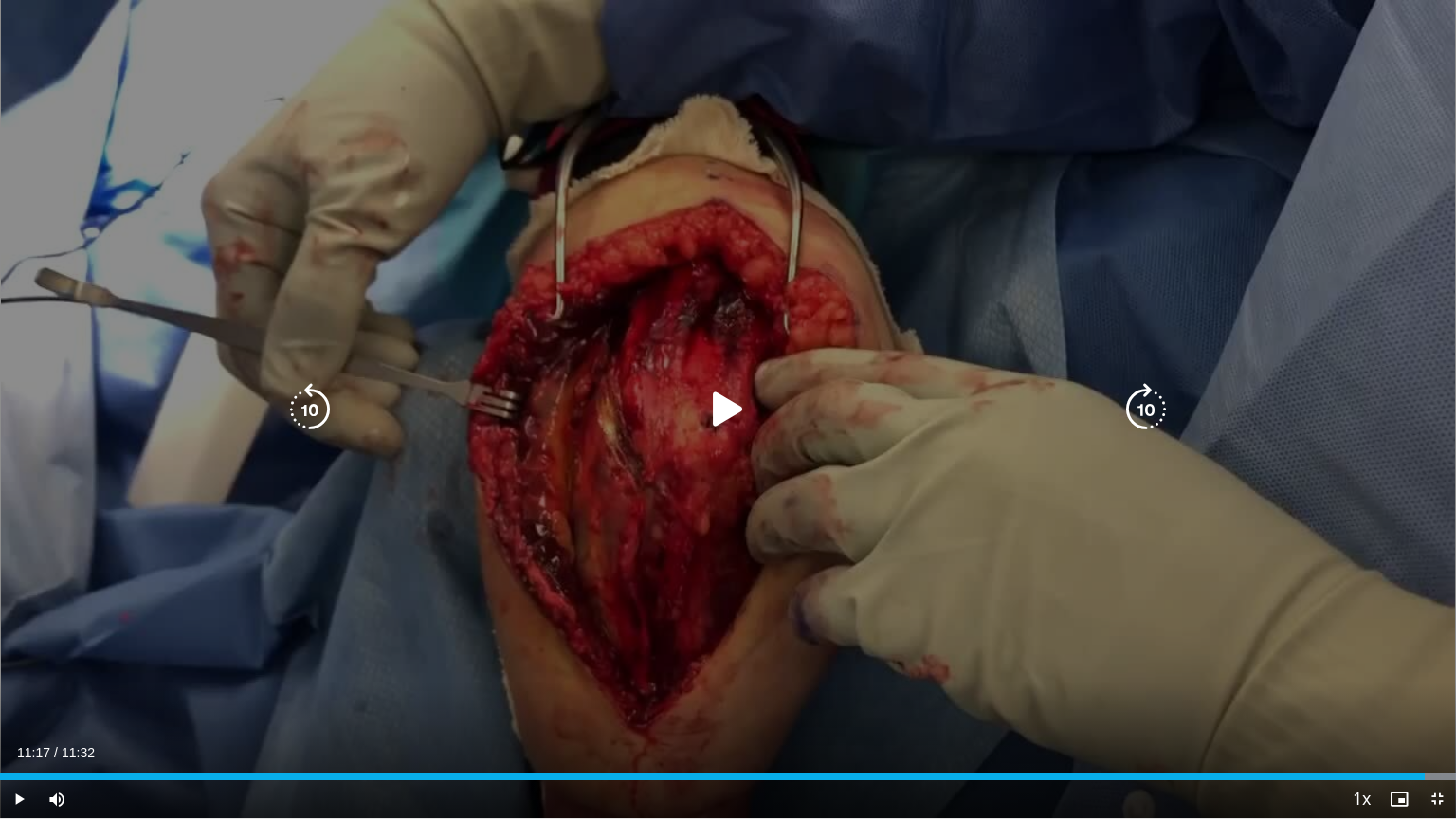click at bounding box center (728, 410) 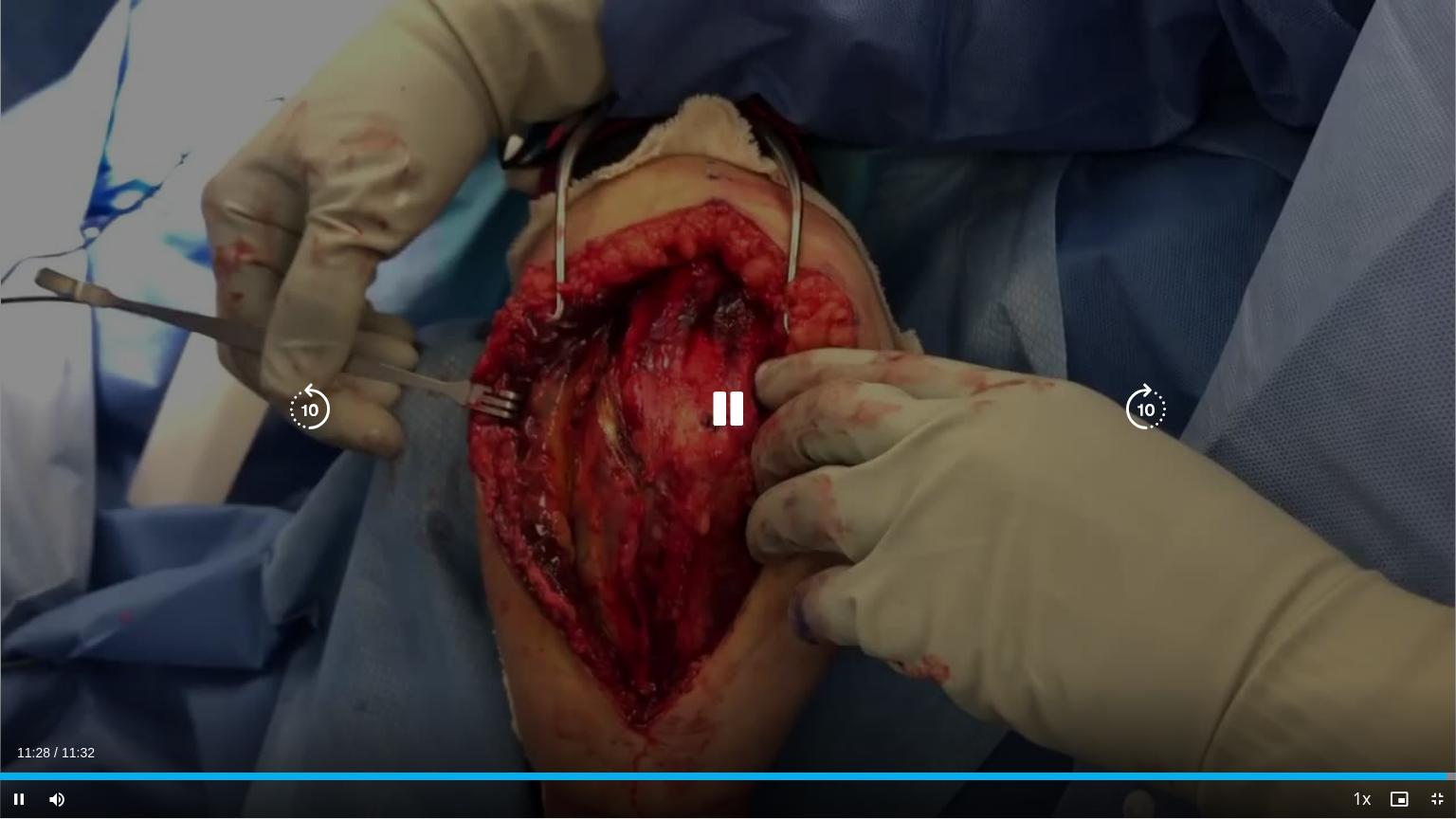 click at bounding box center (728, 410) 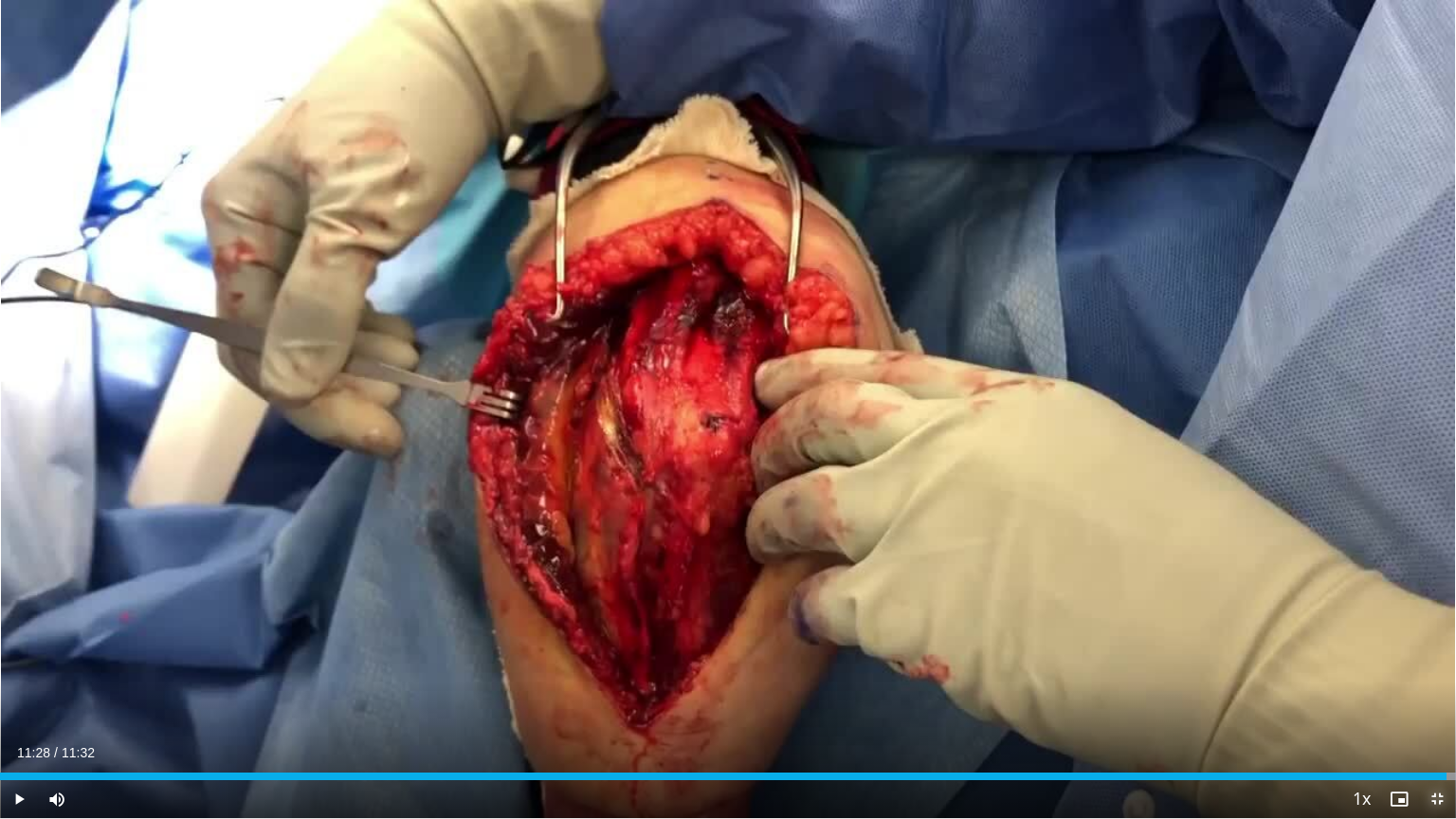 click at bounding box center (1437, 799) 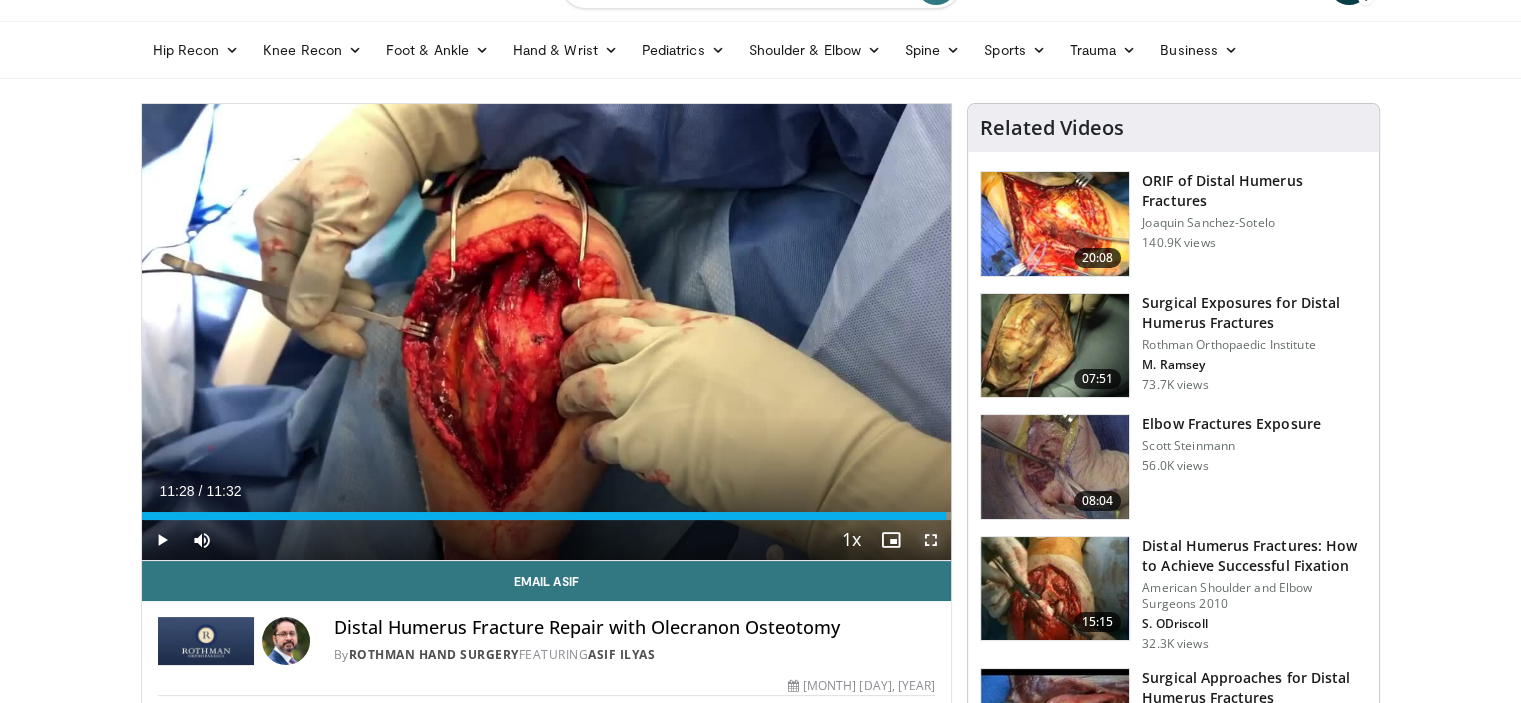 click at bounding box center [931, 540] 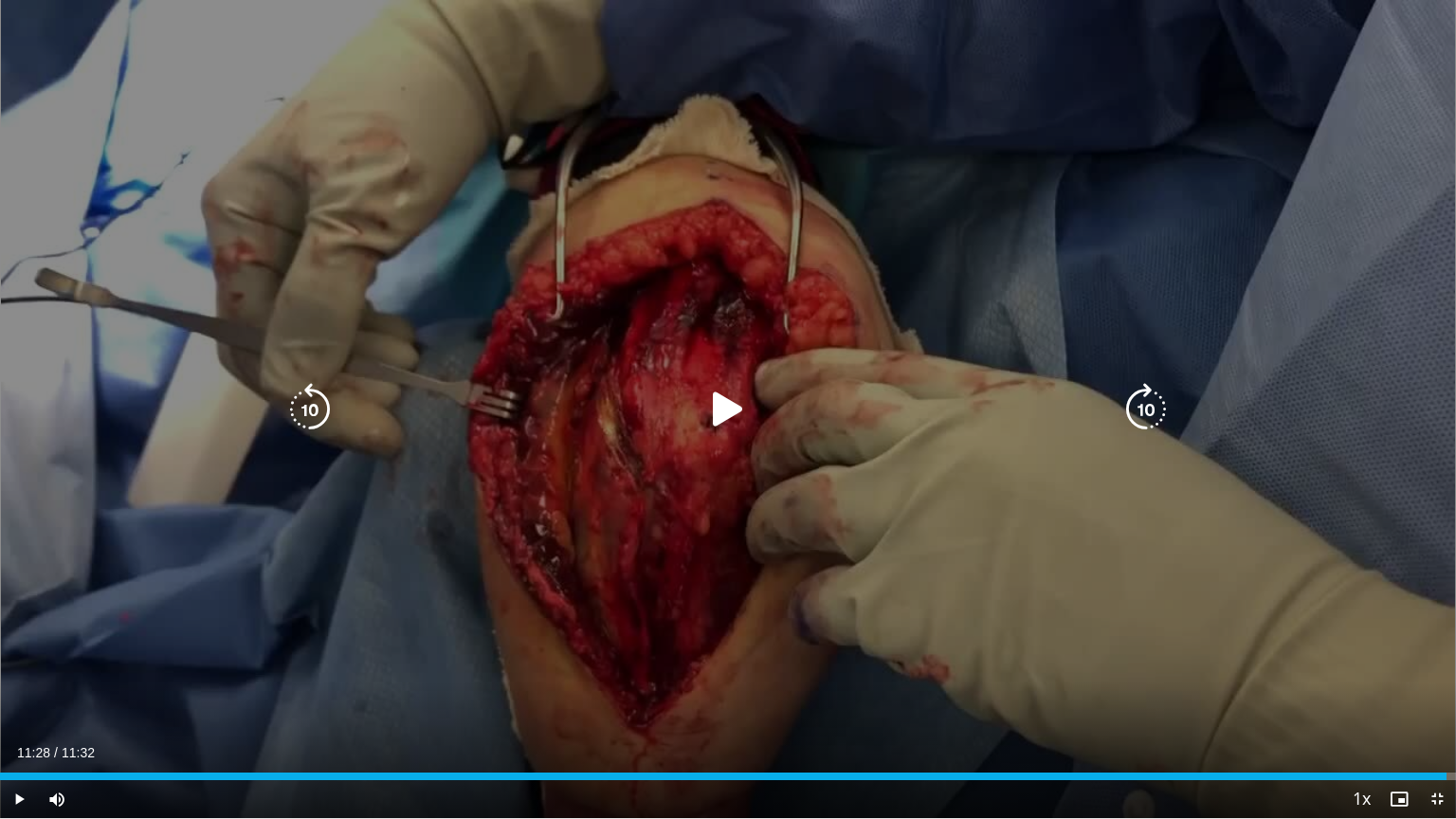 click at bounding box center (728, 410) 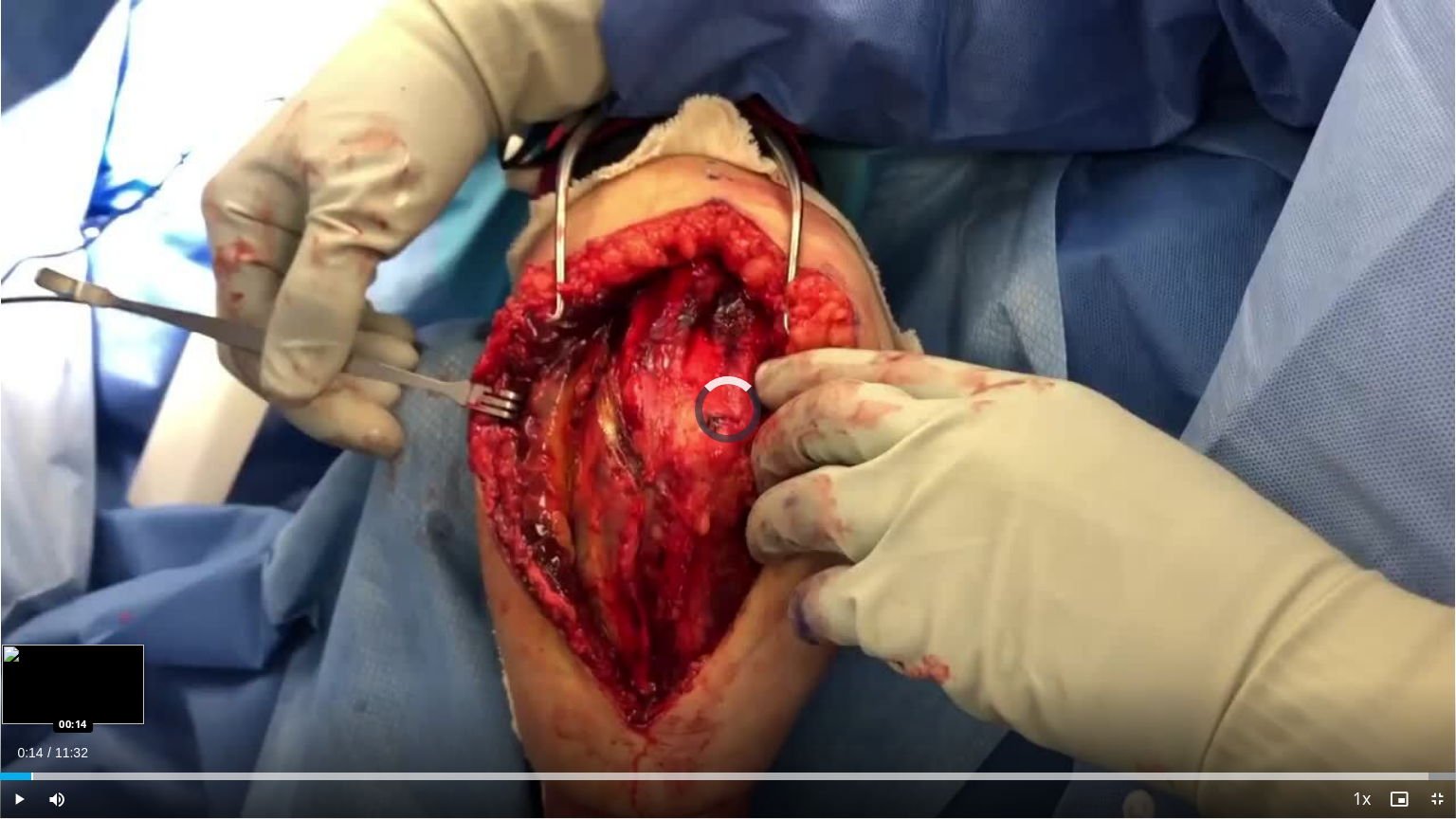 click on "Loaded :  100.00% 00:14 00:14" at bounding box center [728, 771] 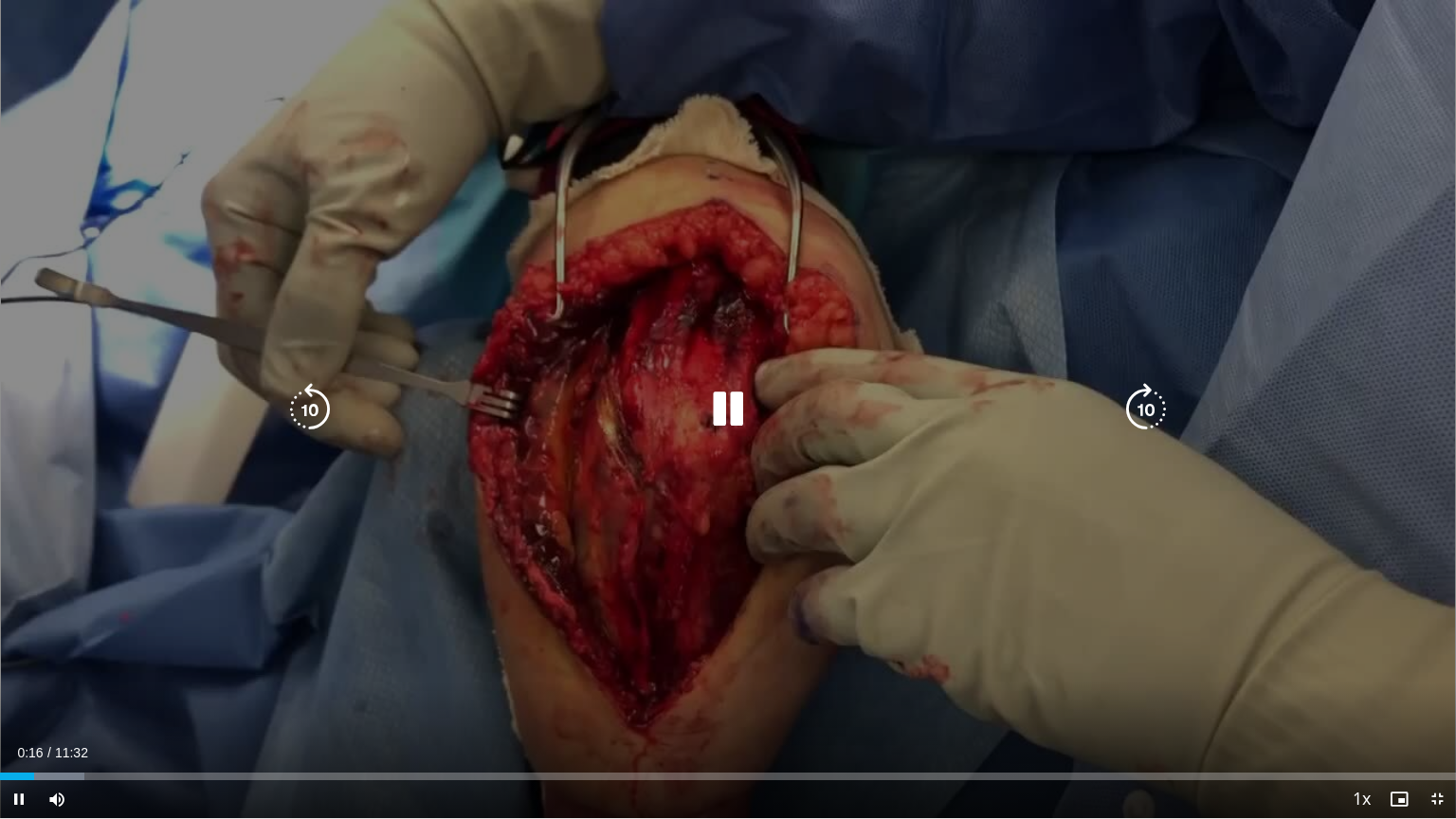 type 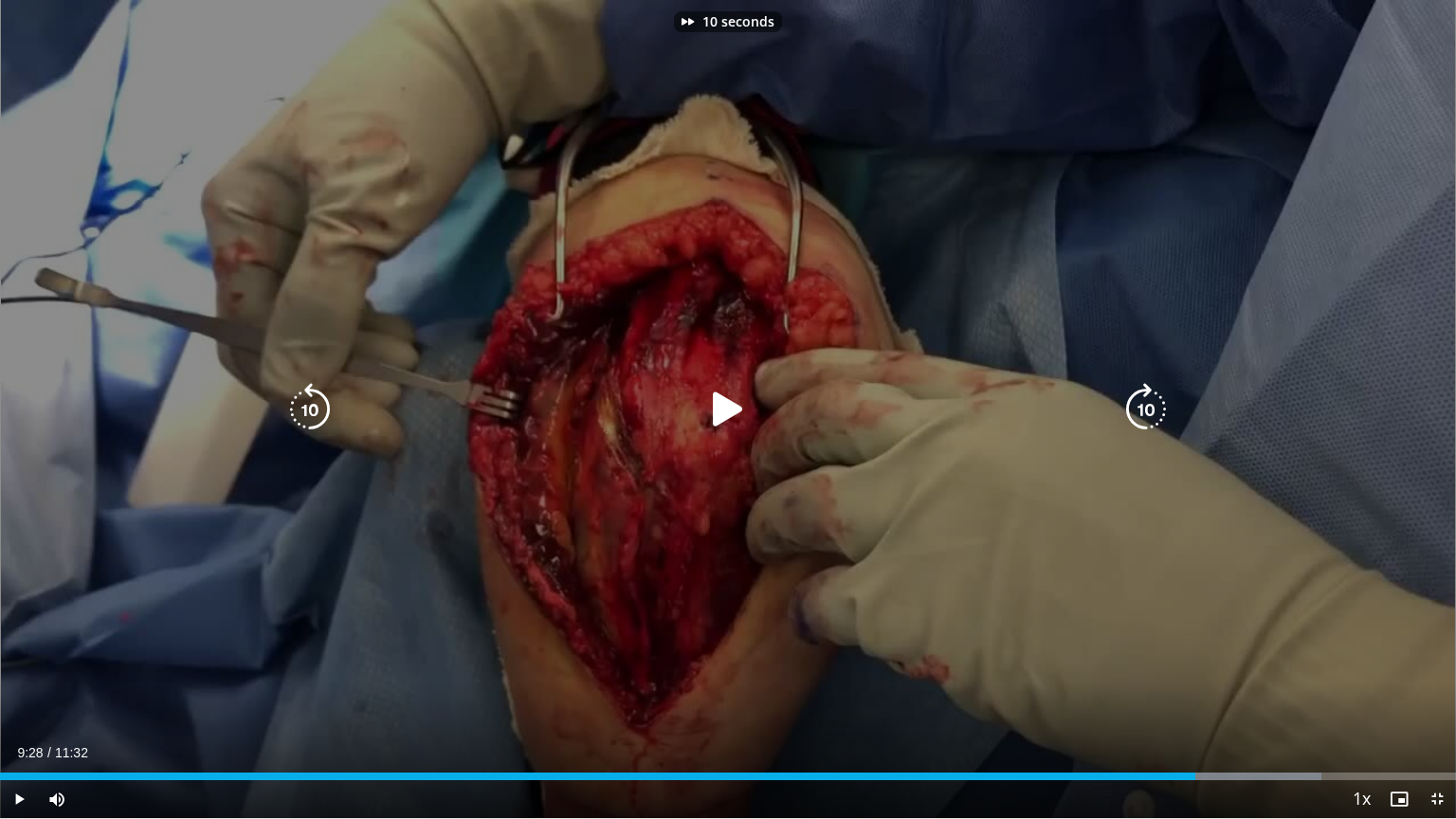 click on "10 seconds
Tap to unmute" at bounding box center [728, 409] 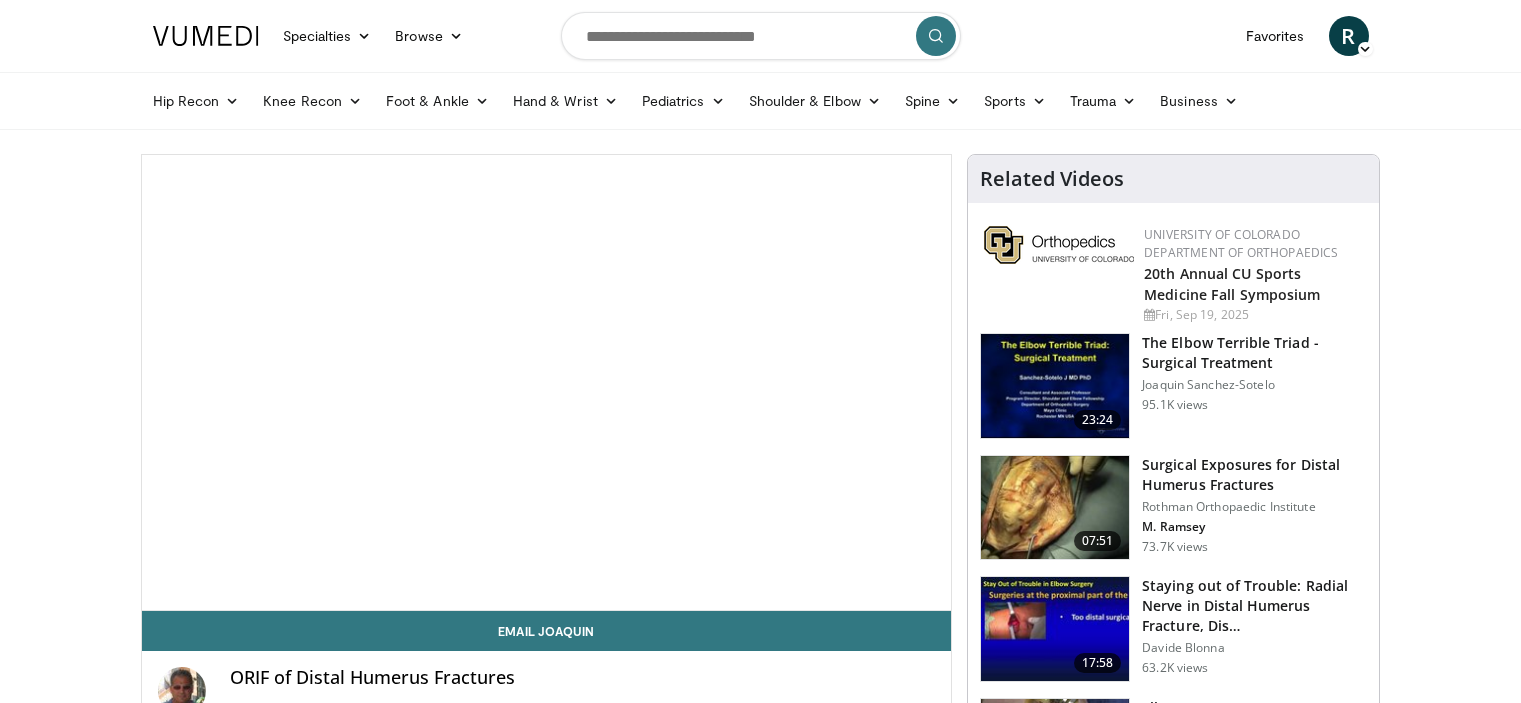 click on "Specialties
Adult & Family Medicine
Allergy, Asthma, Immunology
Anesthesiology
Cardiology
Dental
Dermatology
Endocrinology
Gastroenterology & Hepatology
General Surgery
Hematology & Oncology
Infectious Disease
Nephrology
Neurology
Neurosurgery
Obstetrics & Gynecology
Ophthalmology
Oral Maxillofacial
Orthopaedics
Otolaryngology
Pediatrics
Plastic Surgery
Podiatry
Psychiatry
Pulmonology
Radiation Oncology
Radiology
Rheumatology
Urology" at bounding box center [760, 1570] 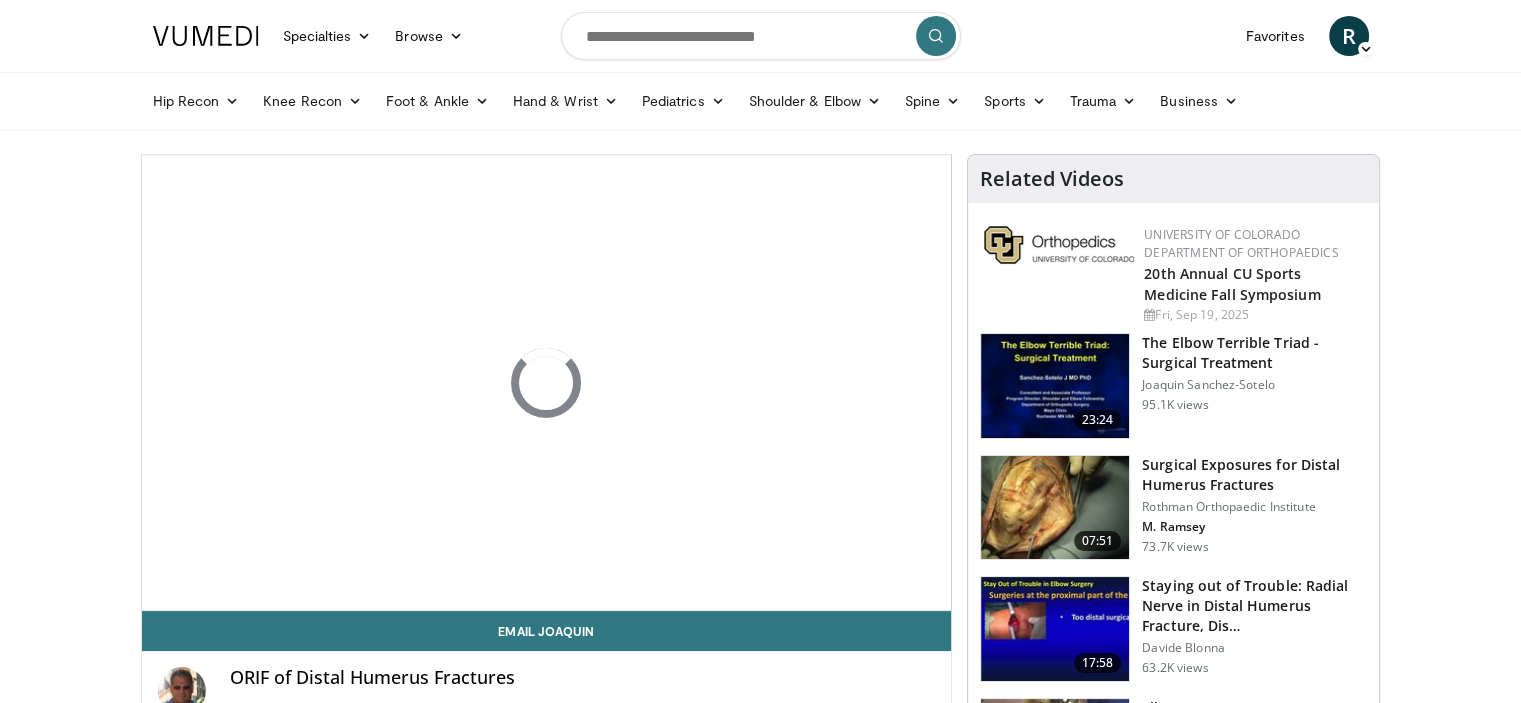 scroll, scrollTop: 0, scrollLeft: 0, axis: both 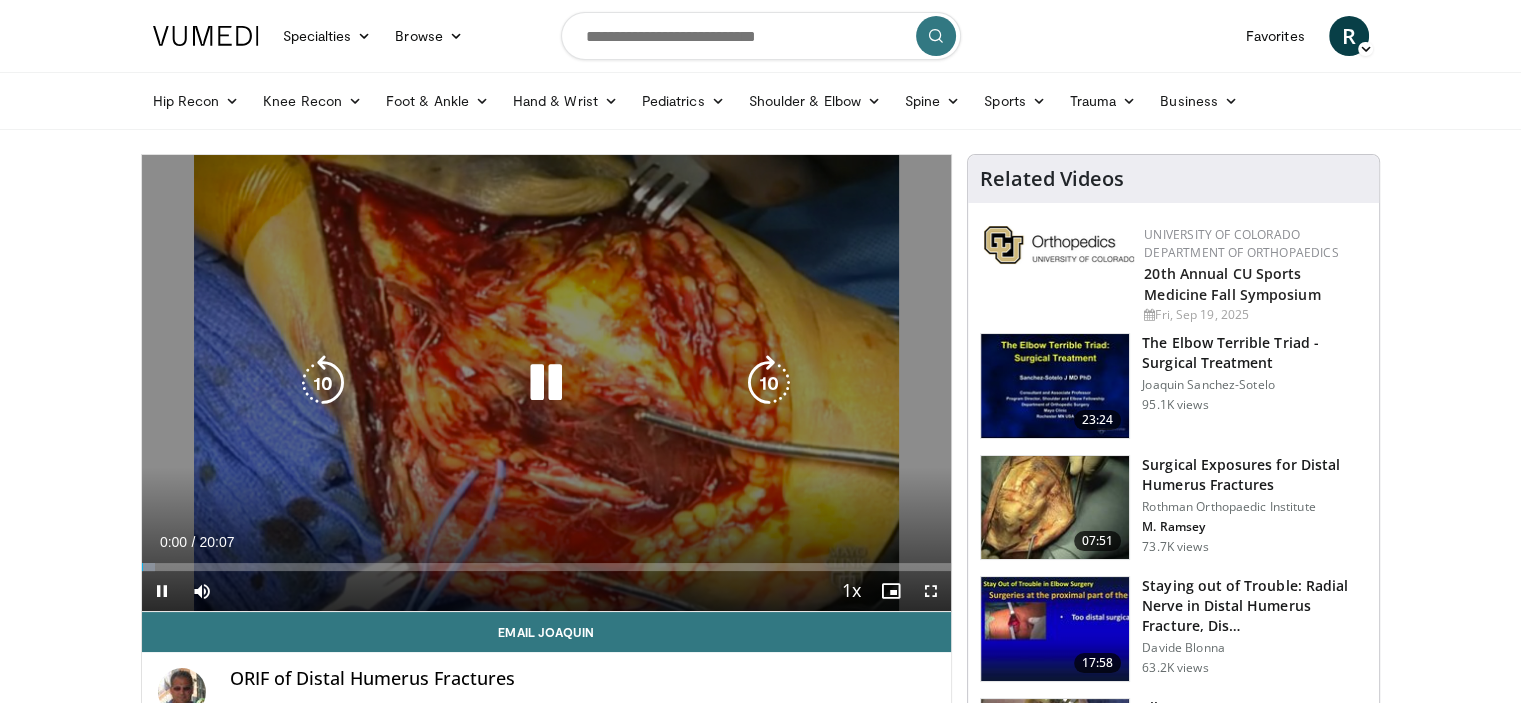click at bounding box center [546, 383] 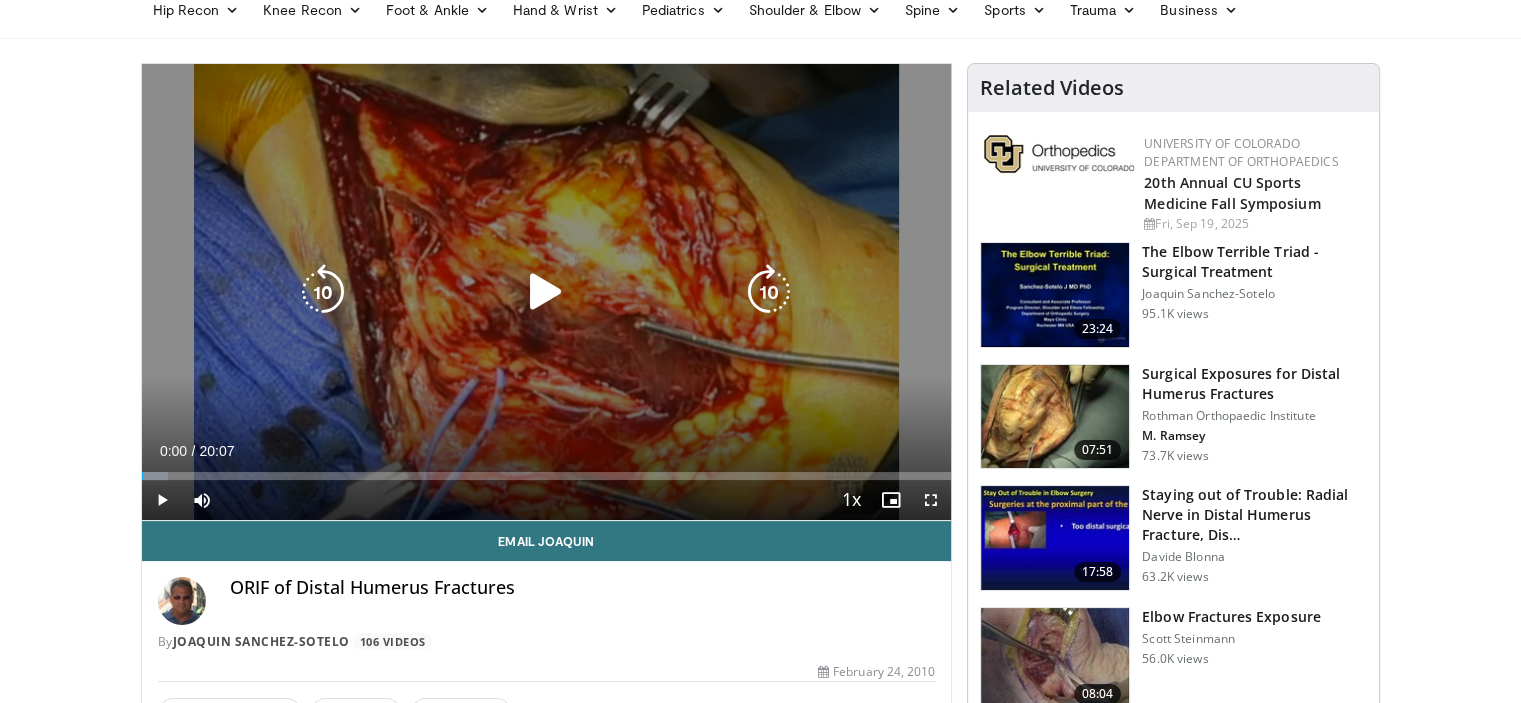 scroll, scrollTop: 92, scrollLeft: 0, axis: vertical 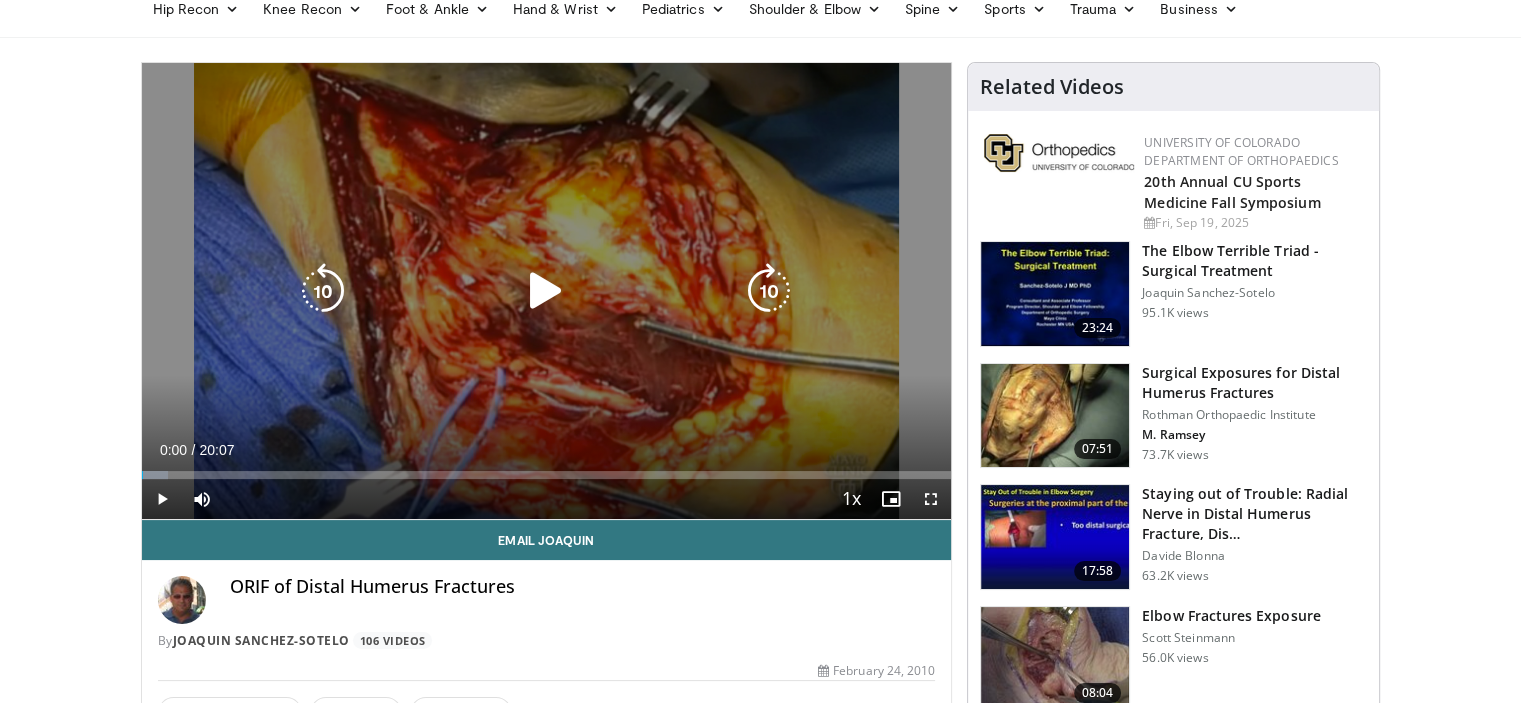 type 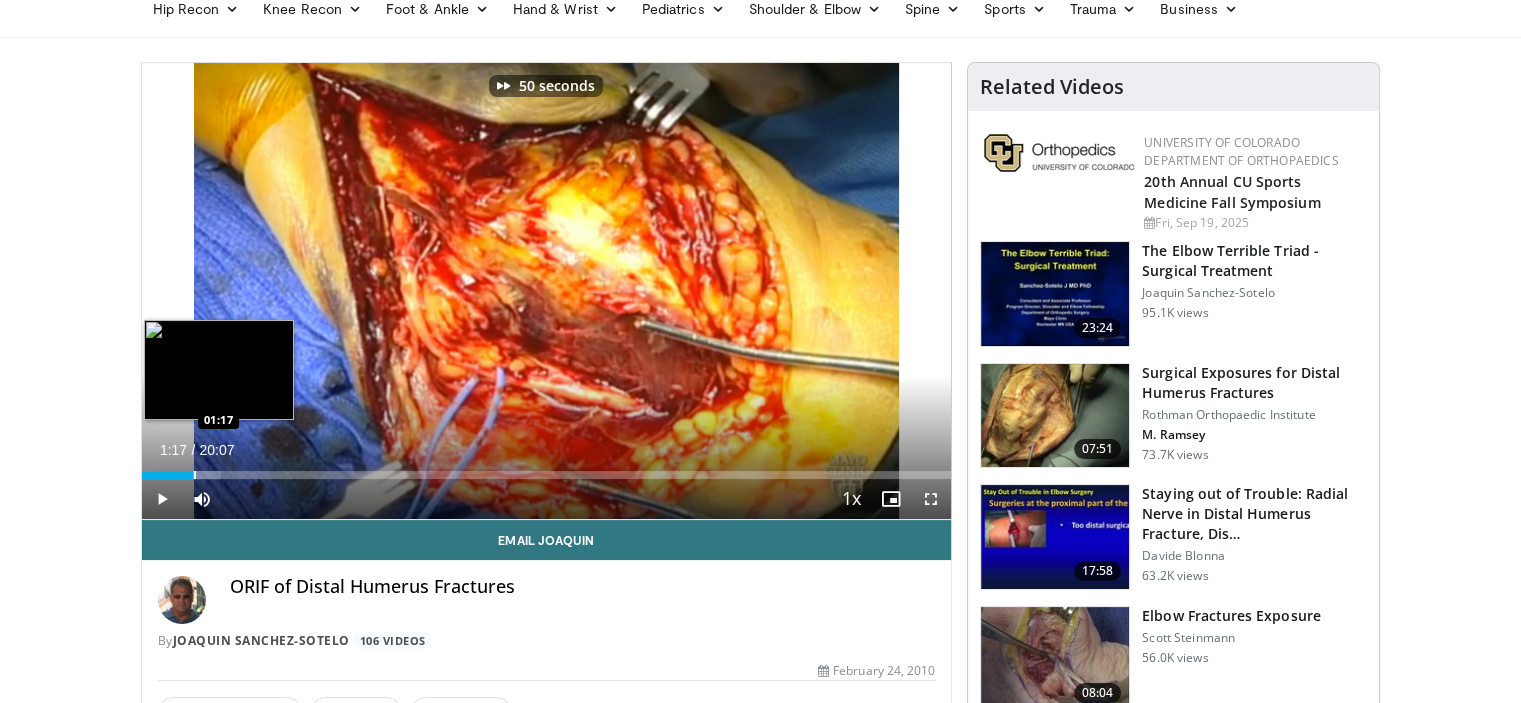 click at bounding box center [195, 475] 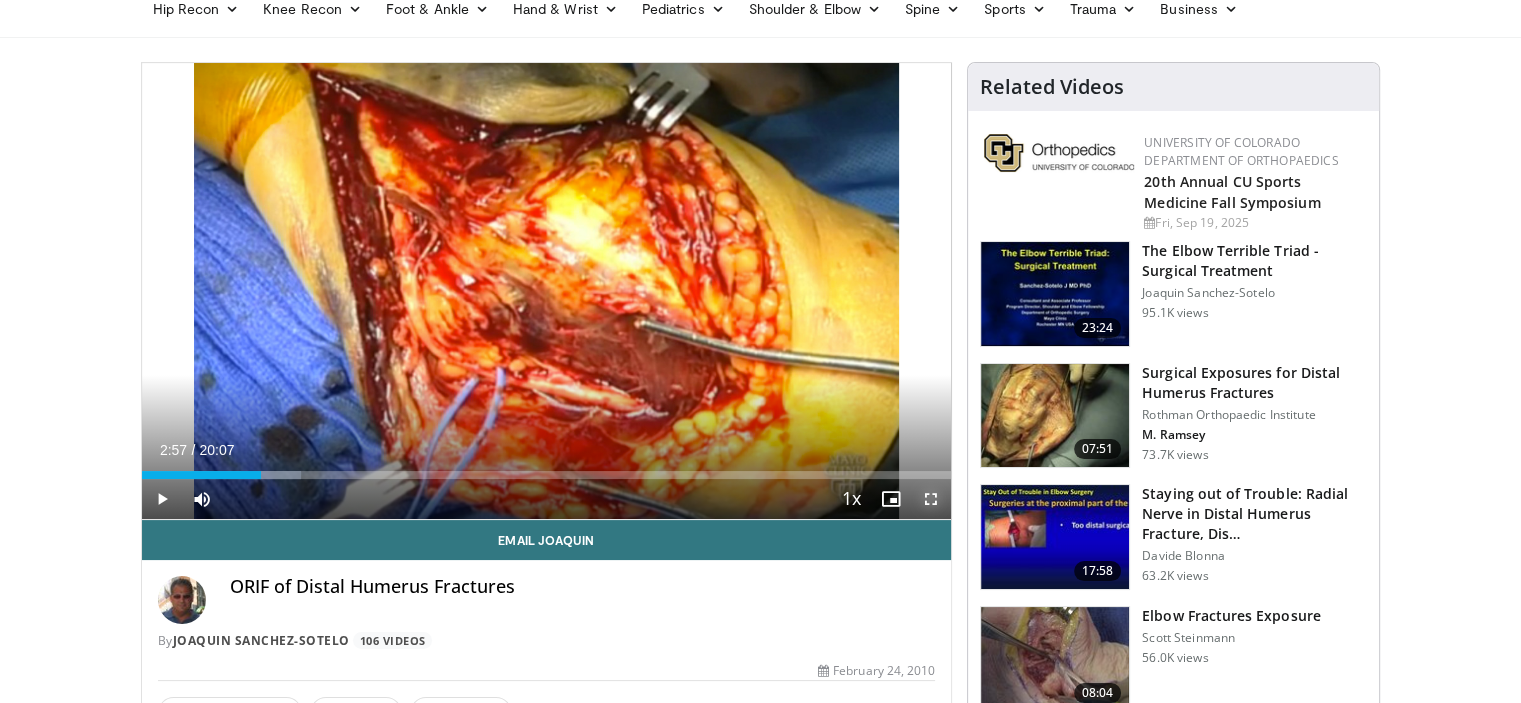 click at bounding box center (931, 499) 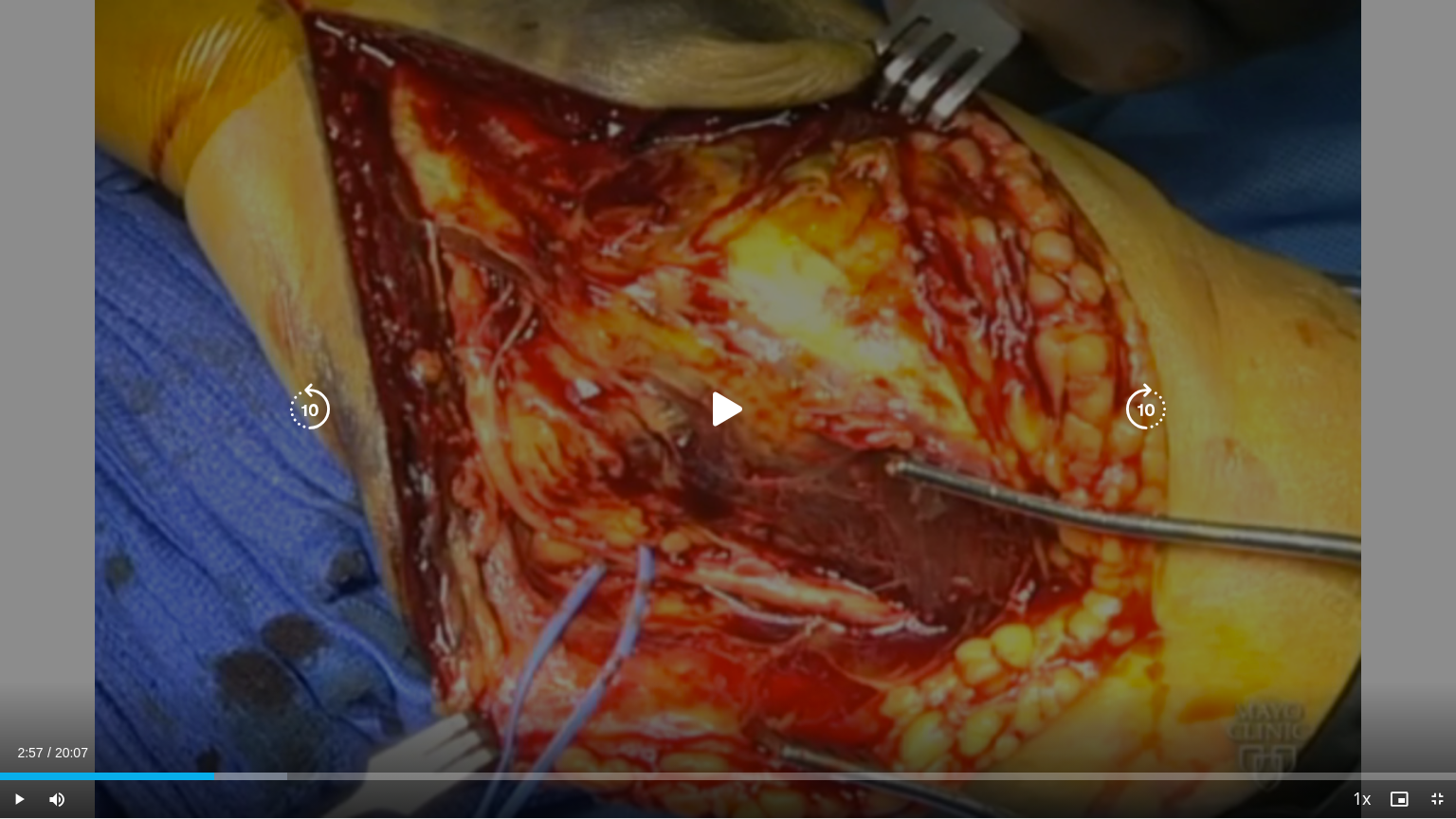 click on "30 seconds
Tap to unmute" at bounding box center [728, 409] 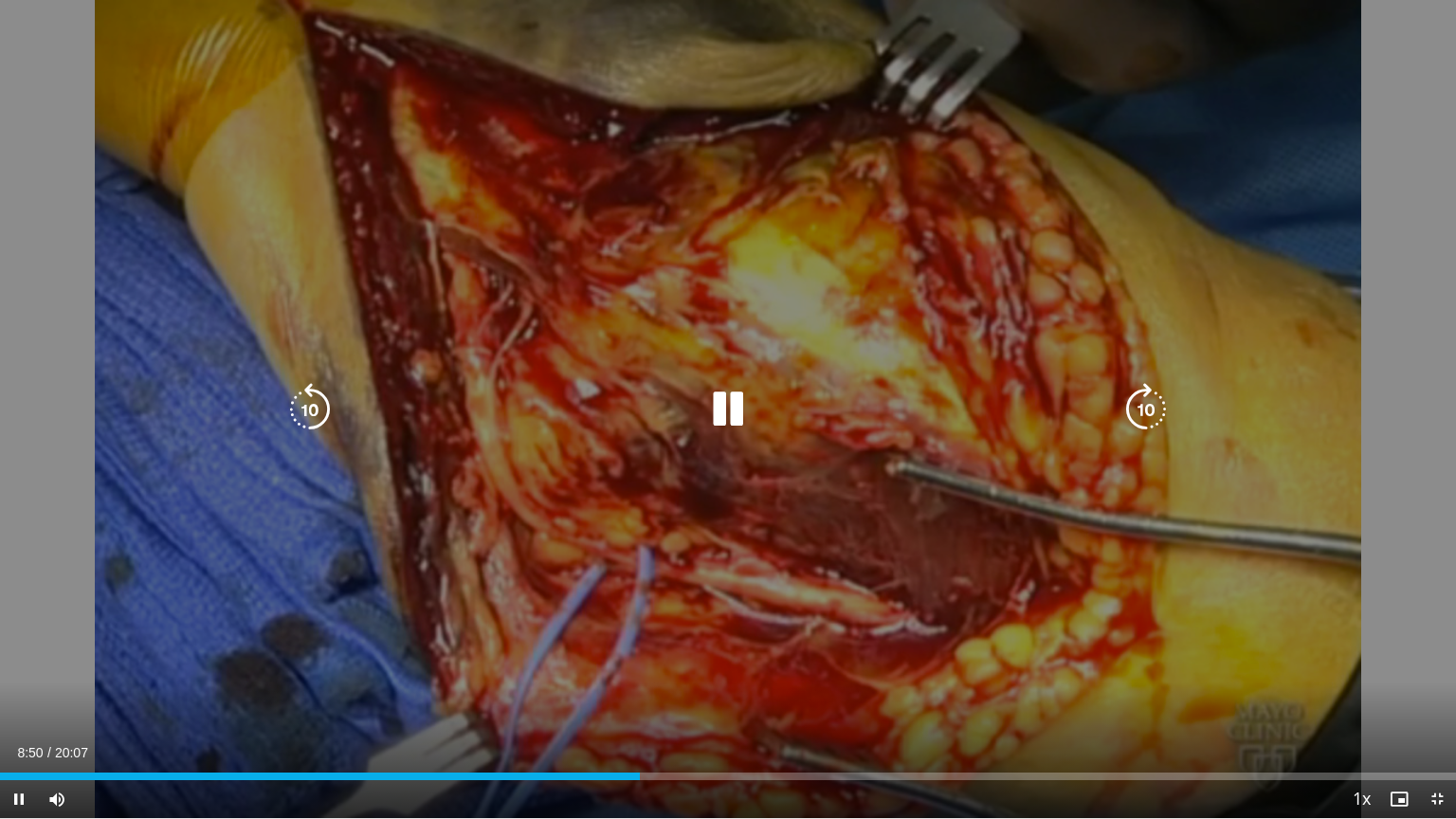 click at bounding box center (728, 410) 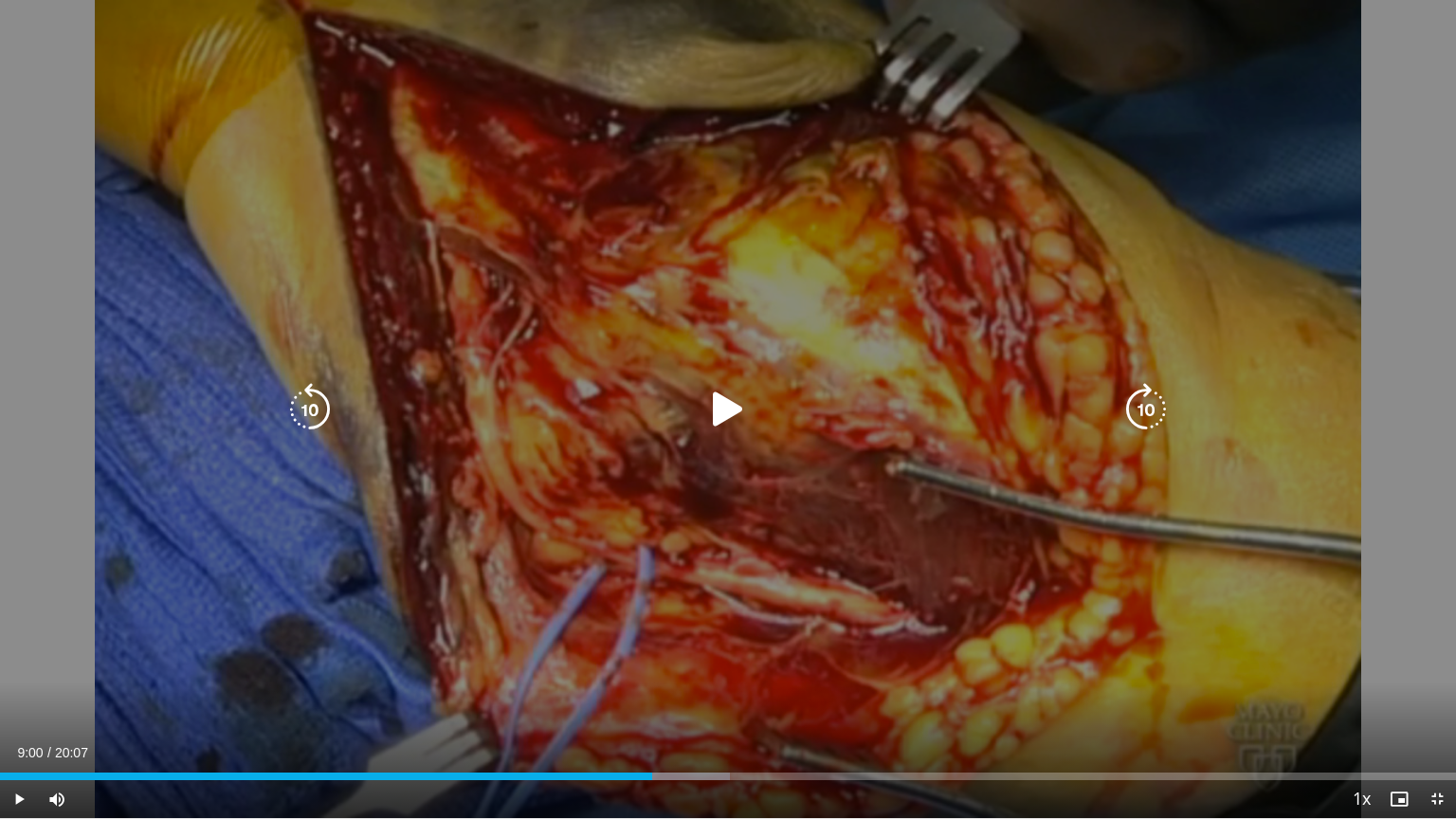 click at bounding box center (728, 410) 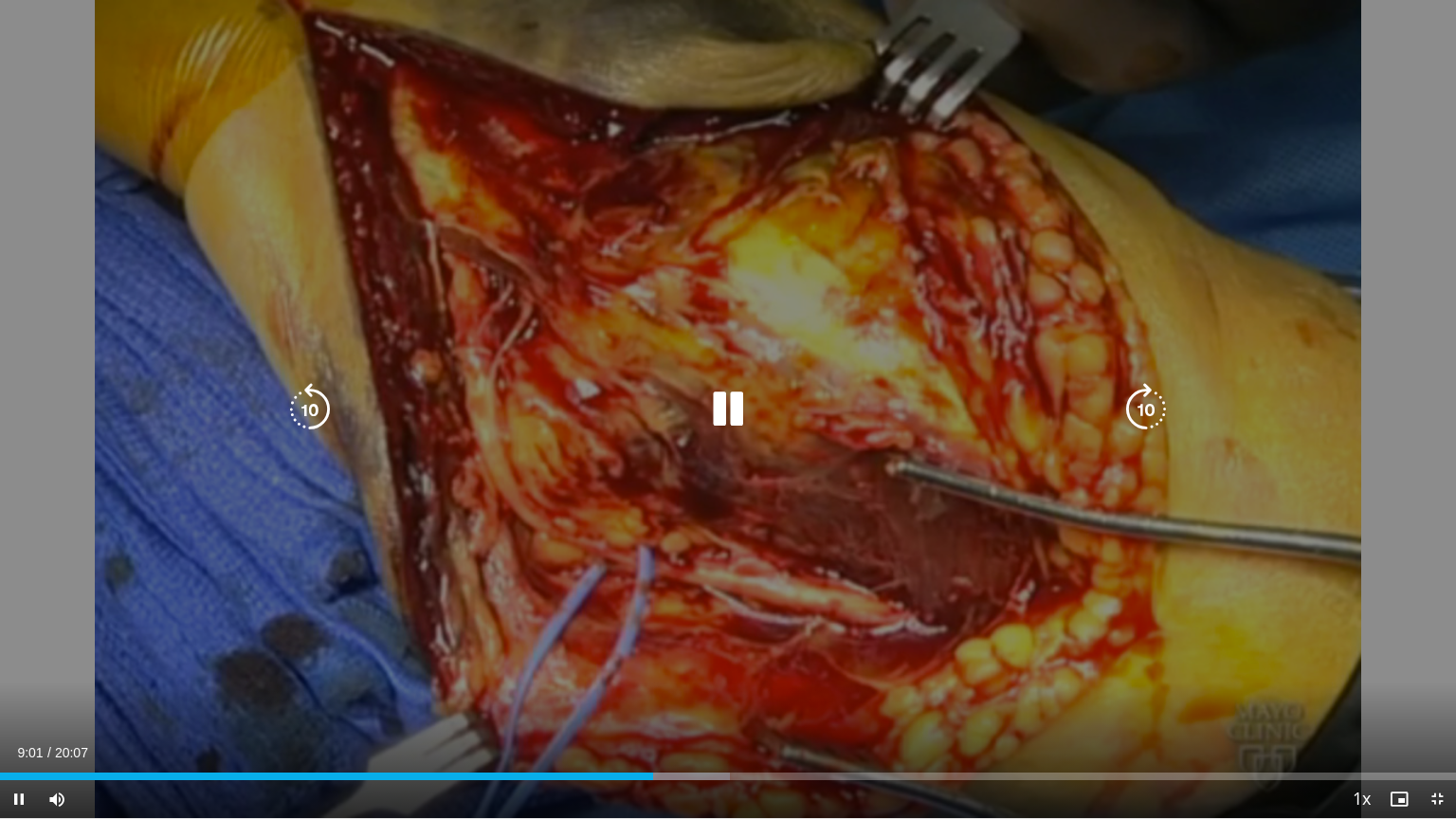 click at bounding box center (728, 410) 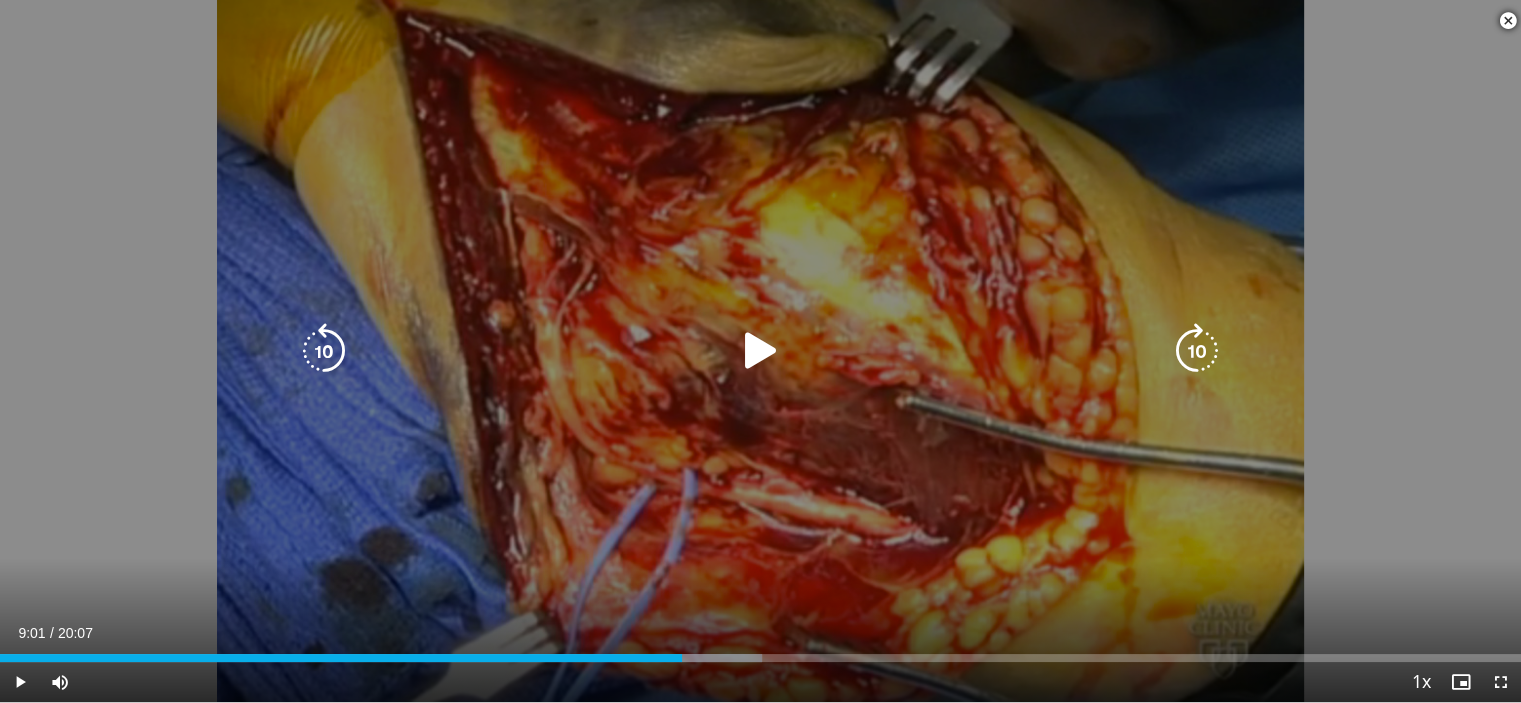scroll, scrollTop: 452, scrollLeft: 0, axis: vertical 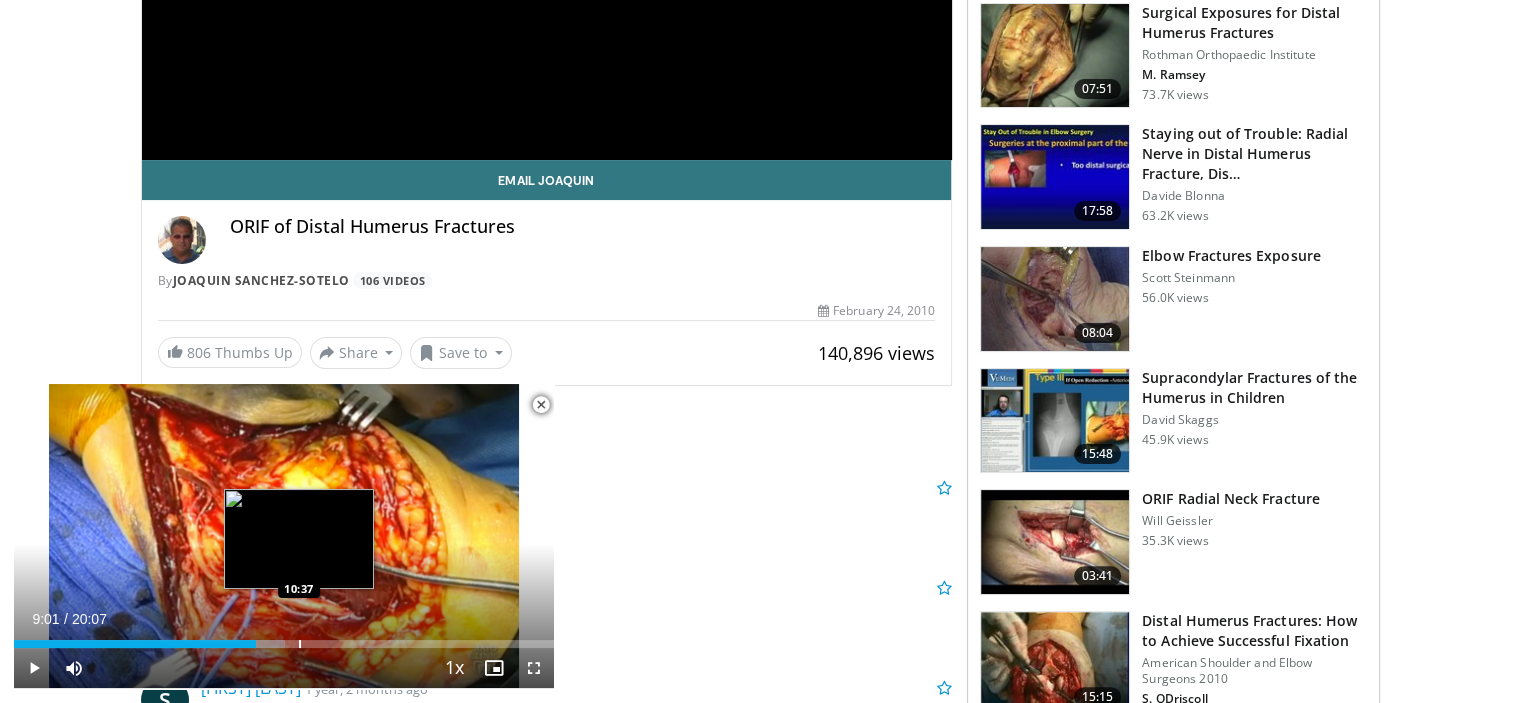 click on "Loaded :  50.12% 09:01 10:37" at bounding box center [284, 638] 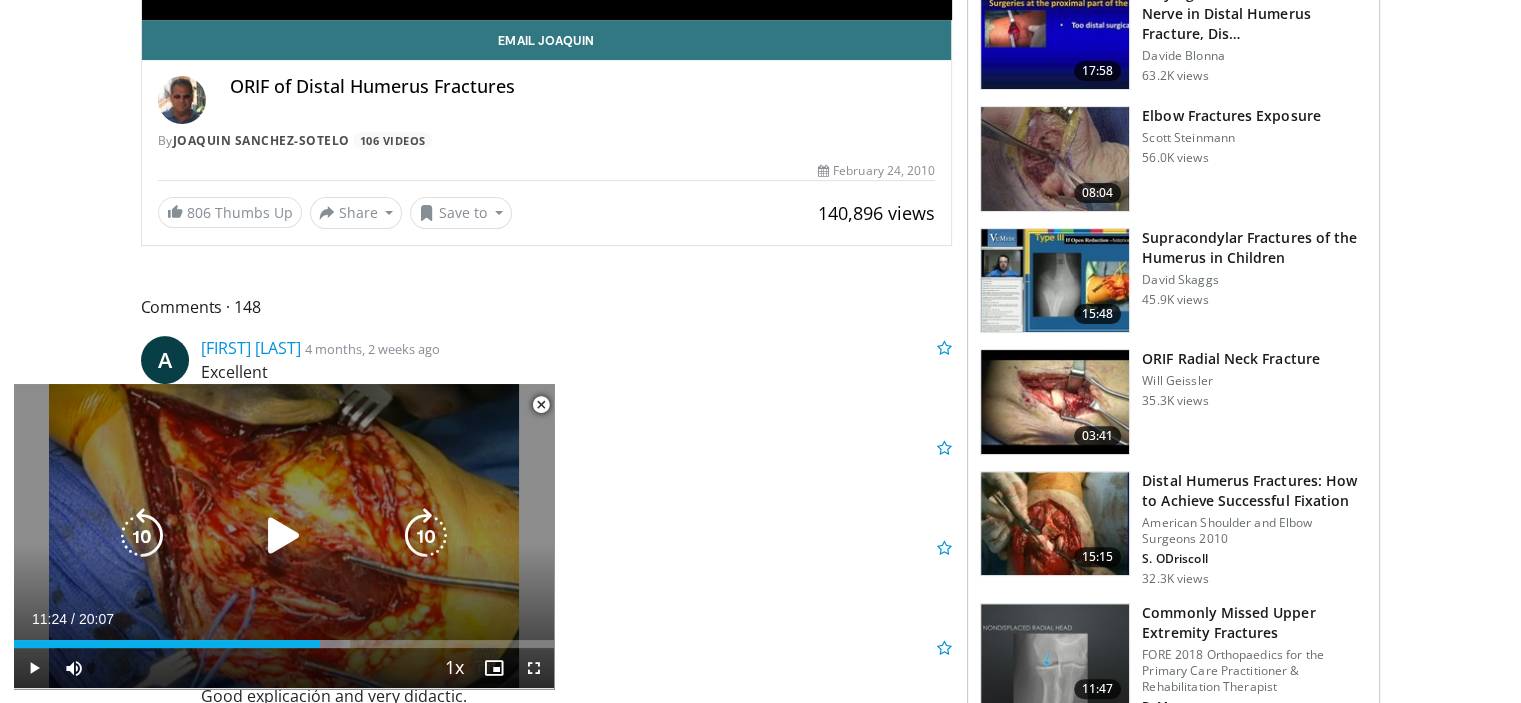scroll, scrollTop: 592, scrollLeft: 0, axis: vertical 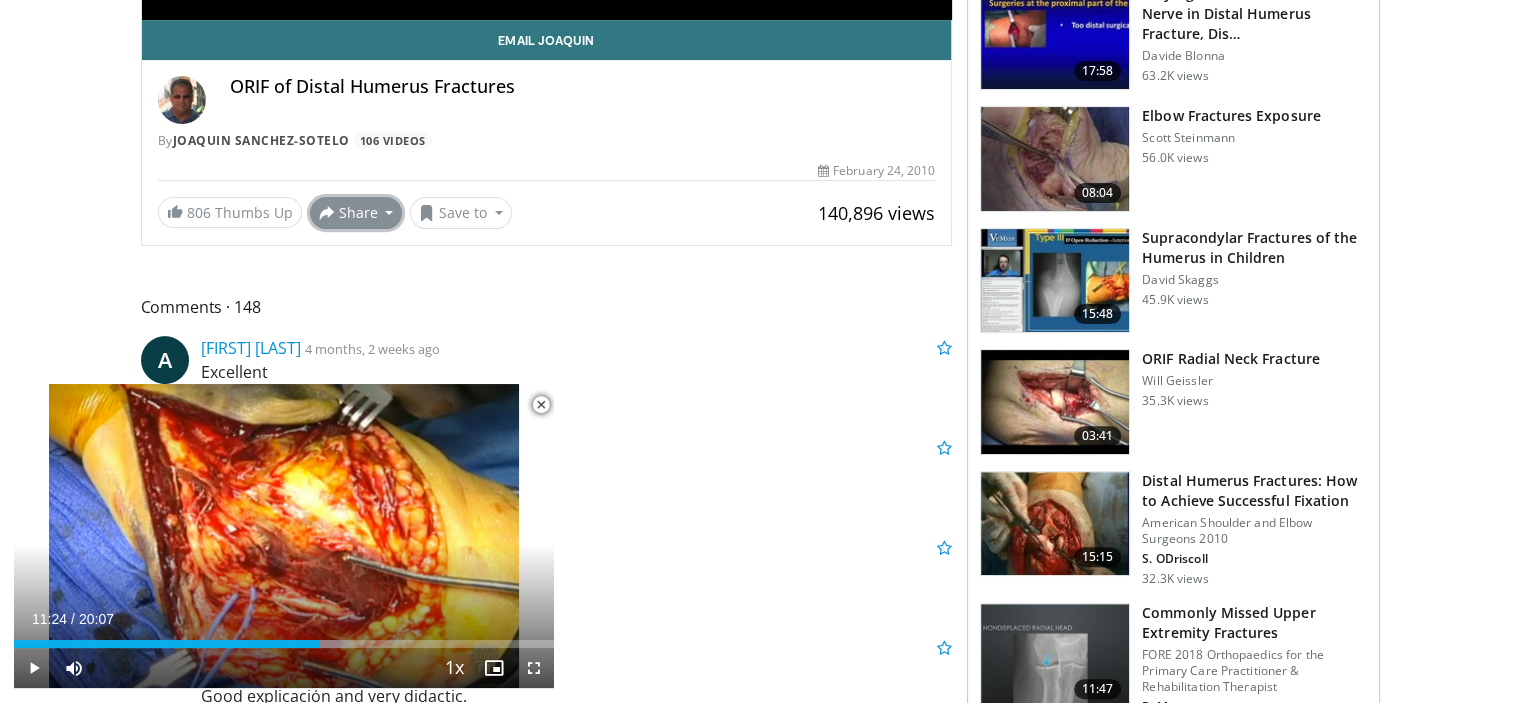 click on "Share" at bounding box center (356, 213) 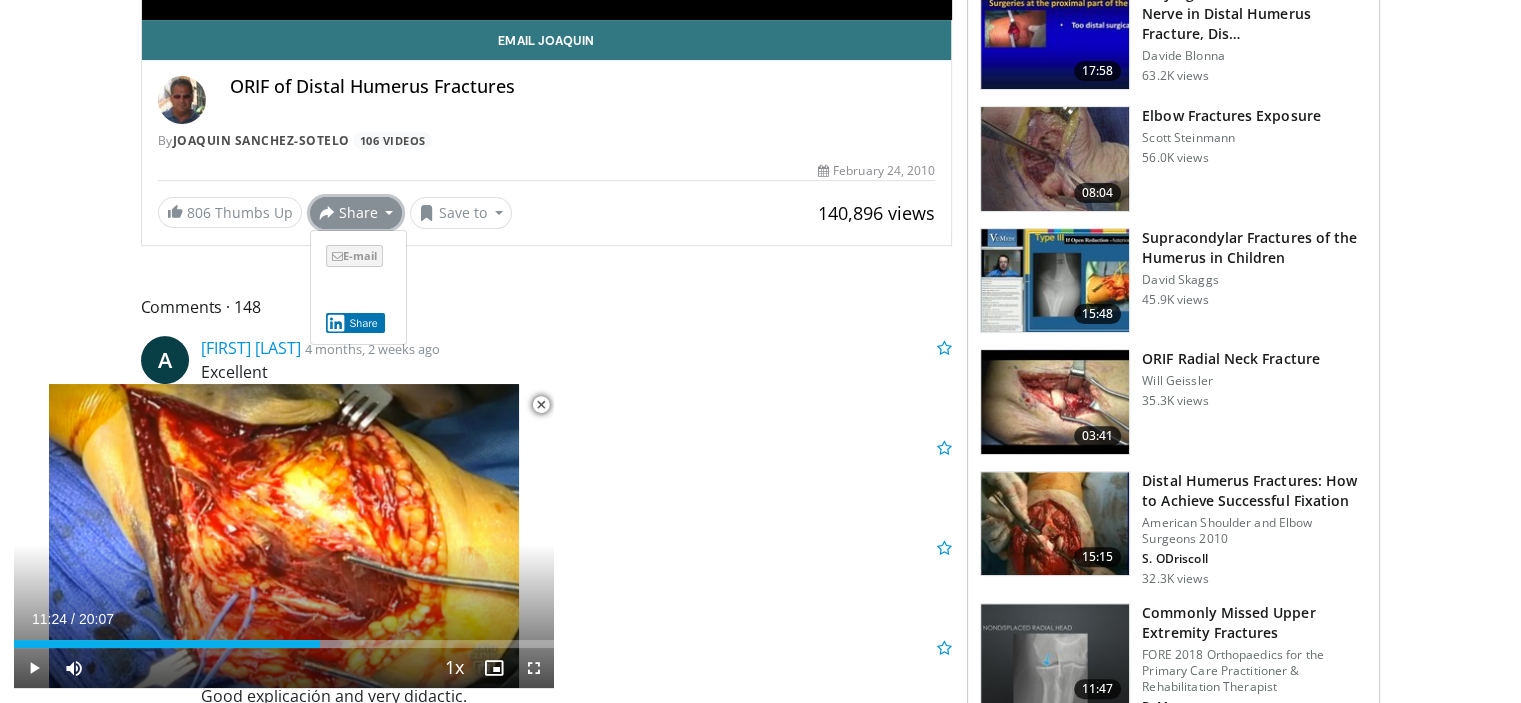 click on "E-mail" at bounding box center (354, 256) 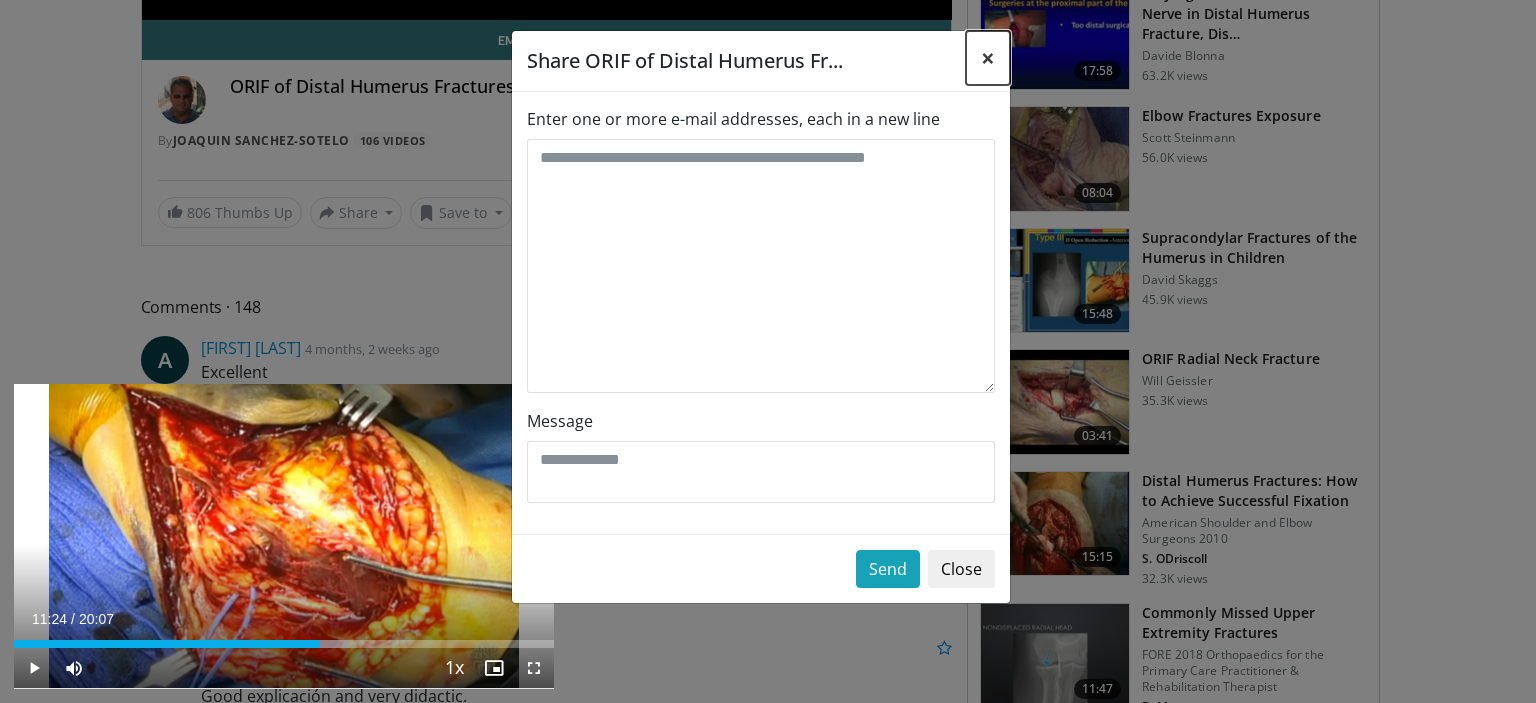 click on "×" at bounding box center (988, 57) 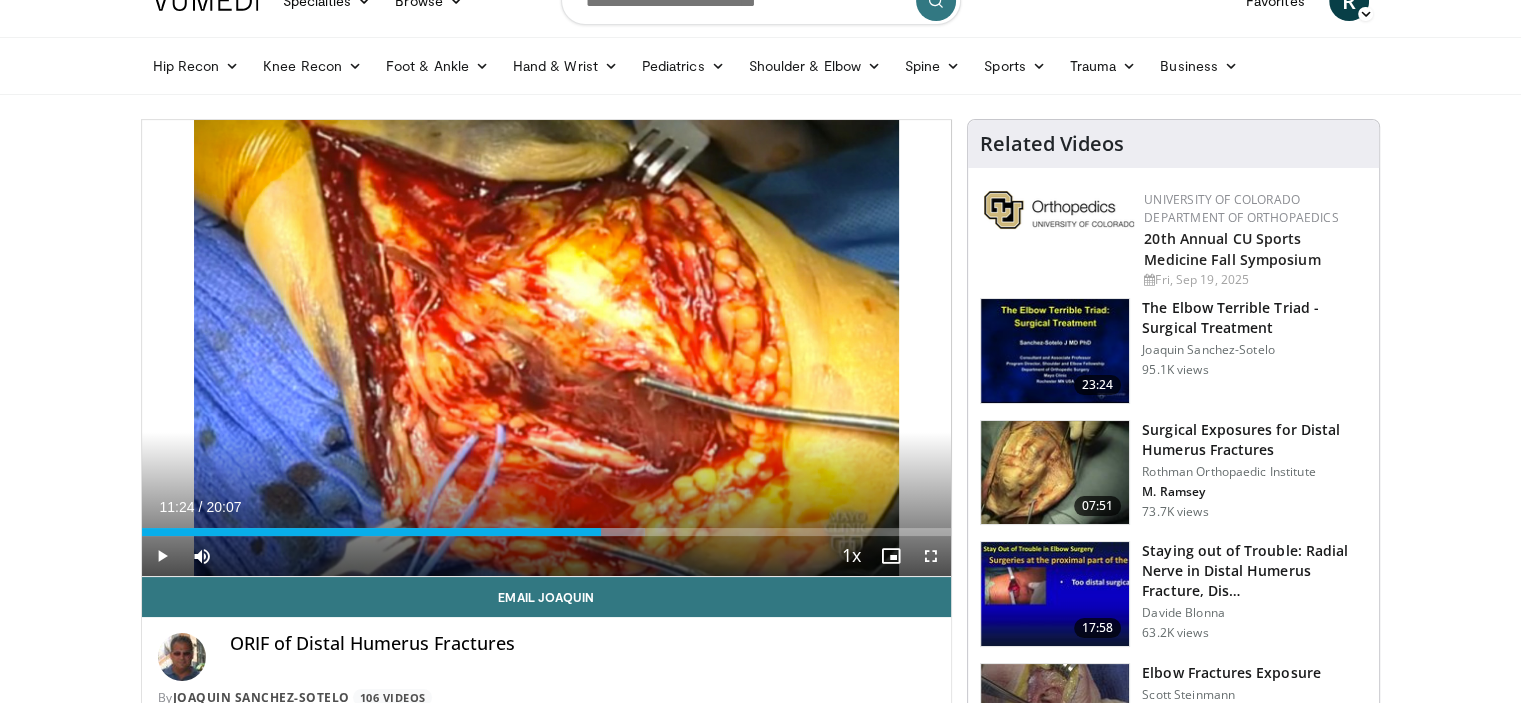 scroll, scrollTop: 0, scrollLeft: 0, axis: both 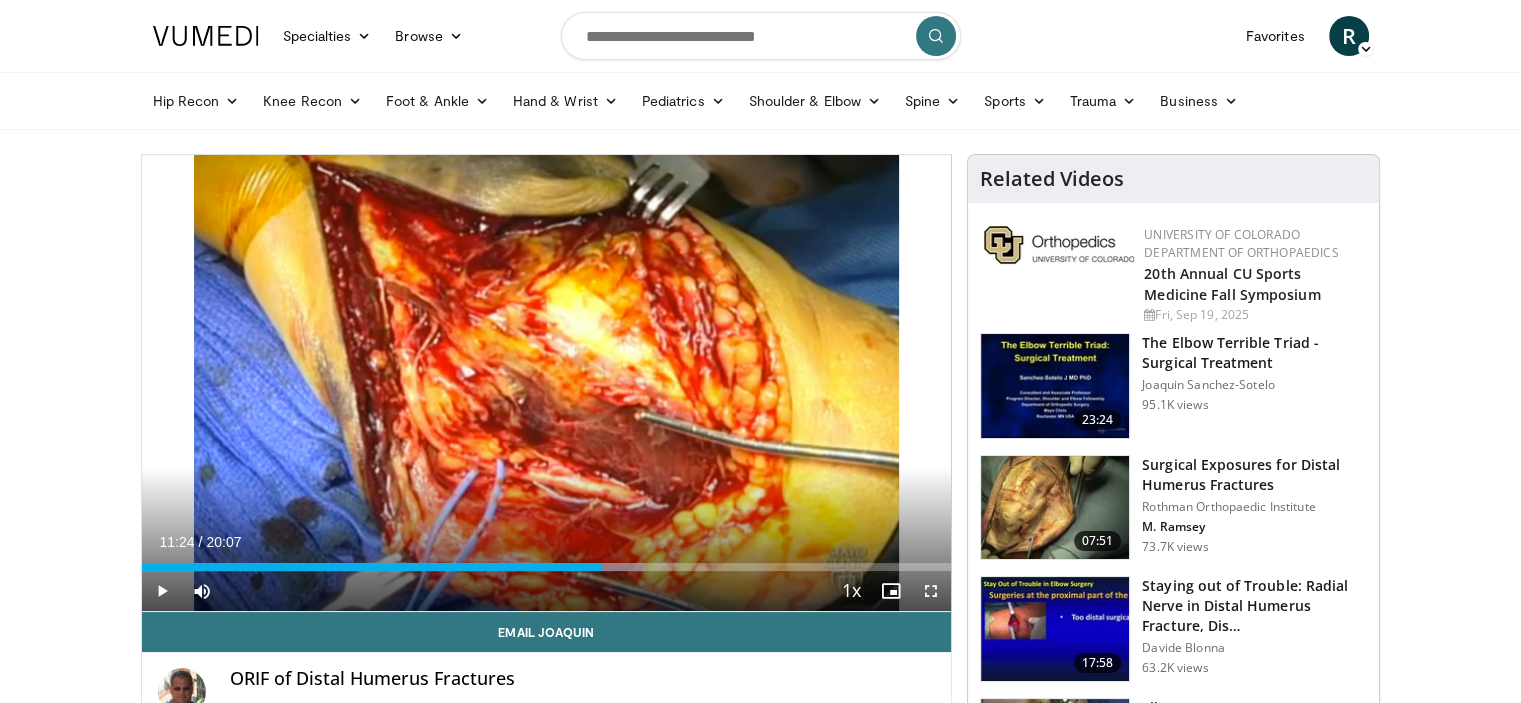 click on "Specialties
Adult & Family Medicine
Allergy, Asthma, Immunology
Anesthesiology
Cardiology
Dental
Dermatology
Endocrinology
Gastroenterology & Hepatology
General Surgery
Hematology & Oncology
Infectious Disease
Nephrology
Neurology
Neurosurgery
Obstetrics & Gynecology
Ophthalmology
Oral Maxillofacial
Orthopaedics
Otolaryngology
Pediatrics
Plastic Surgery
Podiatry
Psychiatry
Pulmonology
Radiation Oncology
Radiology
Rheumatology
Urology" at bounding box center (760, 9676) 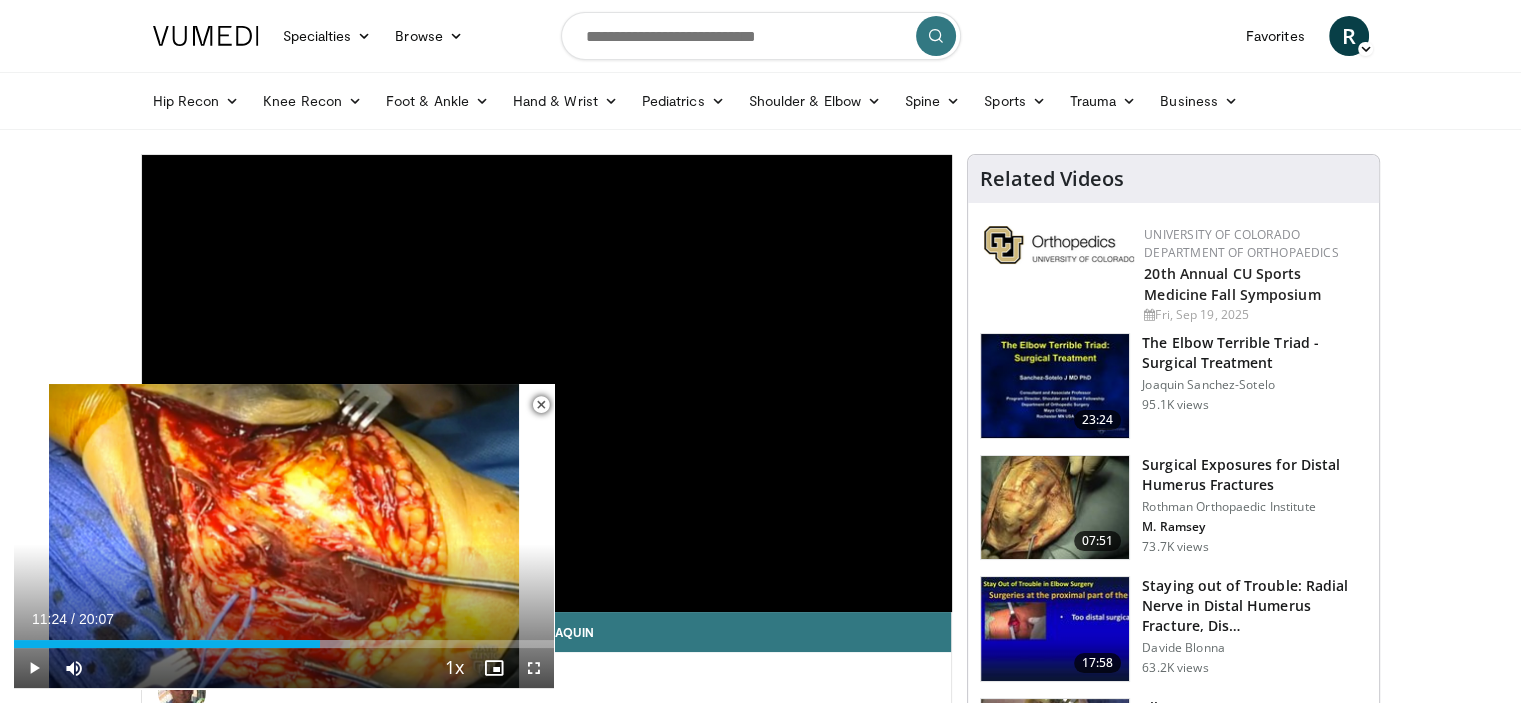 scroll, scrollTop: 603, scrollLeft: 0, axis: vertical 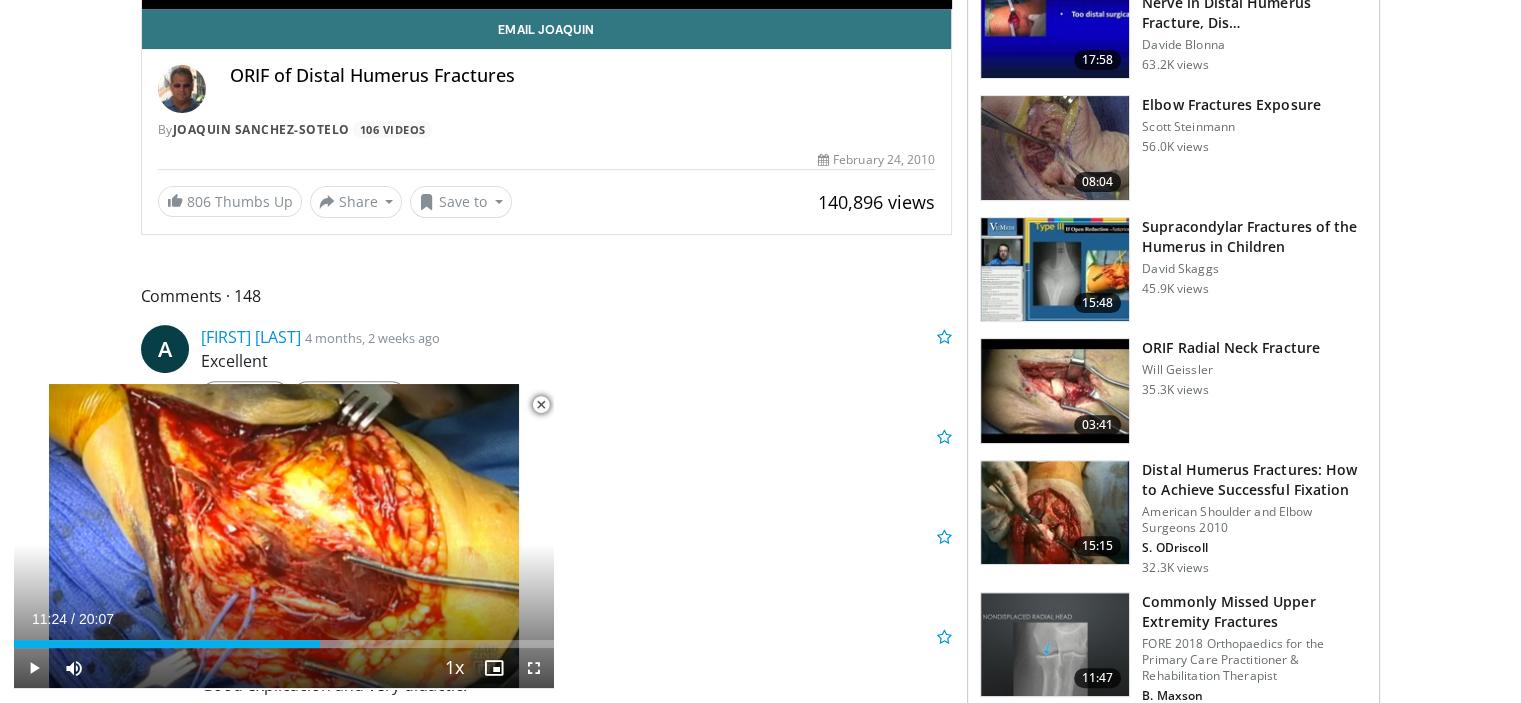 click on "Distal Humerus Fractures: How to Achieve Successful Fixation" at bounding box center (1254, 480) 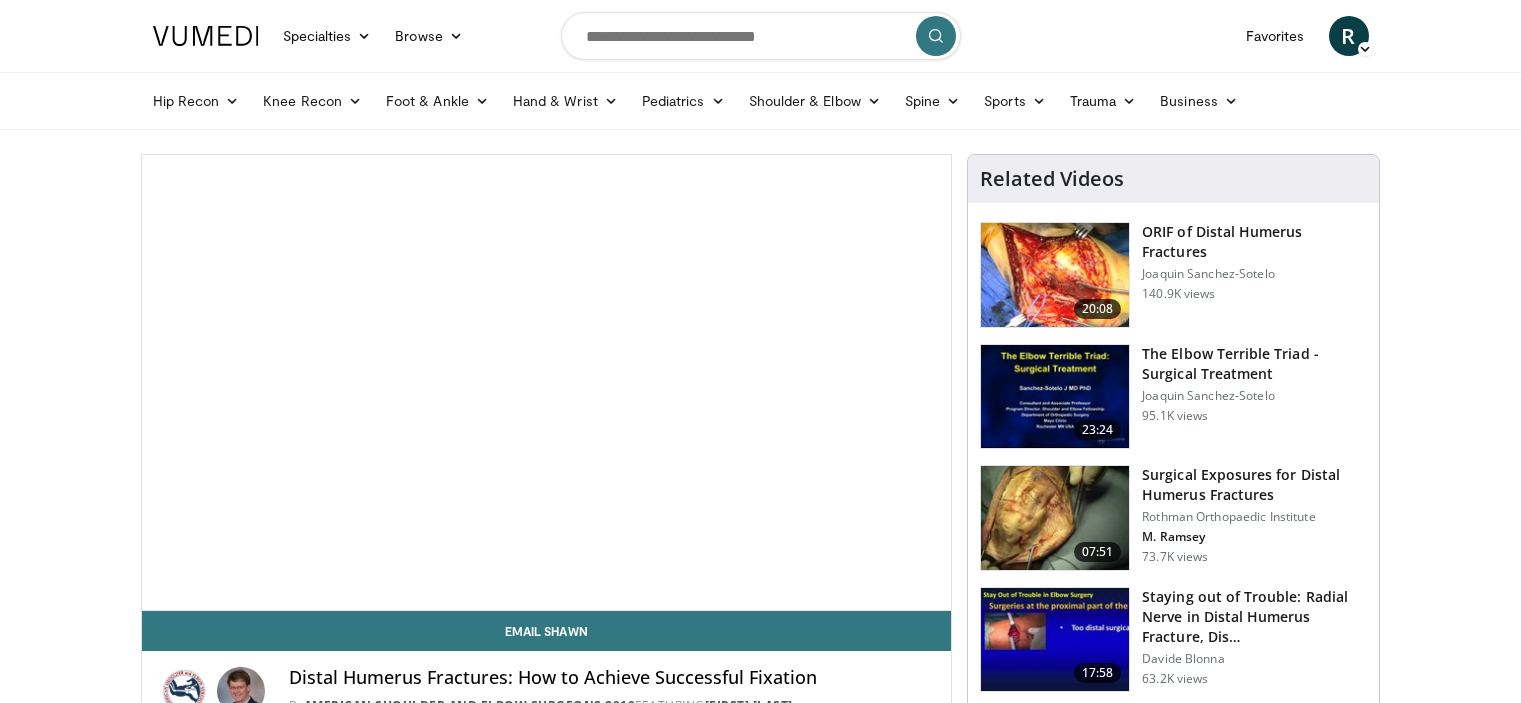 scroll, scrollTop: 0, scrollLeft: 0, axis: both 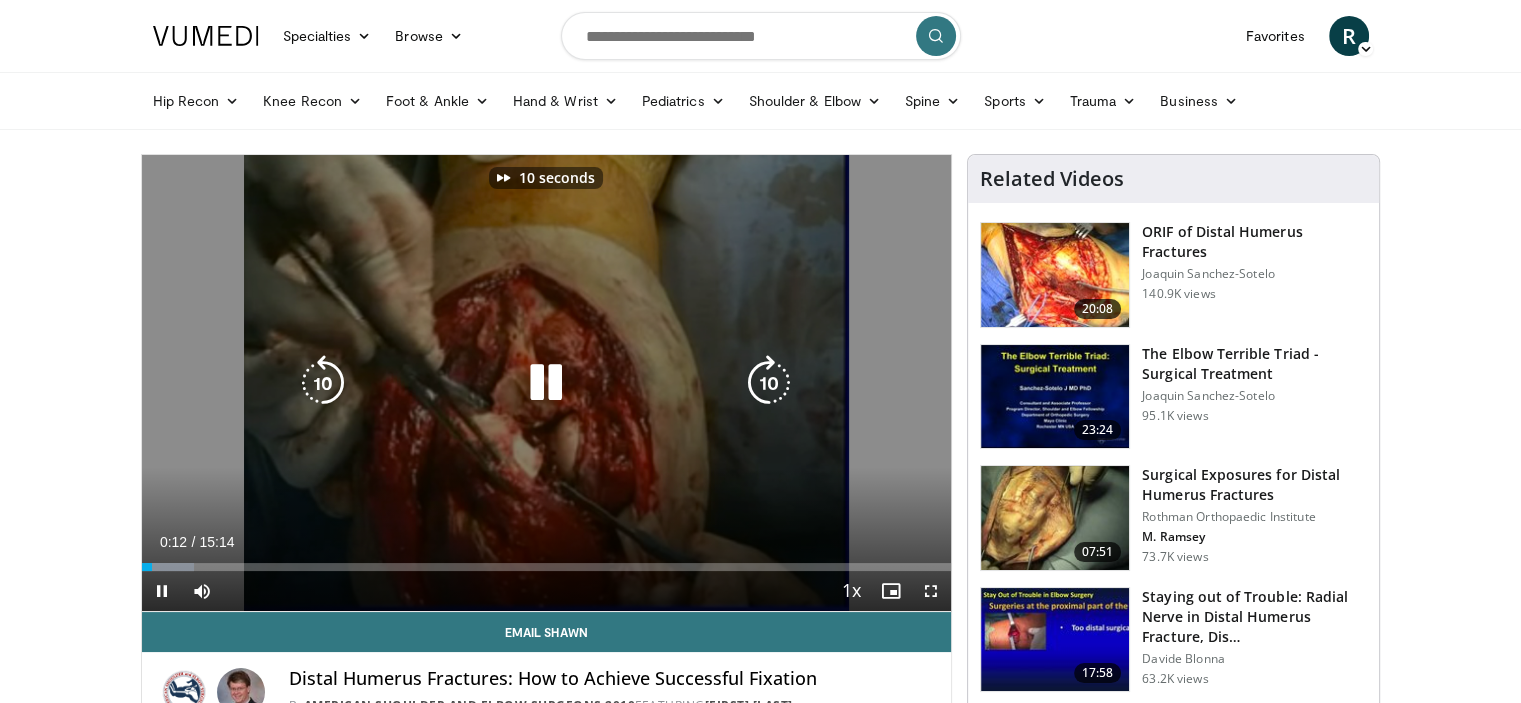 click on "10 seconds
Tap to unmute" at bounding box center [547, 383] 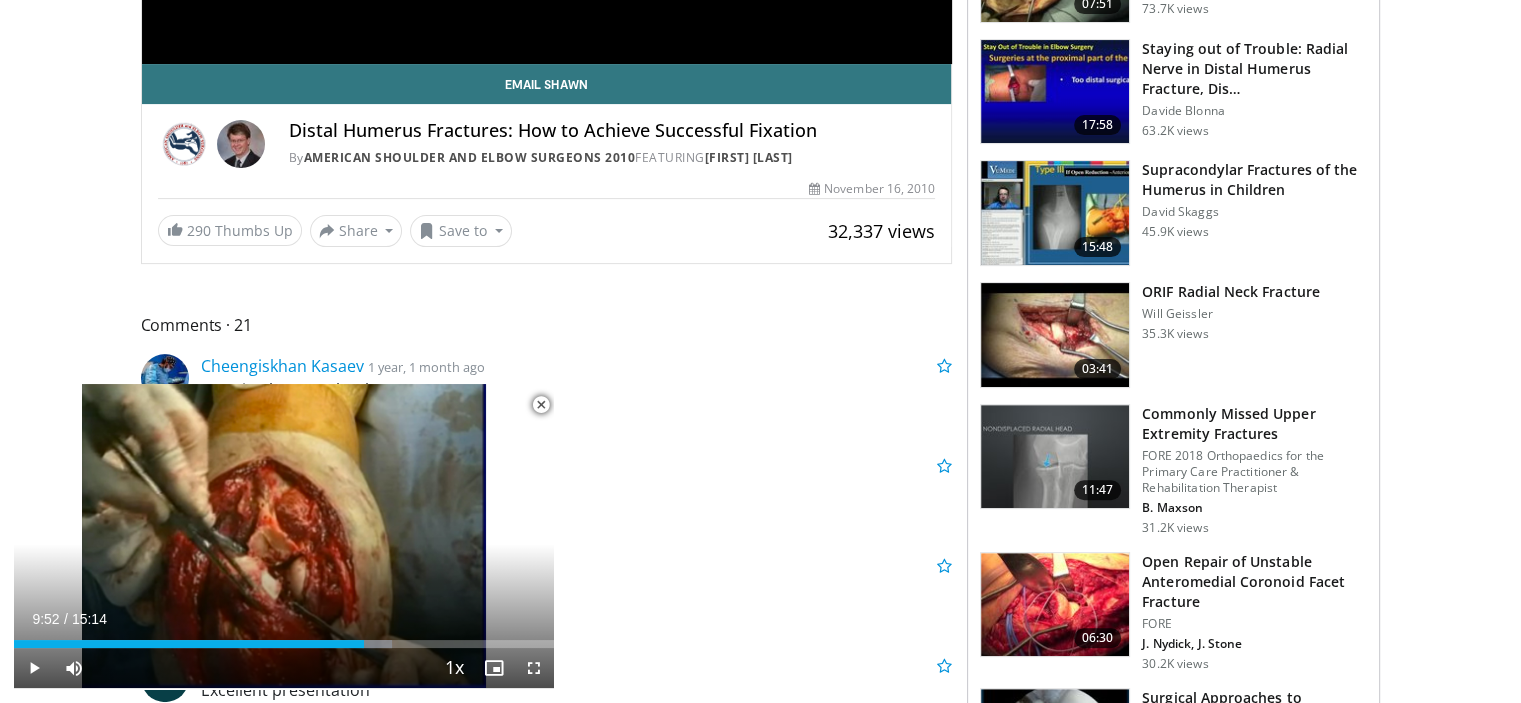 scroll, scrollTop: 552, scrollLeft: 0, axis: vertical 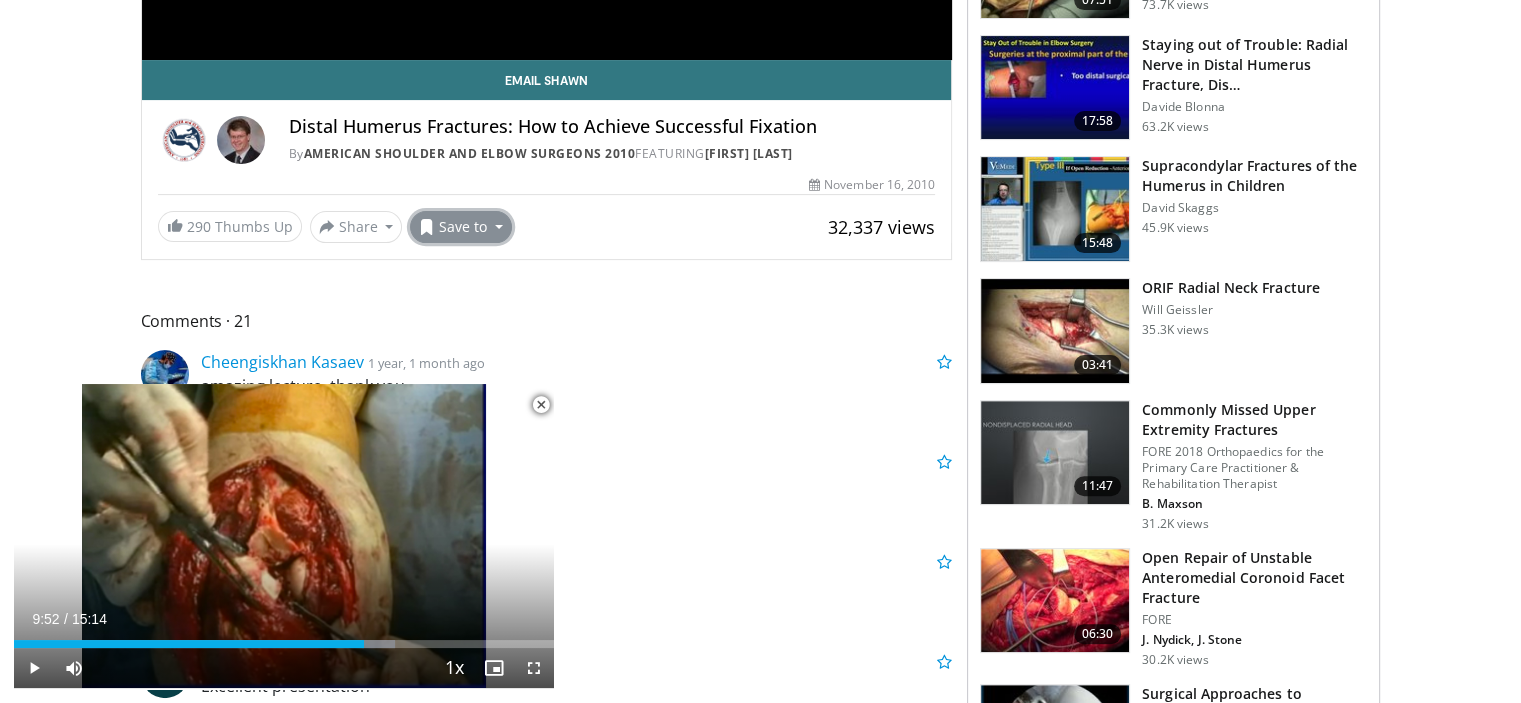 click on "Save to" at bounding box center (461, 227) 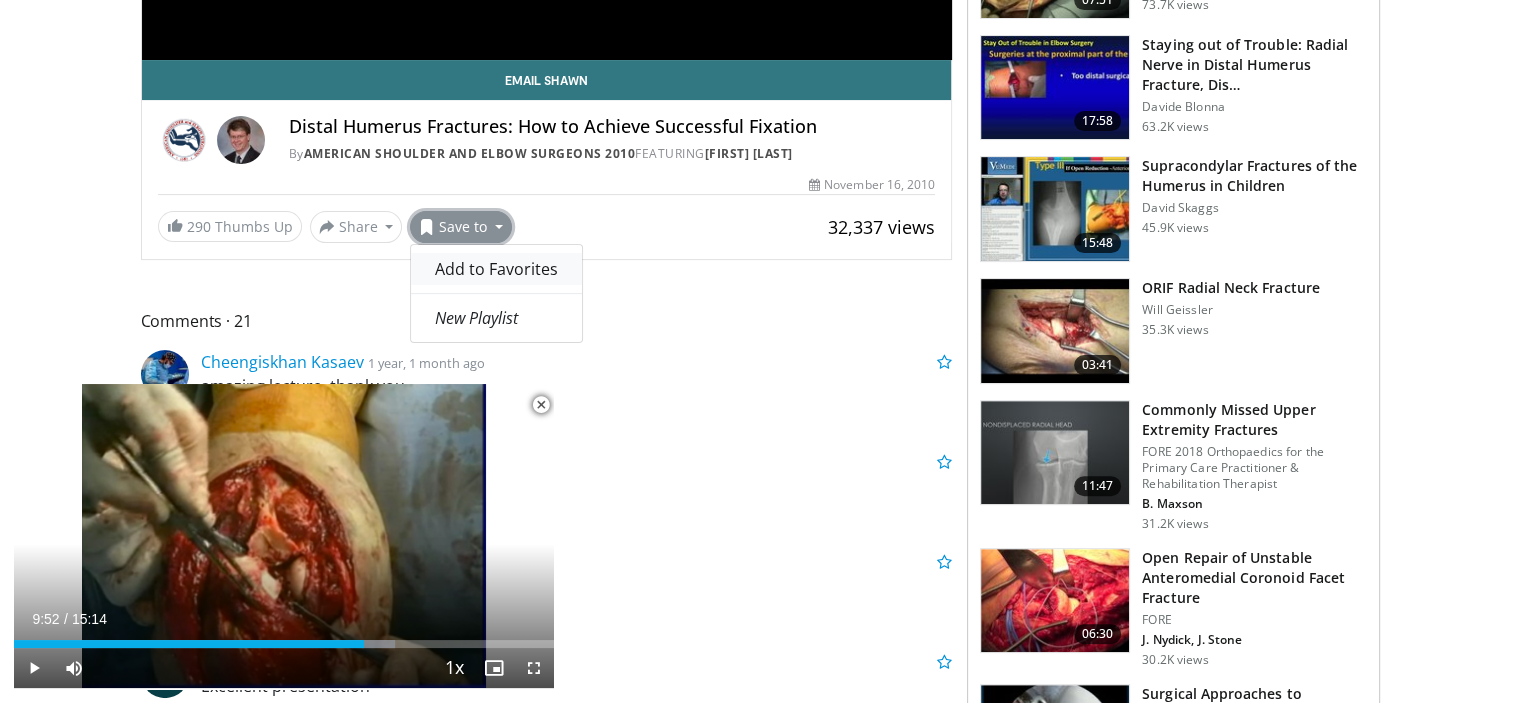 click on "Add to Favorites" at bounding box center (496, 269) 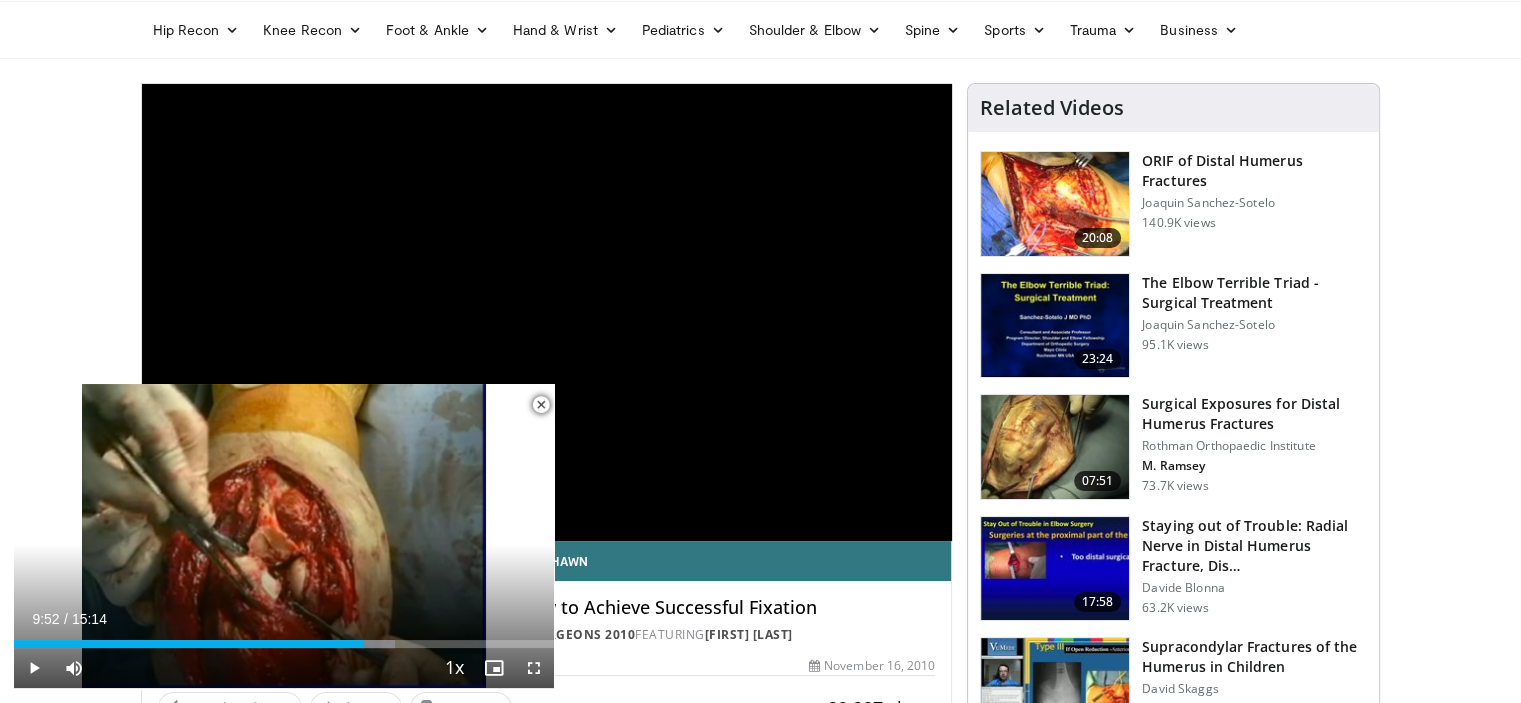scroll, scrollTop: 0, scrollLeft: 0, axis: both 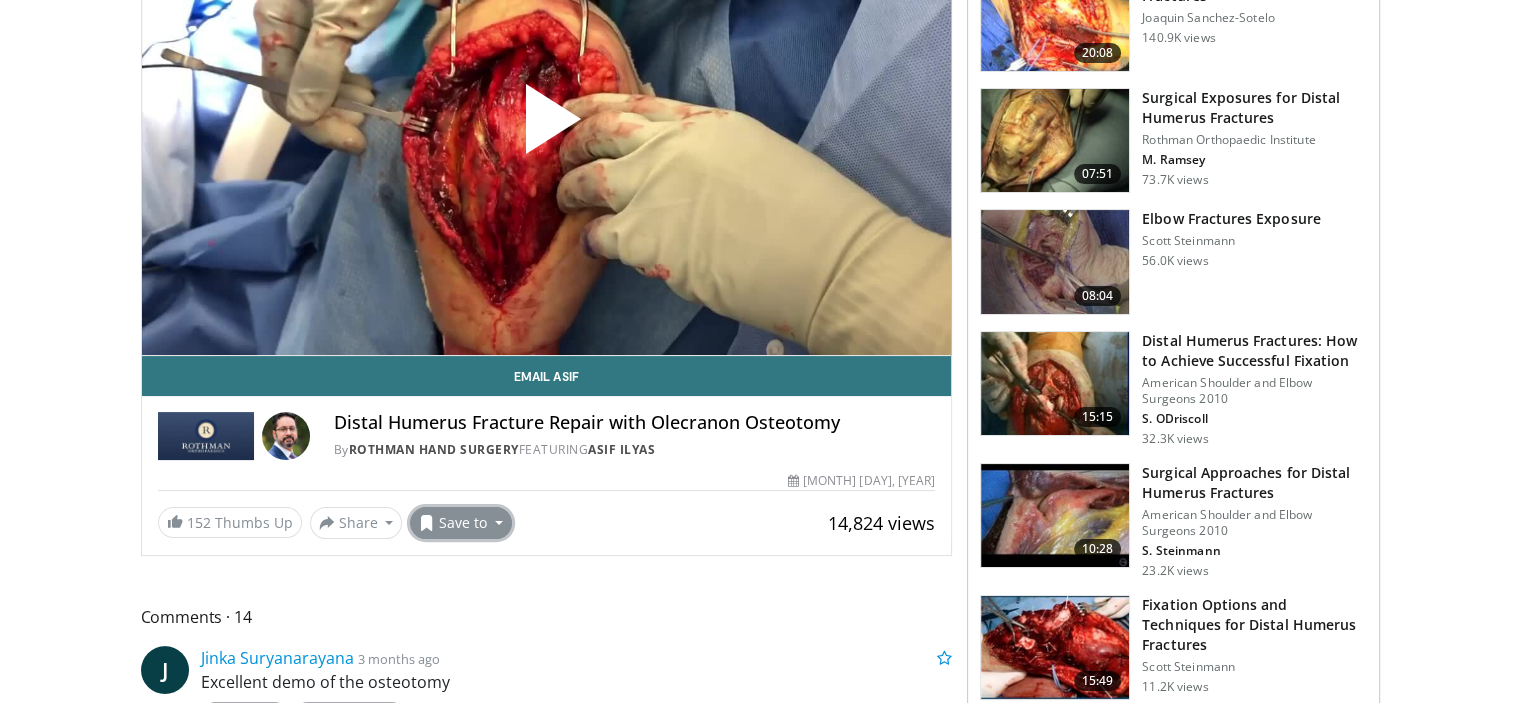 click on "Save to" at bounding box center (461, 523) 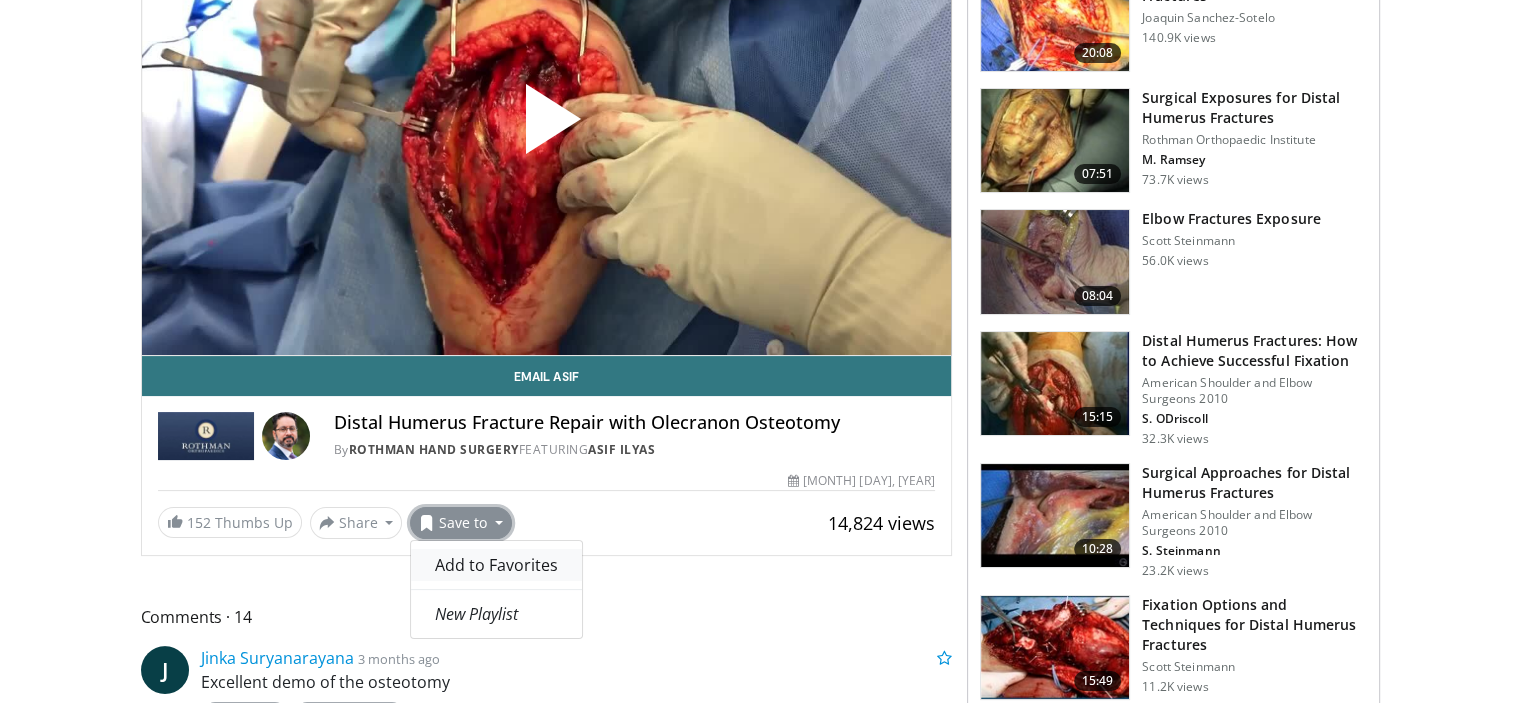 click on "Add to Favorites" at bounding box center [496, 565] 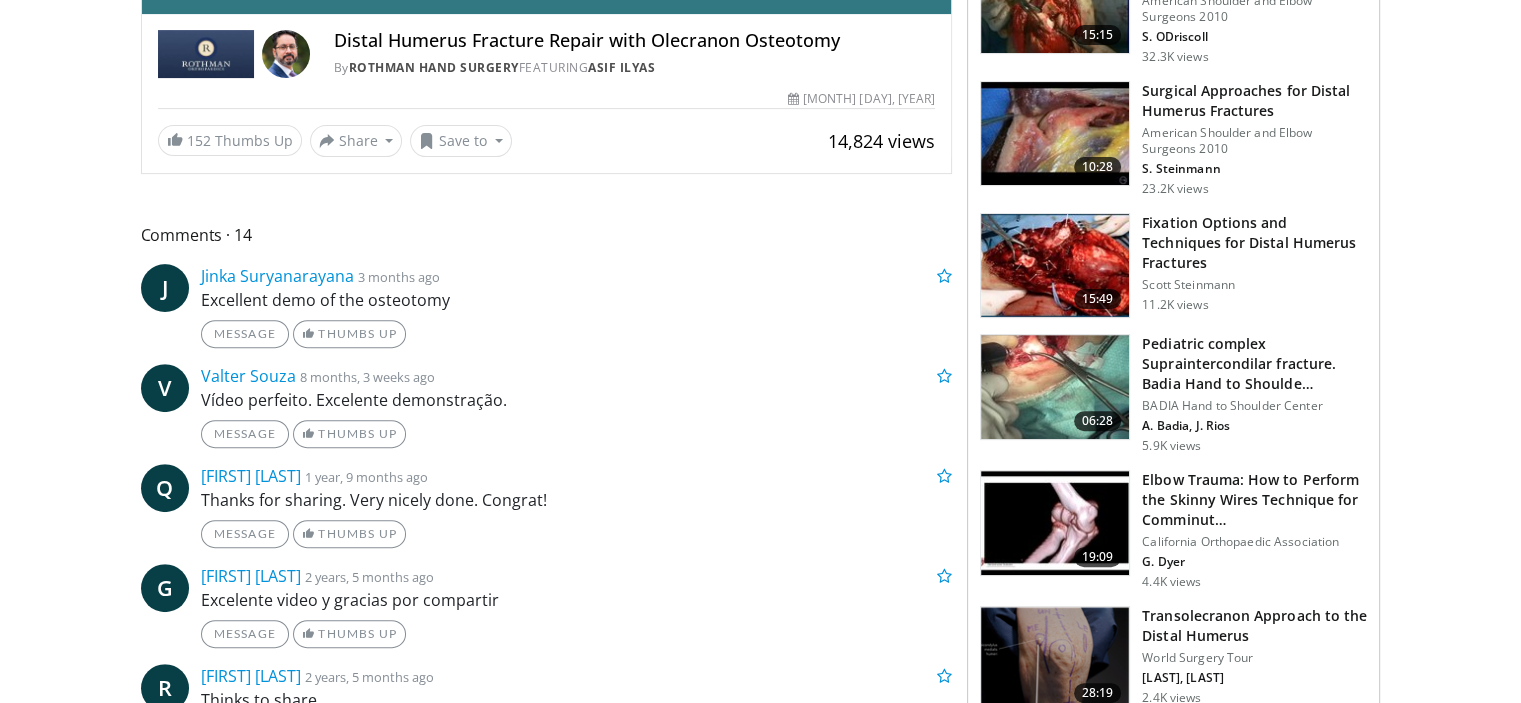 scroll, scrollTop: 651, scrollLeft: 0, axis: vertical 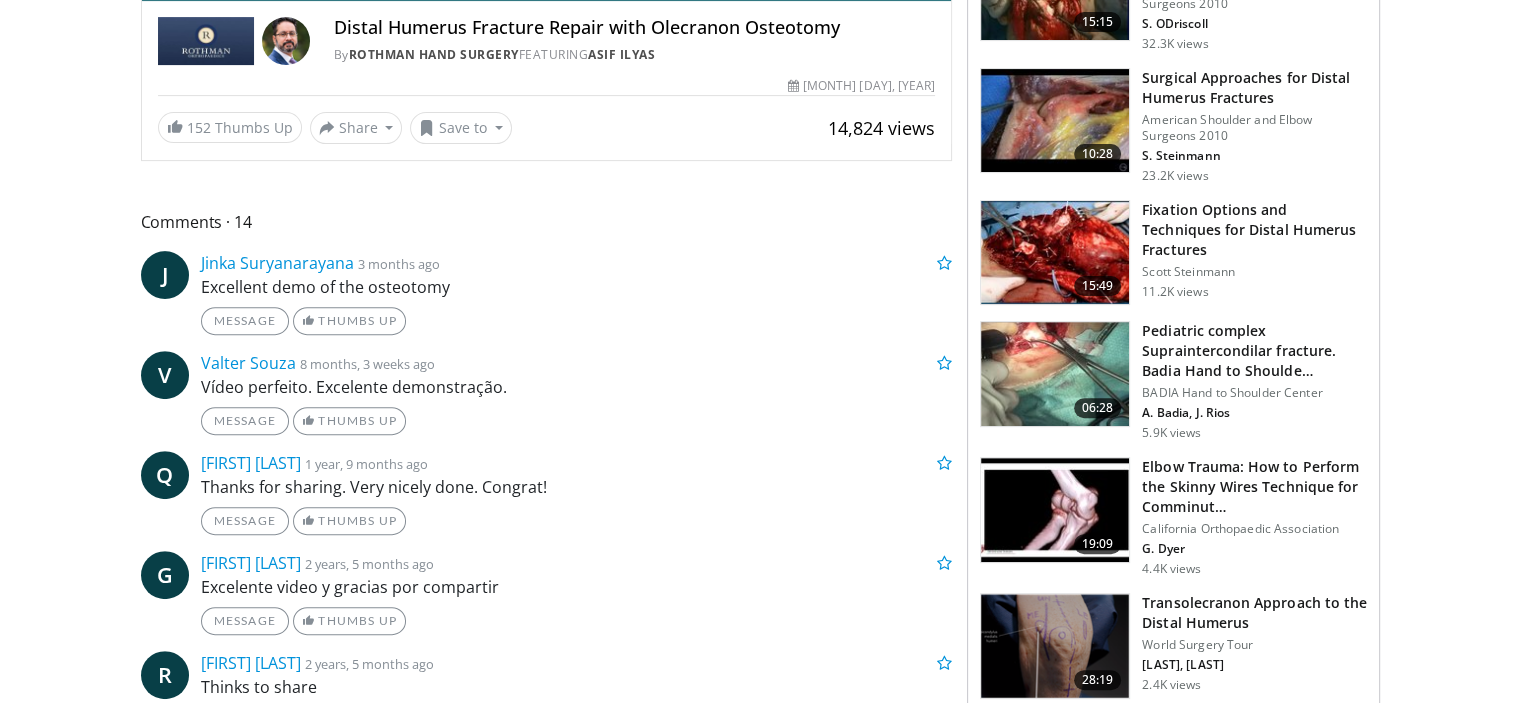 click at bounding box center [1055, 510] 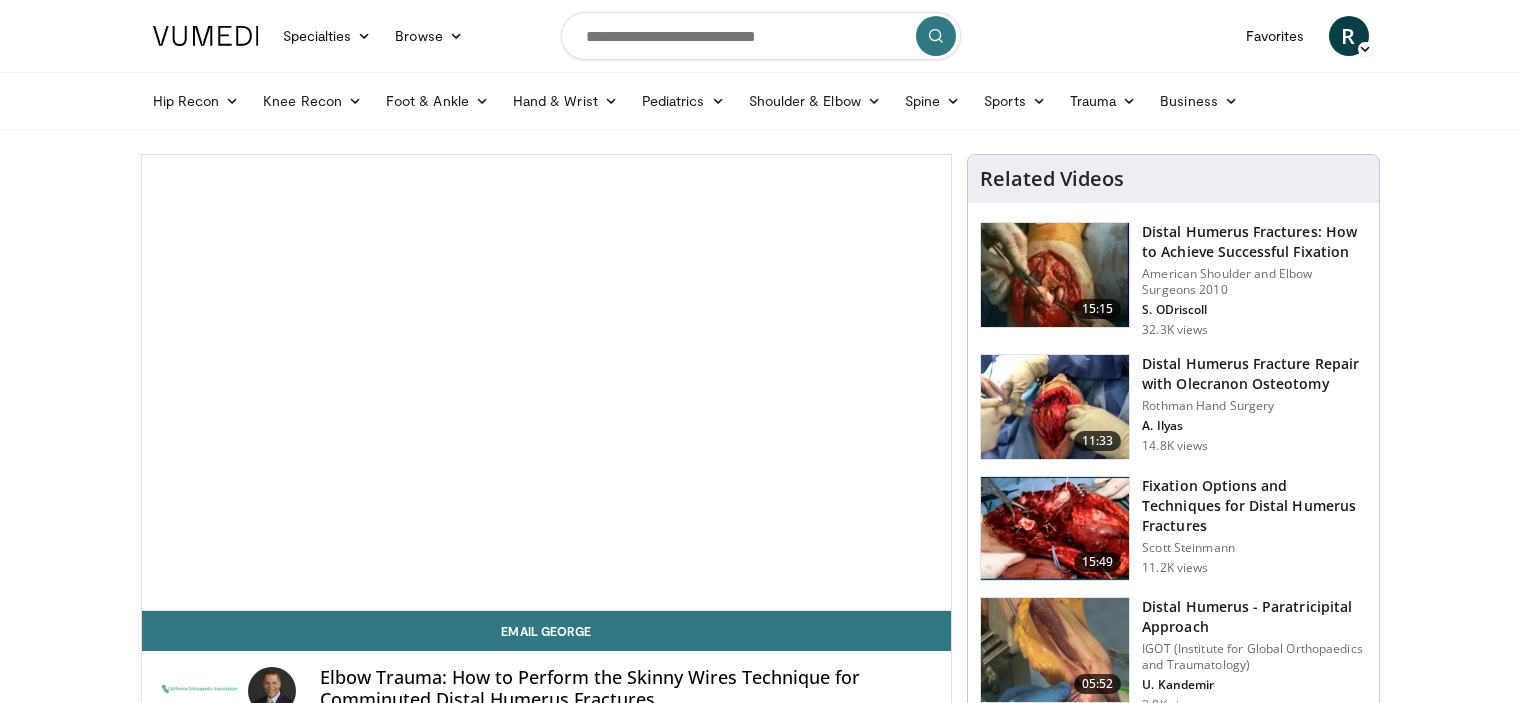 scroll, scrollTop: 0, scrollLeft: 0, axis: both 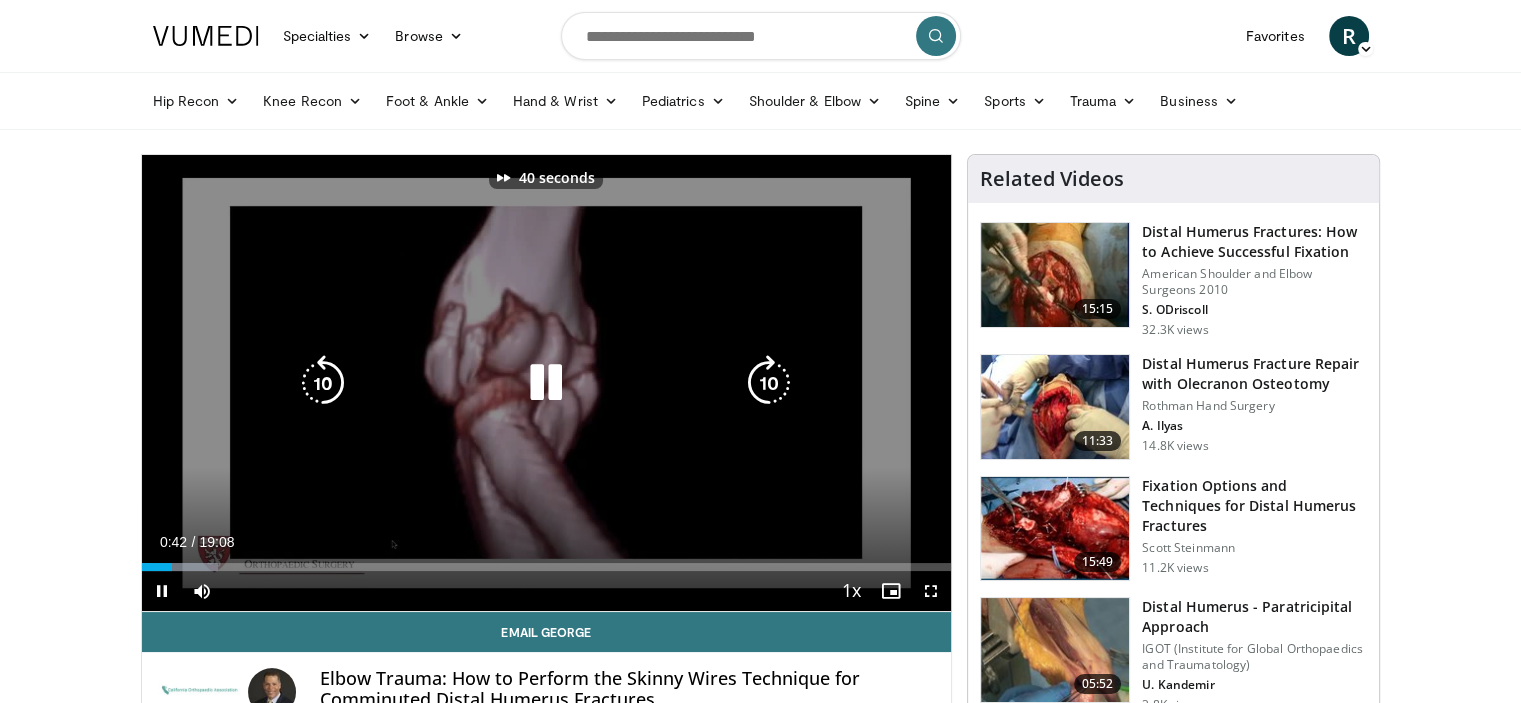 click at bounding box center (546, 383) 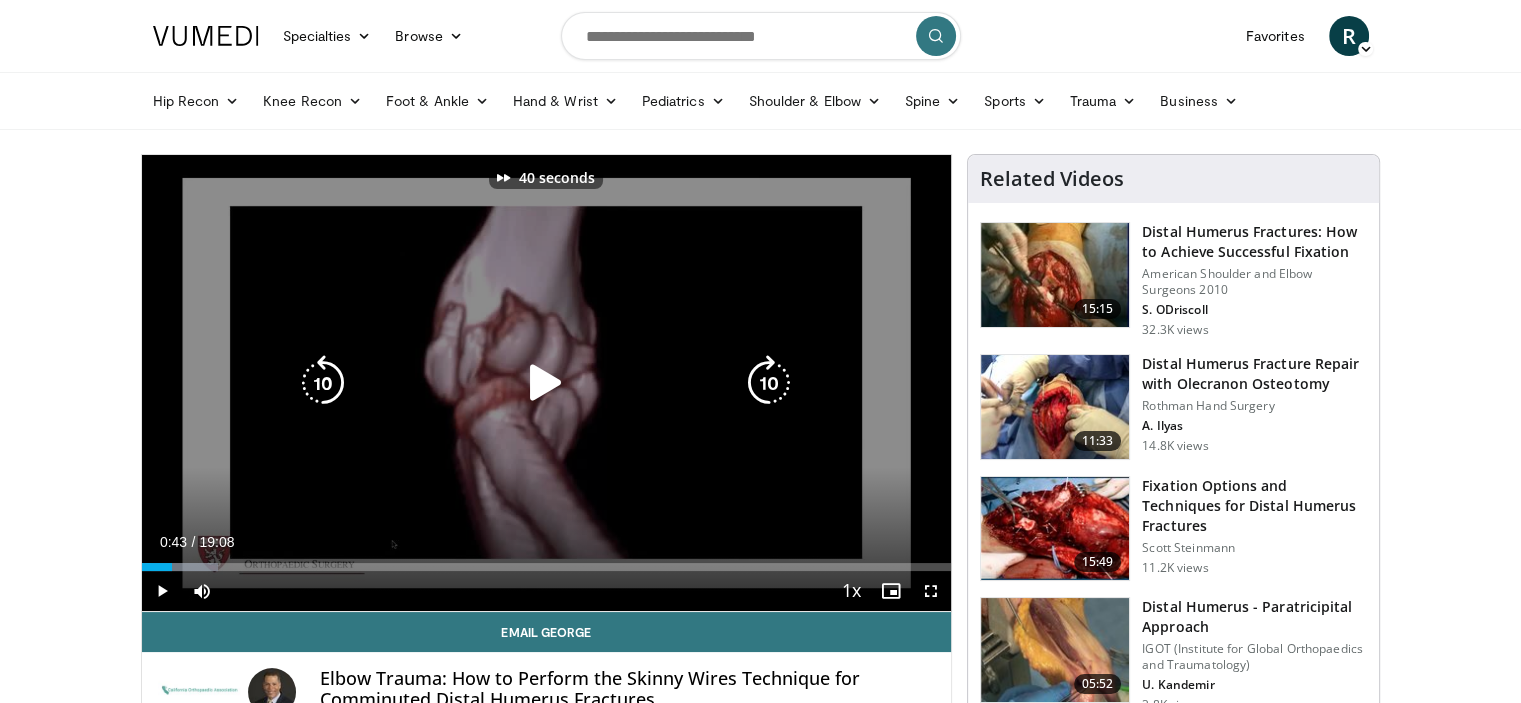 type 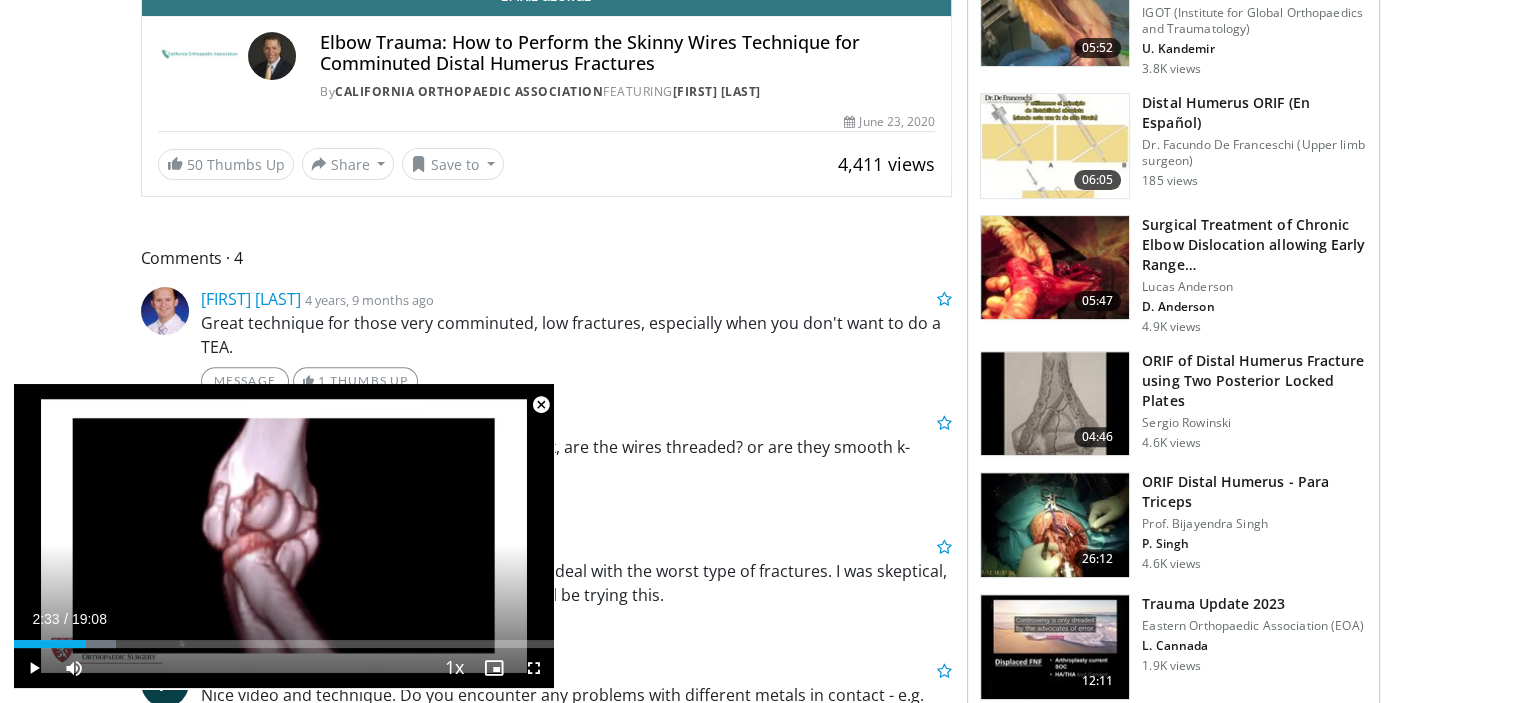 scroll, scrollTop: 638, scrollLeft: 0, axis: vertical 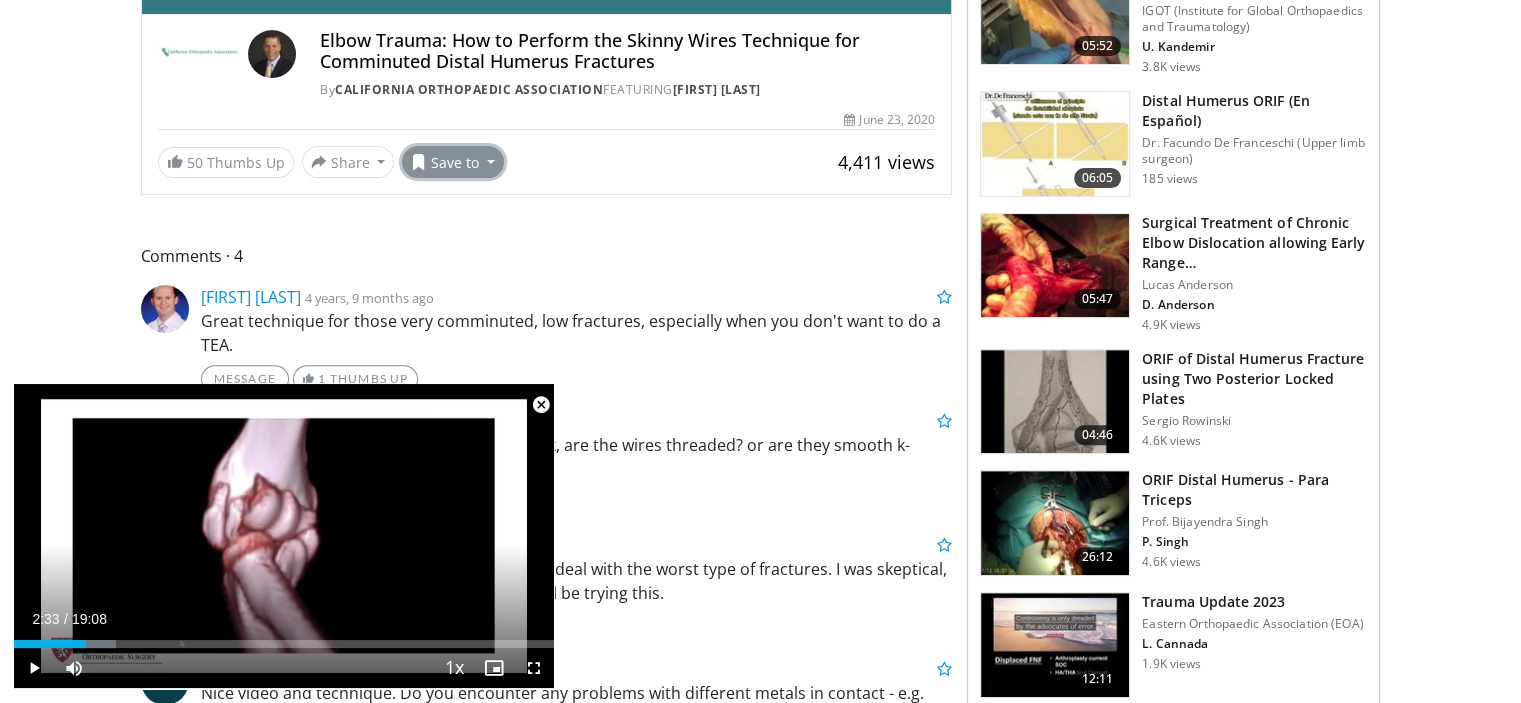 click on "Save to" at bounding box center (453, 162) 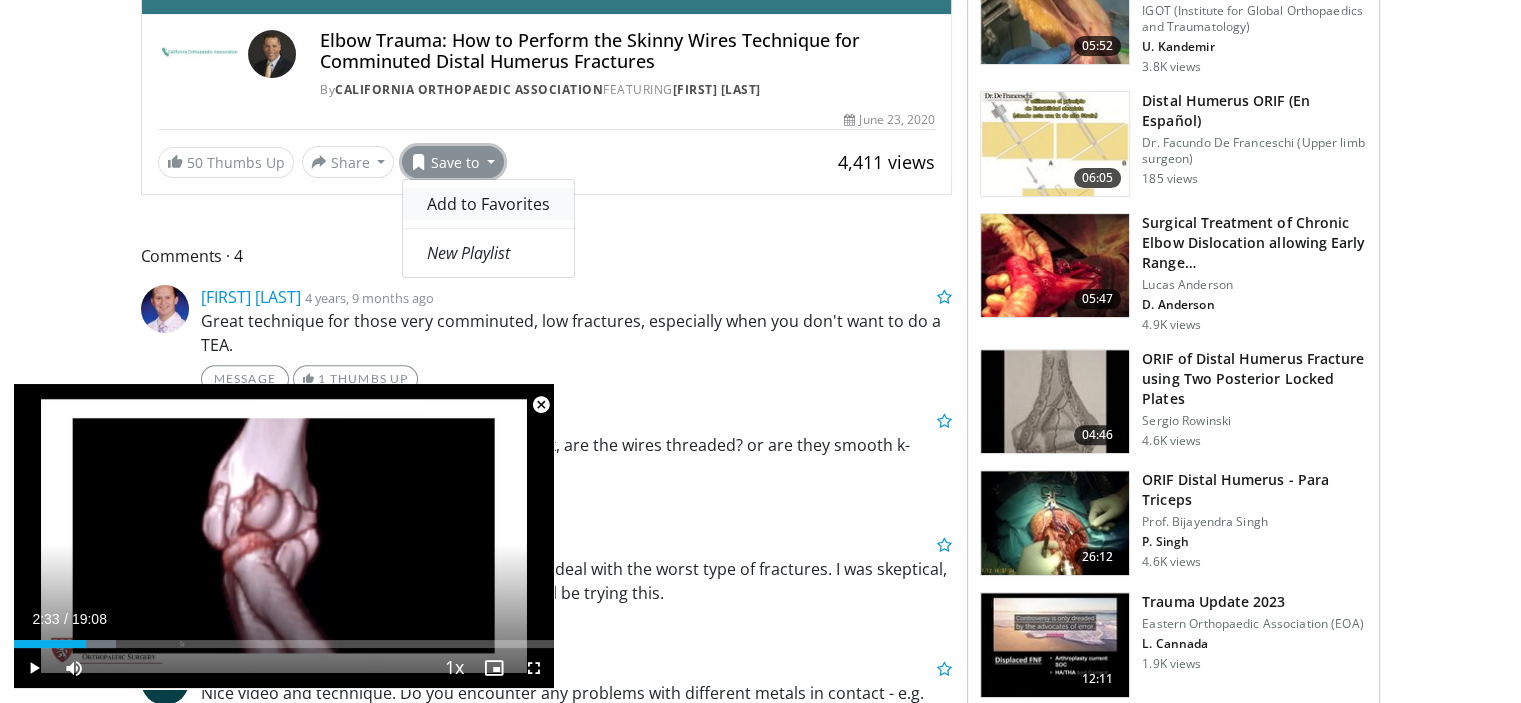 click on "Add to Favorites" at bounding box center (488, 204) 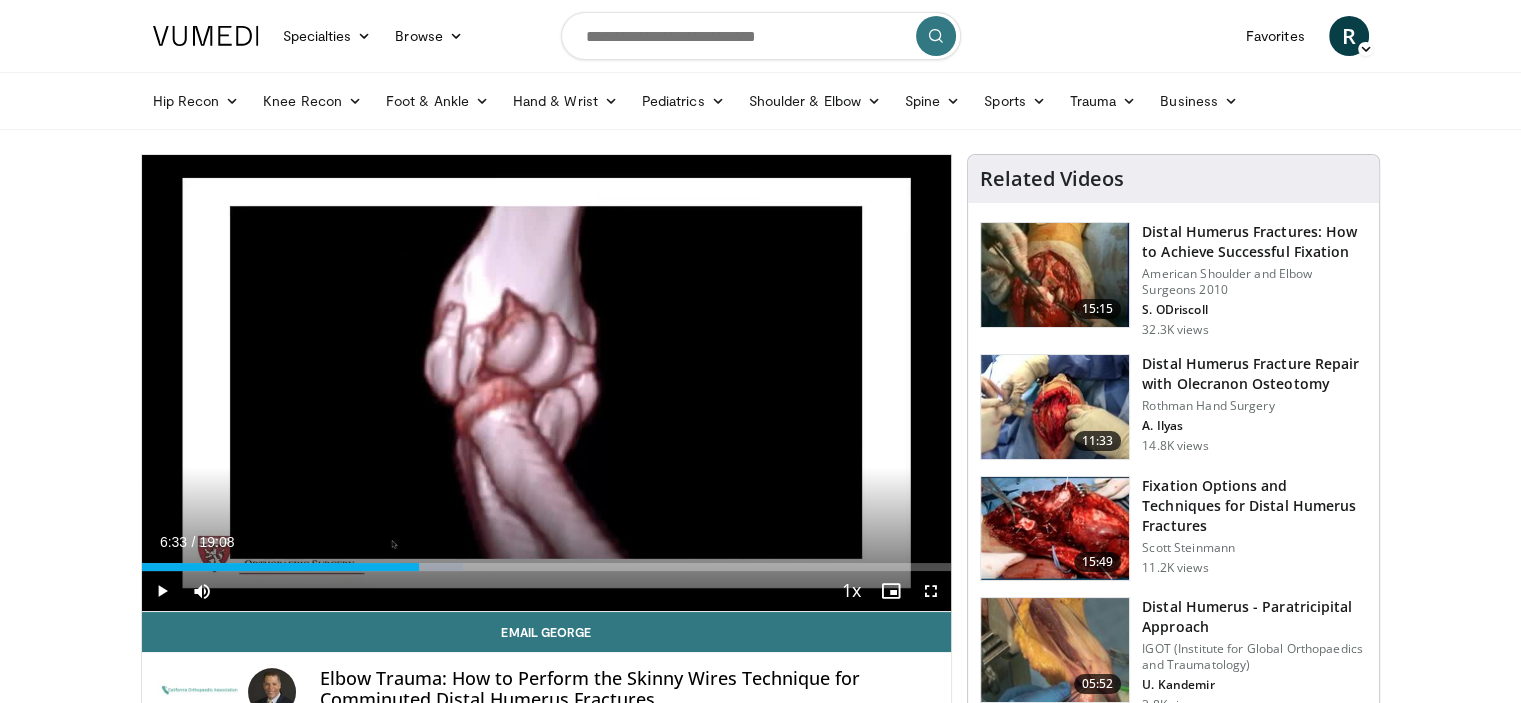 scroll, scrollTop: 124, scrollLeft: 0, axis: vertical 